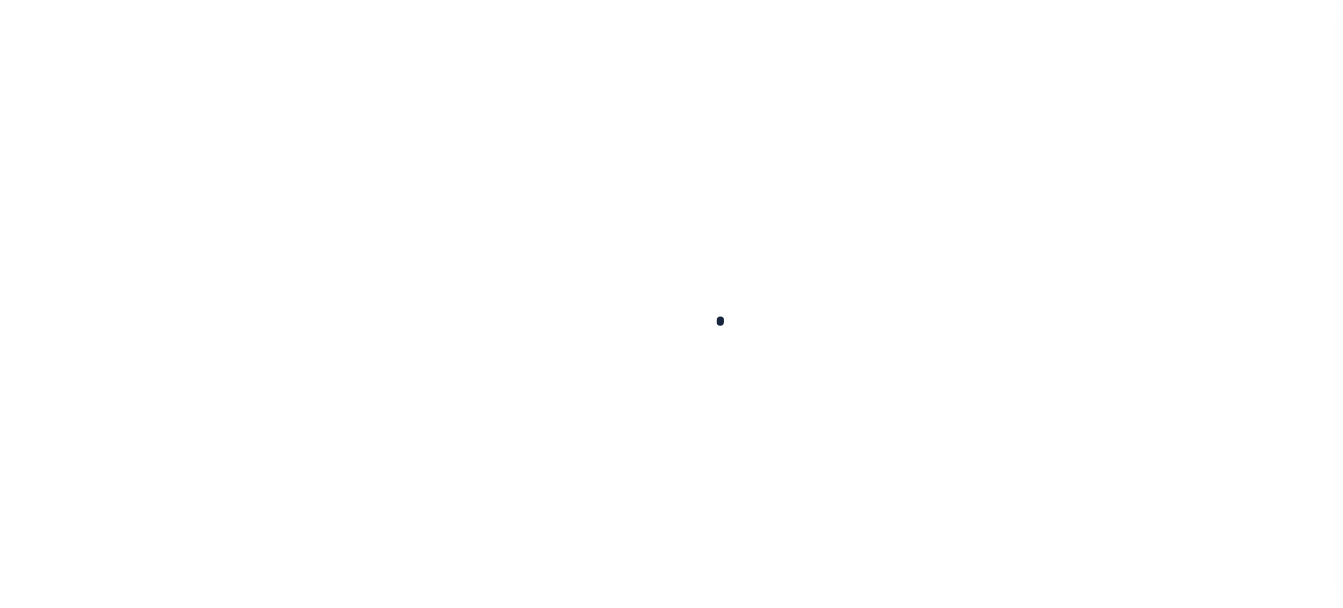 scroll, scrollTop: 0, scrollLeft: 0, axis: both 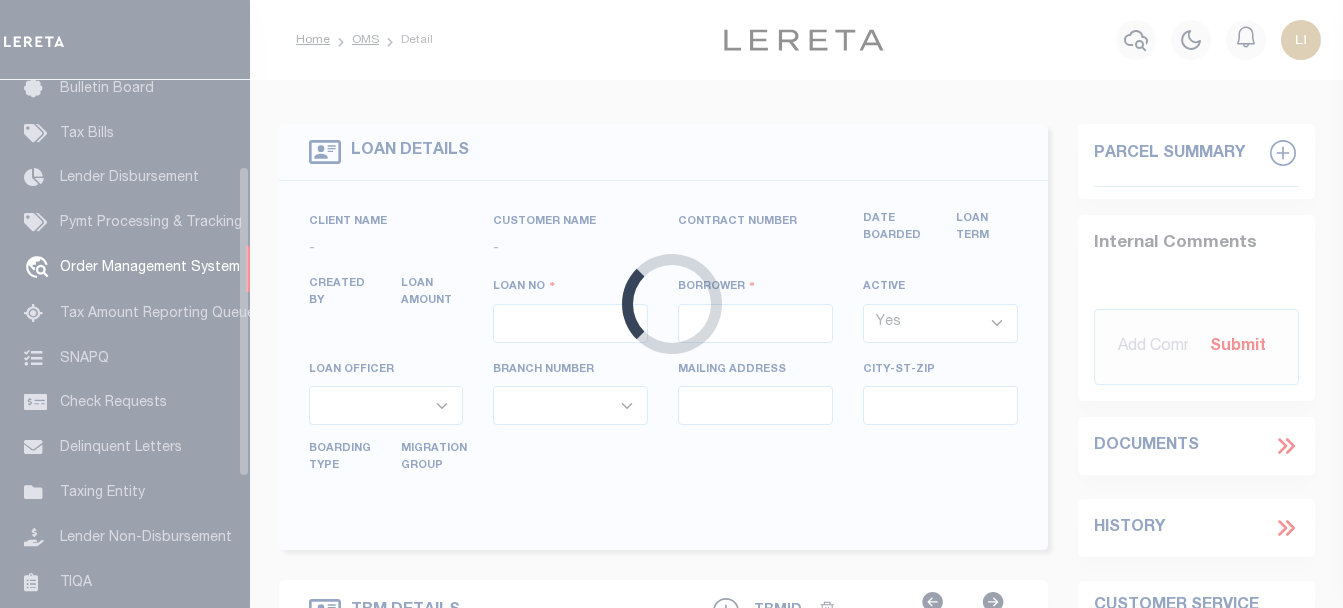 type on "[NUMBER]" 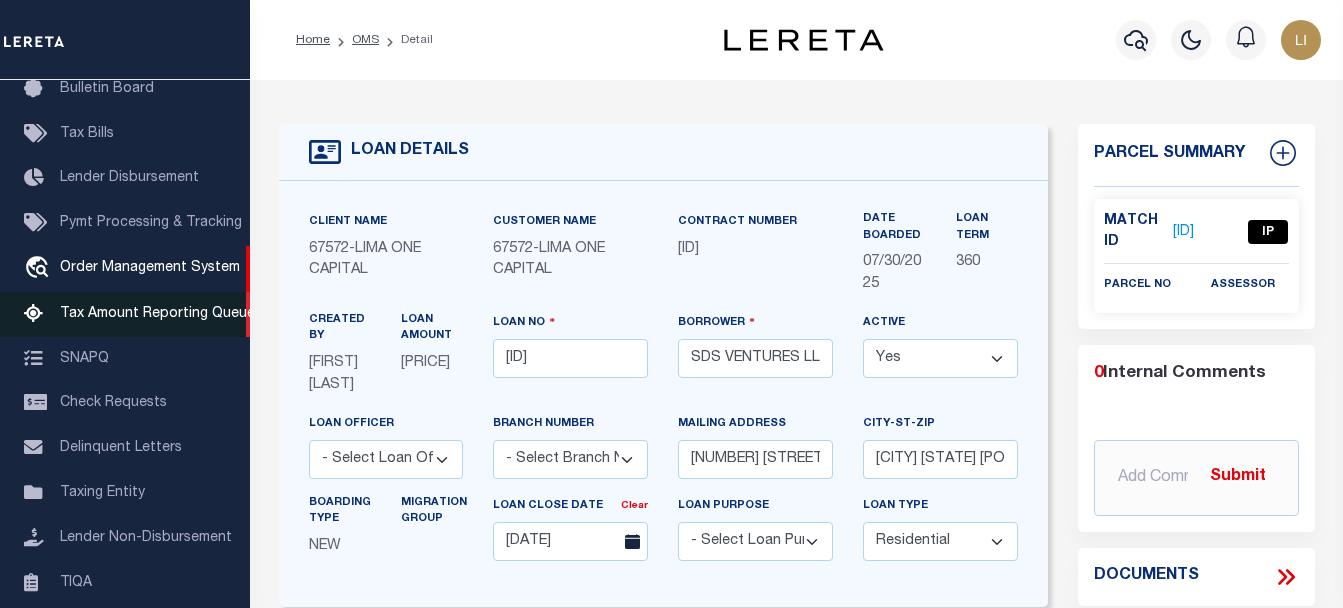 type on "[NUMBER] [STREET] [CITY] [STATE]-[POSTALCODE]" 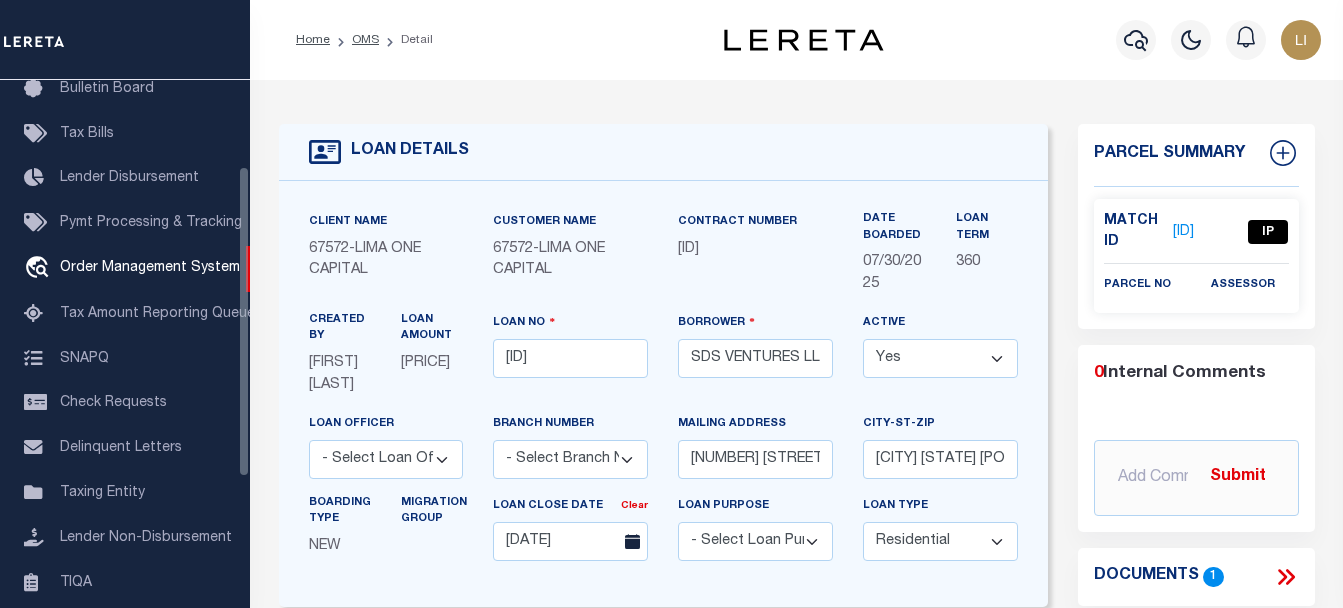 scroll, scrollTop: 400, scrollLeft: 0, axis: vertical 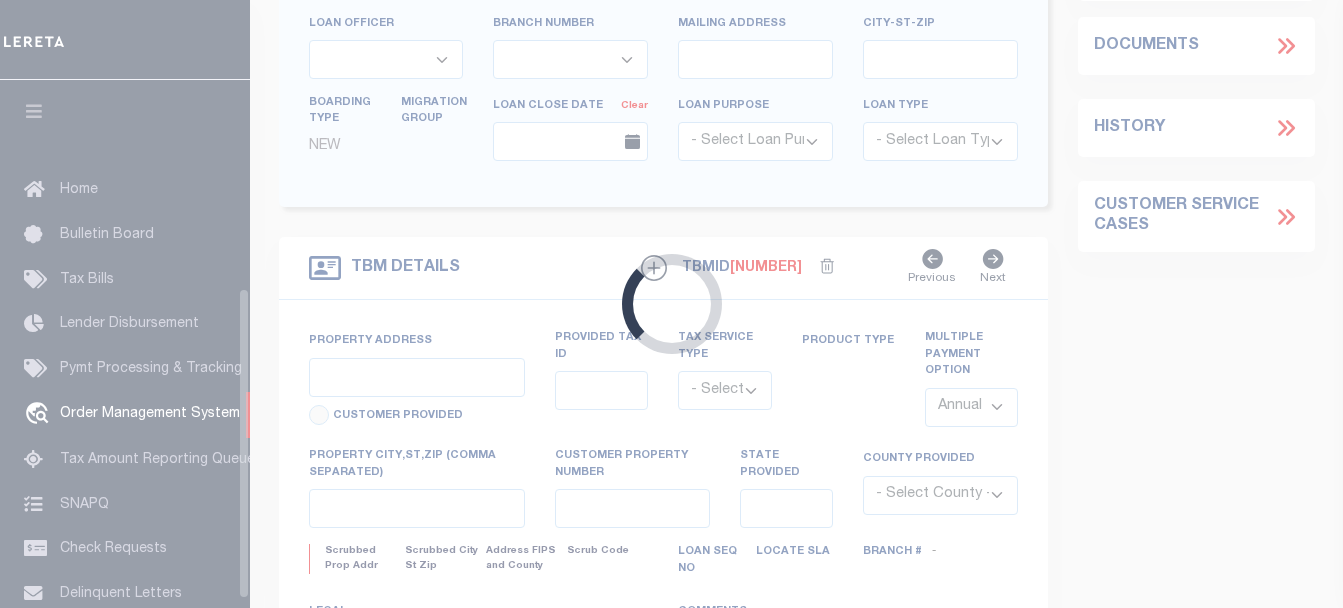 type on "[NUMBER]" 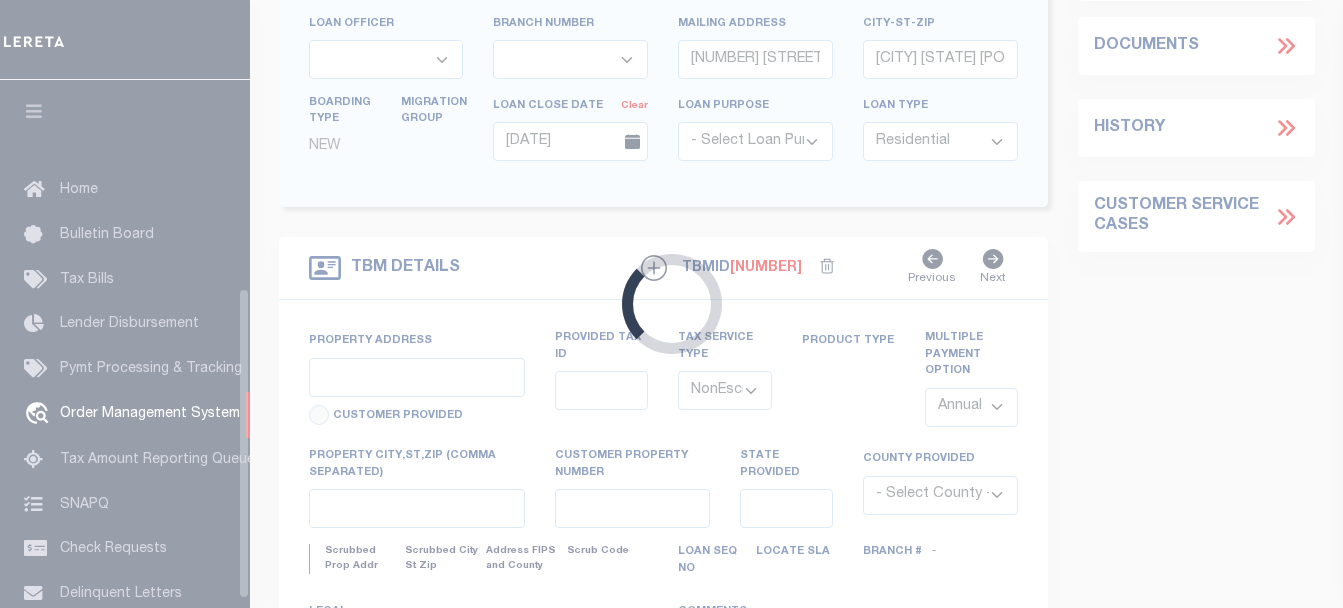 scroll, scrollTop: 351, scrollLeft: 0, axis: vertical 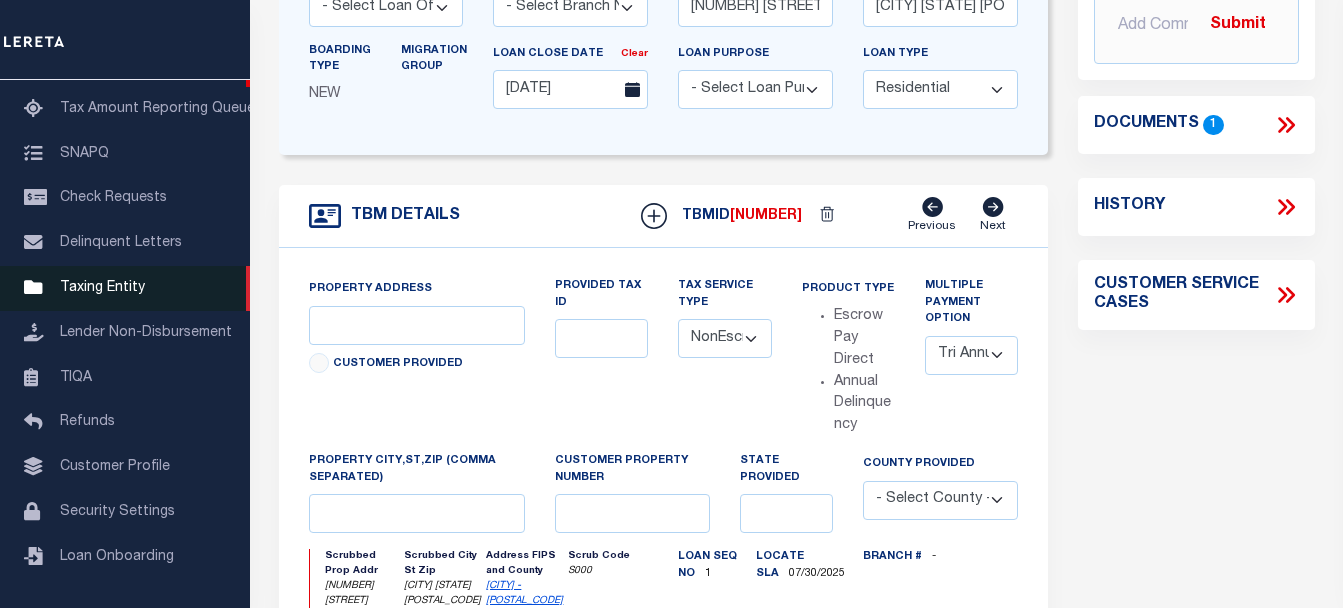 type on "[NUMBER] [STREET] [CITY] [STATE]-[POSTALCODE]" 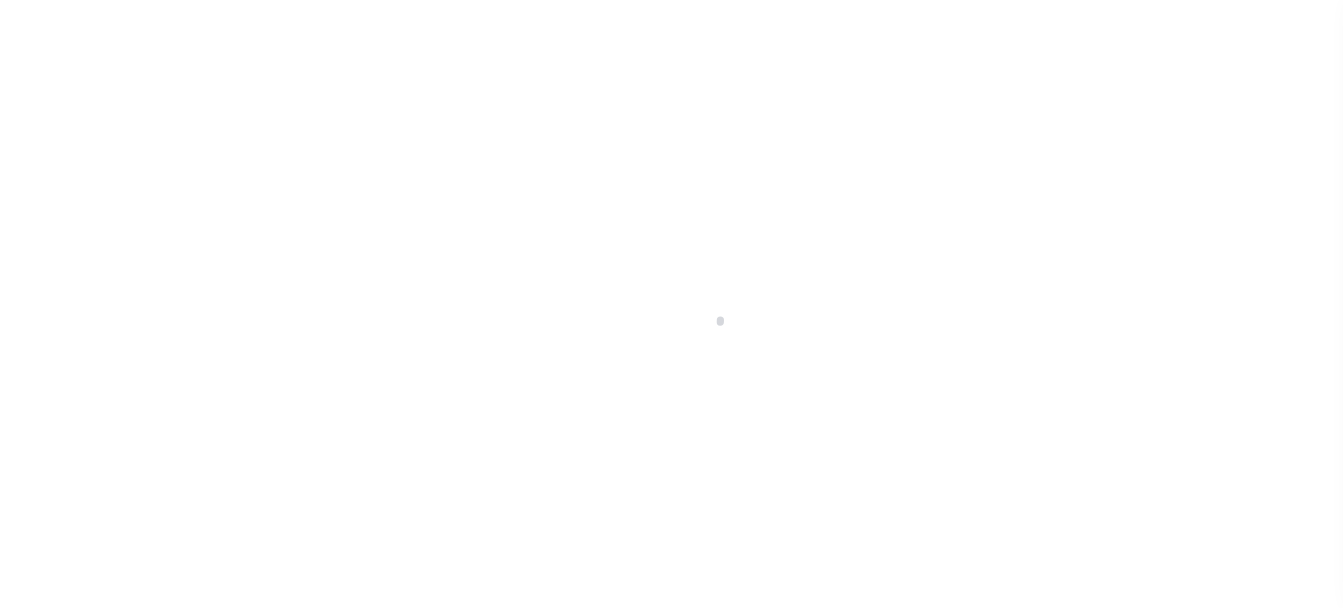 type on "[NUMBER]" 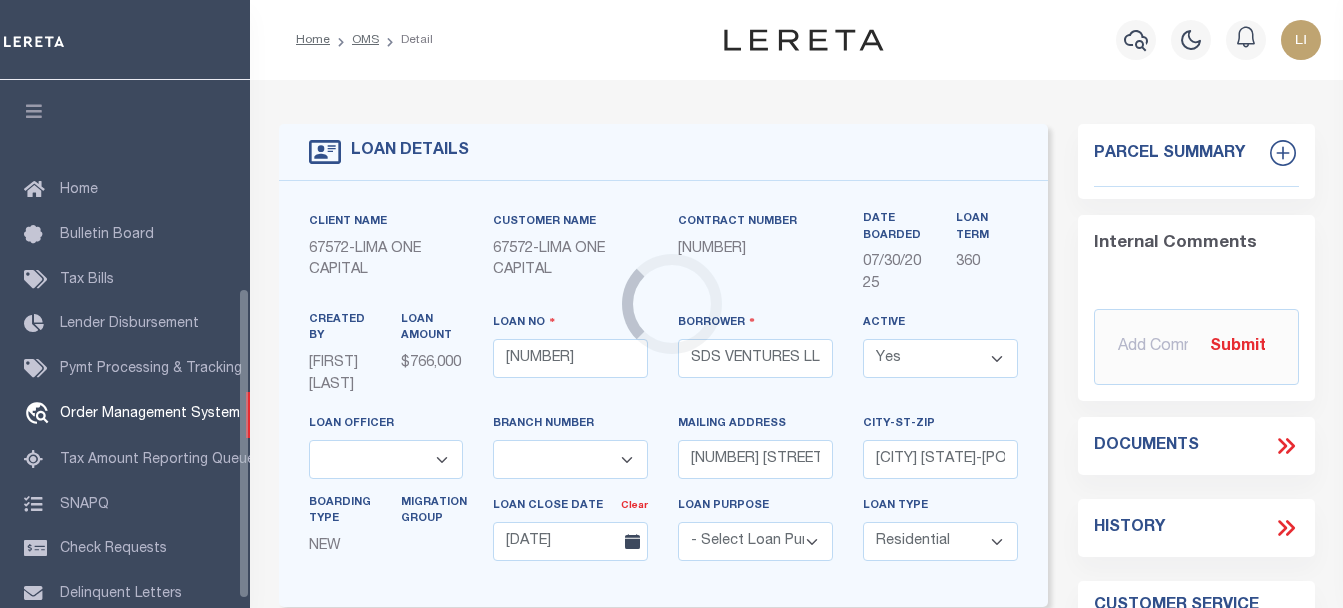scroll, scrollTop: 504, scrollLeft: 0, axis: vertical 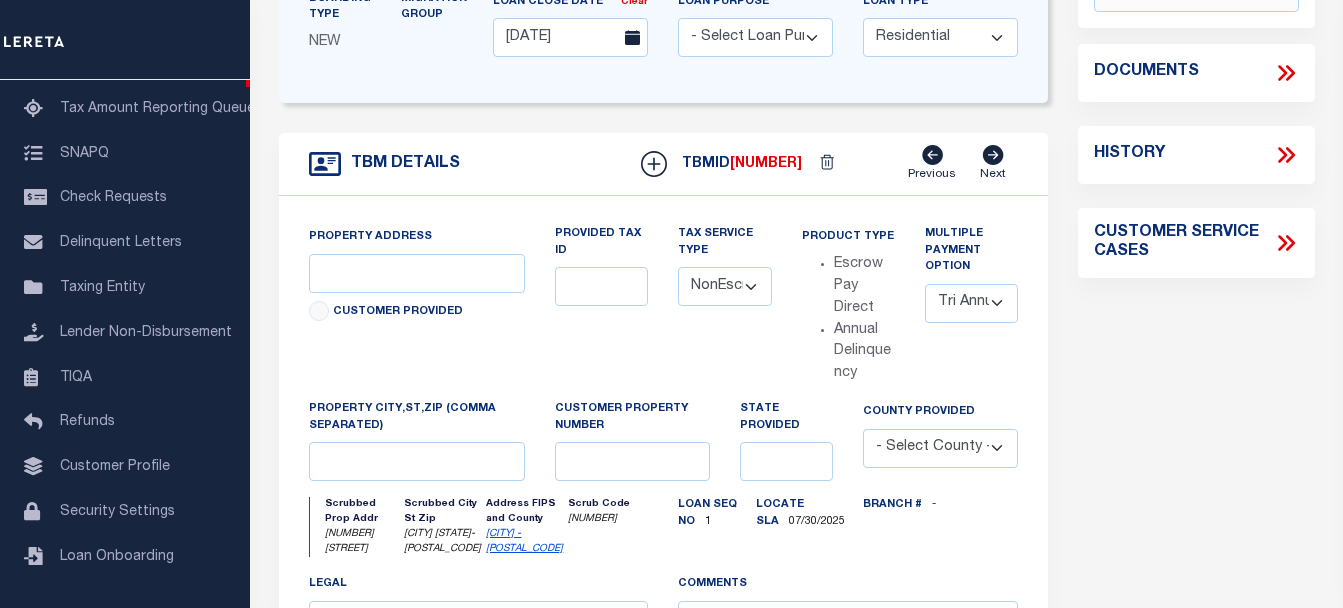 type on "[NUMBER] [STREET] [CITY] [STATE]-[POSTALCODE]" 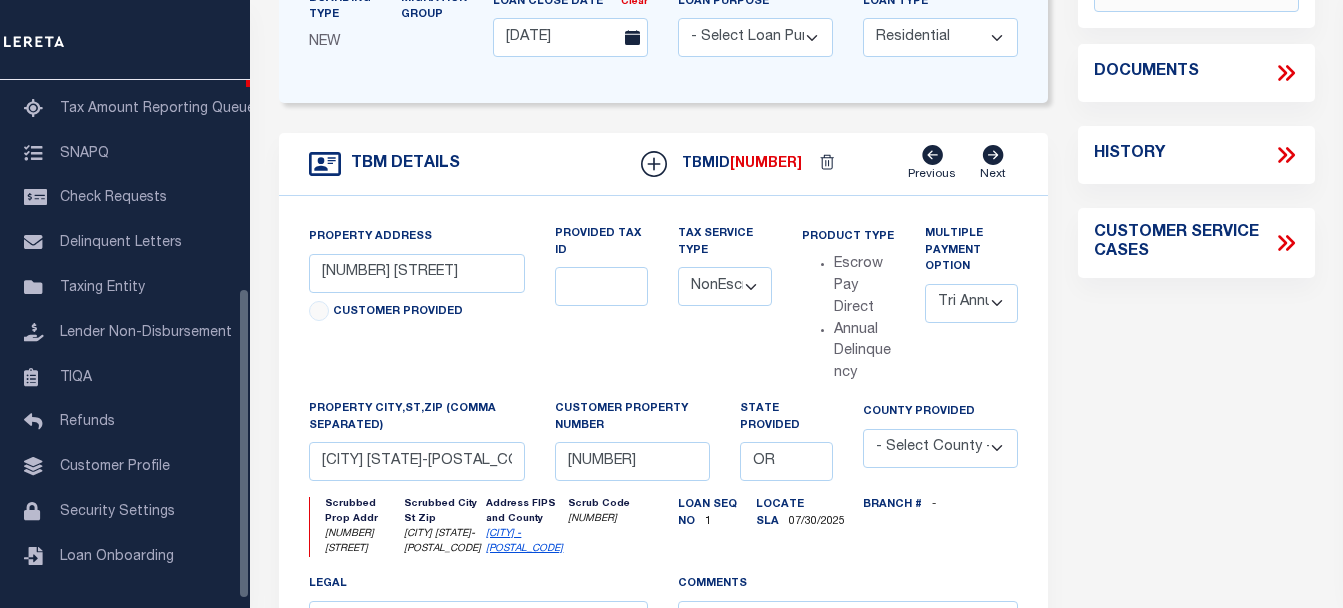 click on "Loan Purpose
- Select Loan Purpose -
Church Exempt
Construction to Perm
Consumer
Exempt
Farm Land
First Mortgage
HELOC
Mobile or Manufactured Home
Modification
New Construction
REO
Second Mortgage
Small Business Administration
Vacant Lot" at bounding box center (755, 24) 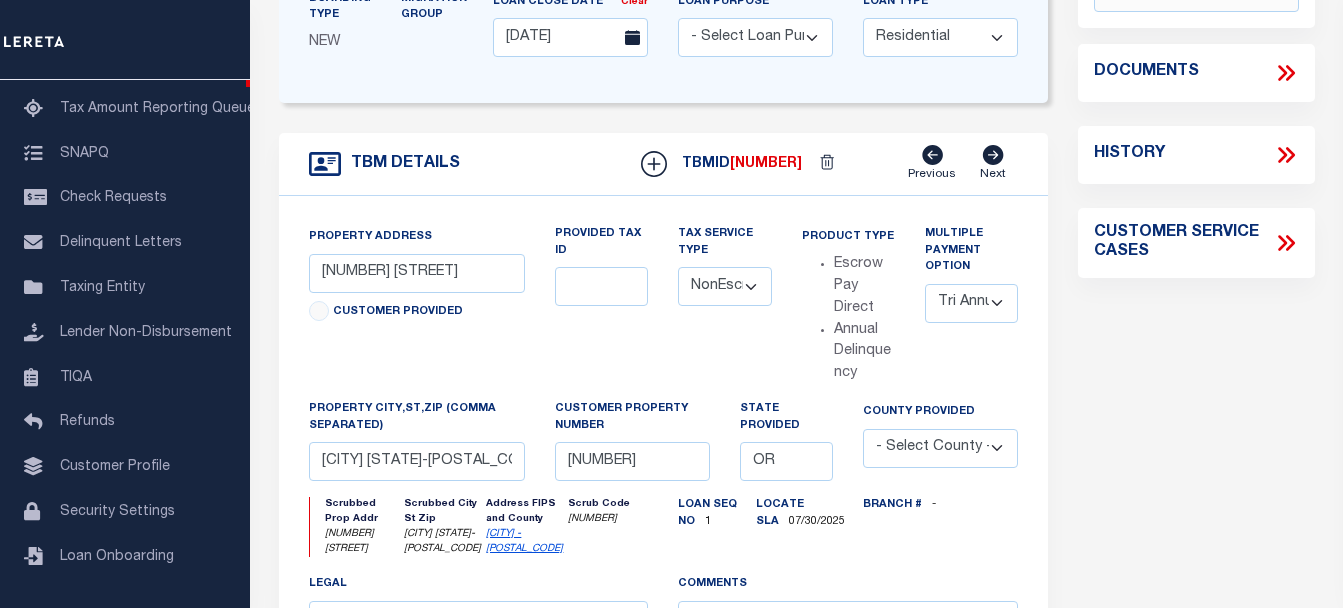 click on "Loan Purpose
- Select Loan Purpose -
Church Exempt
Construction to Perm
Consumer
Exempt
Farm Land
First Mortgage
HELOC
Mobile or Manufactured Home
Modification
New Construction
REO
Second Mortgage
Small Business Administration
Vacant Lot" at bounding box center (755, 24) 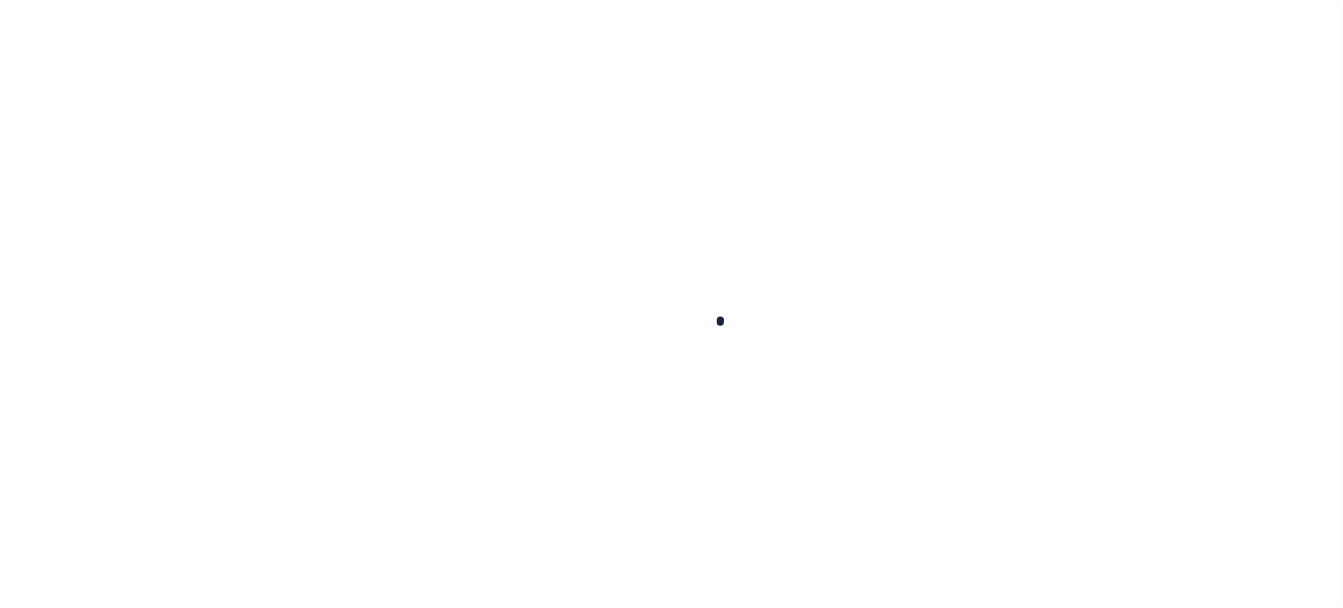 scroll, scrollTop: 504, scrollLeft: 0, axis: vertical 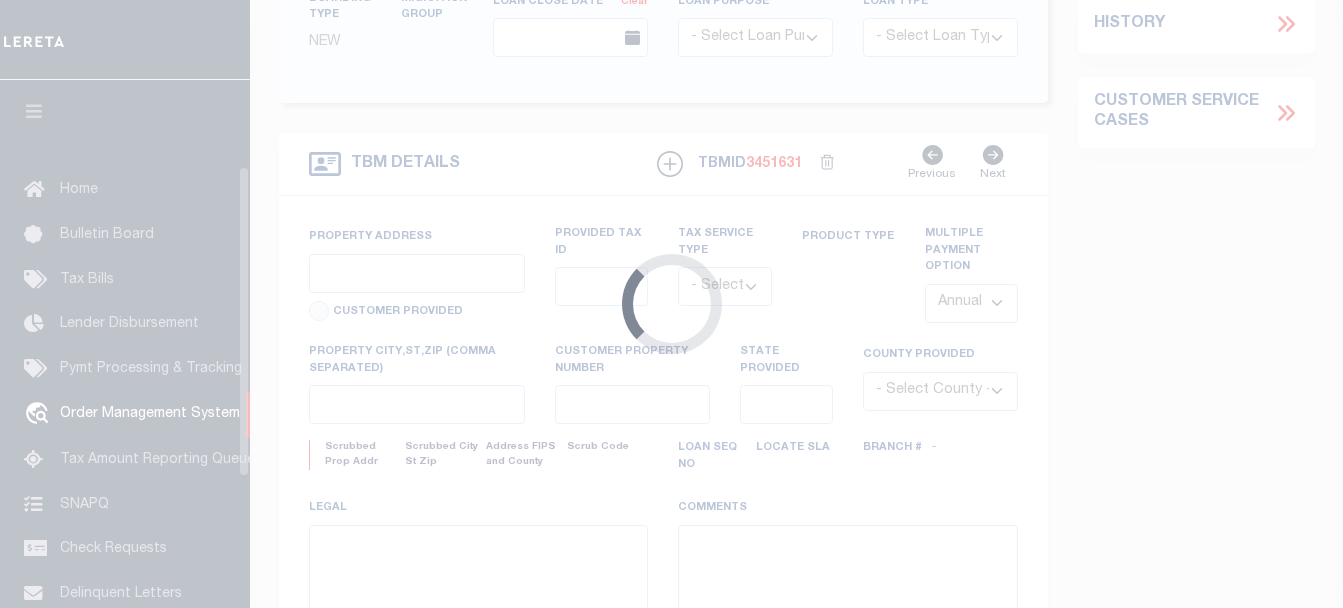 type on "40010942" 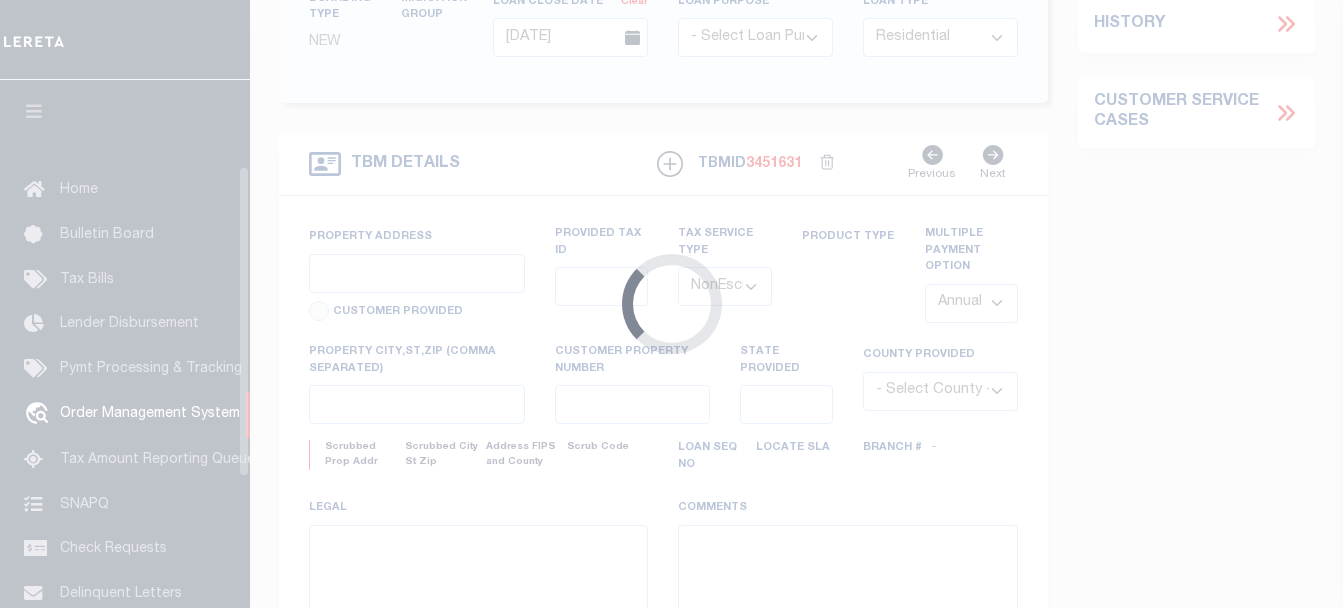 scroll, scrollTop: 146, scrollLeft: 0, axis: vertical 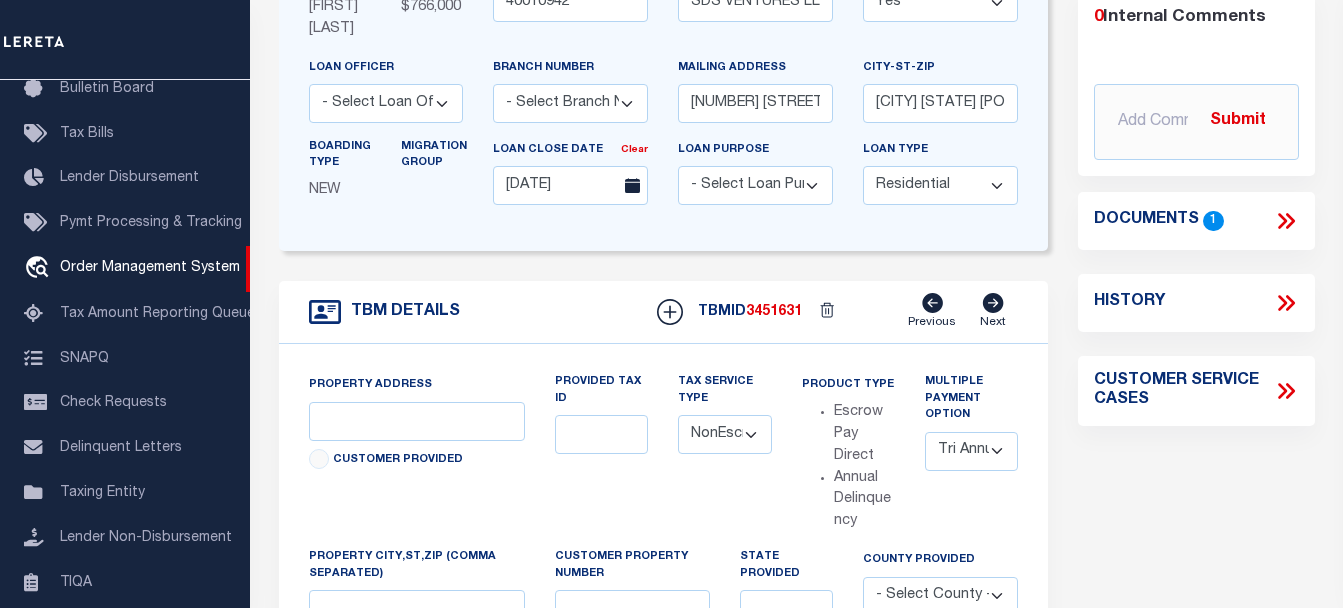 type on "[NUMBER] [STREET] [CITY] [STATE]-[POSTALCODE]" 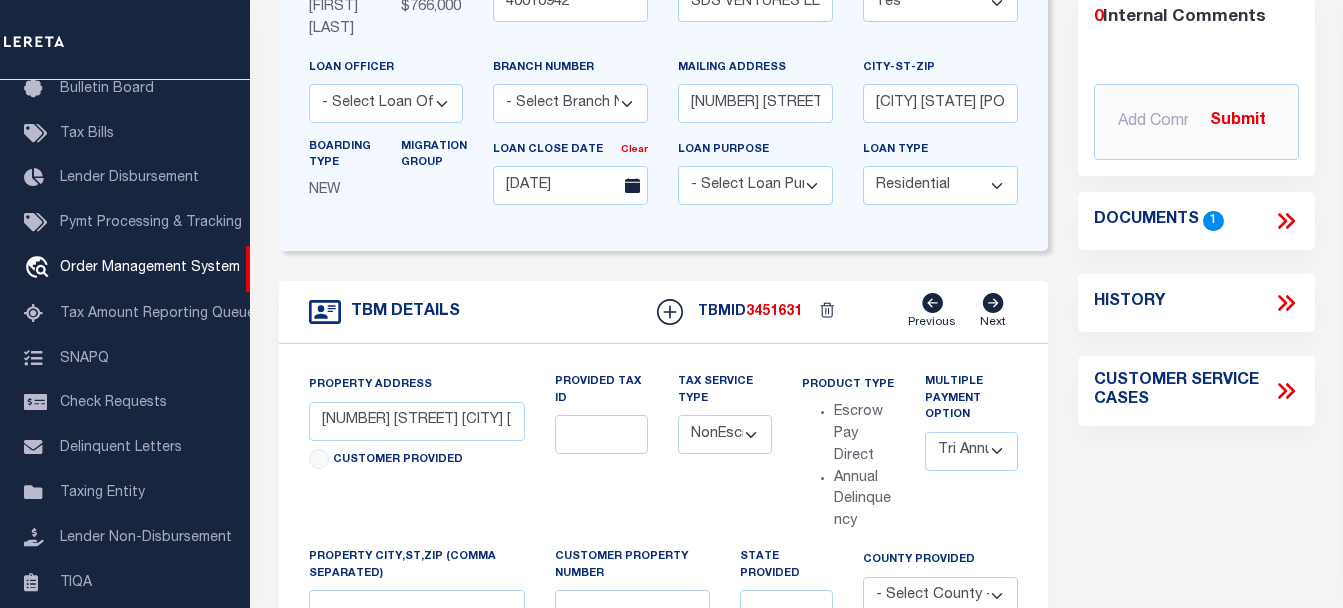 type on "[CITY] [STATE] [POSTALCODE]" 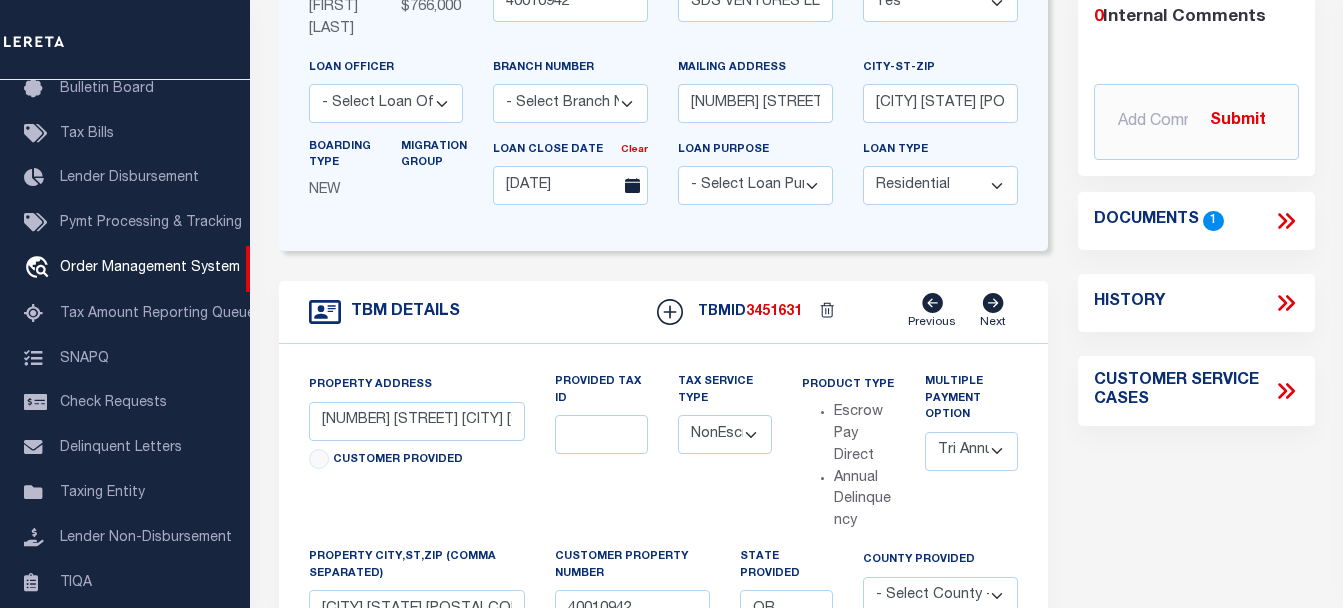 click 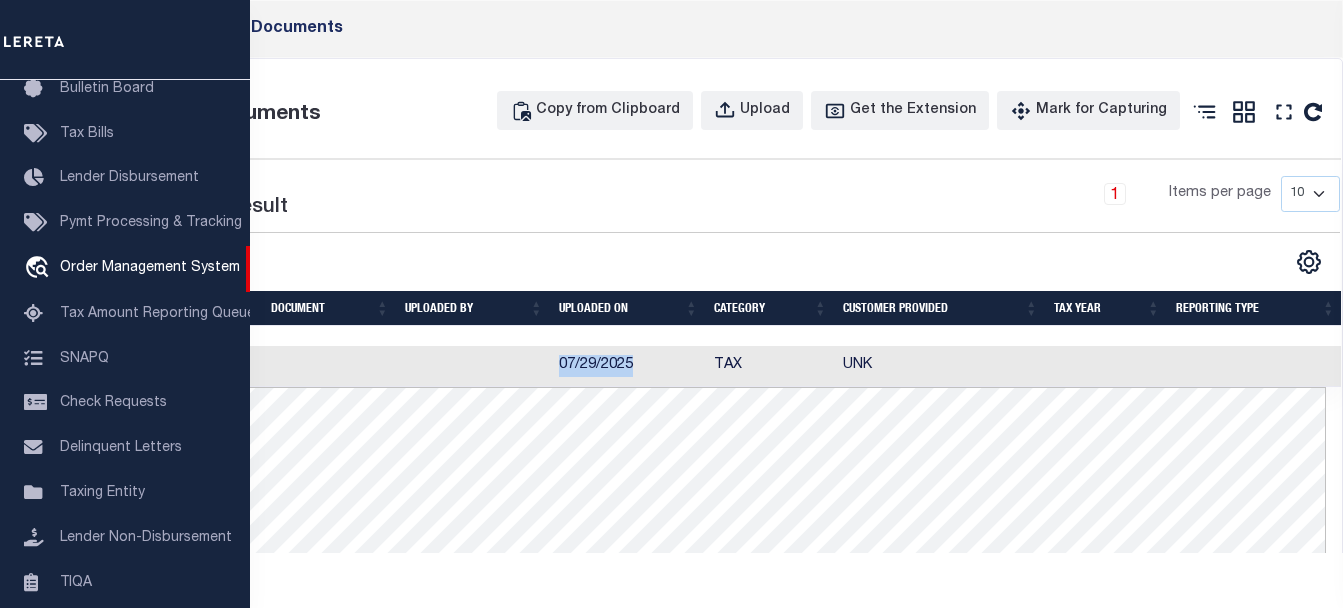 drag, startPoint x: 647, startPoint y: 386, endPoint x: 357, endPoint y: 395, distance: 290.13962 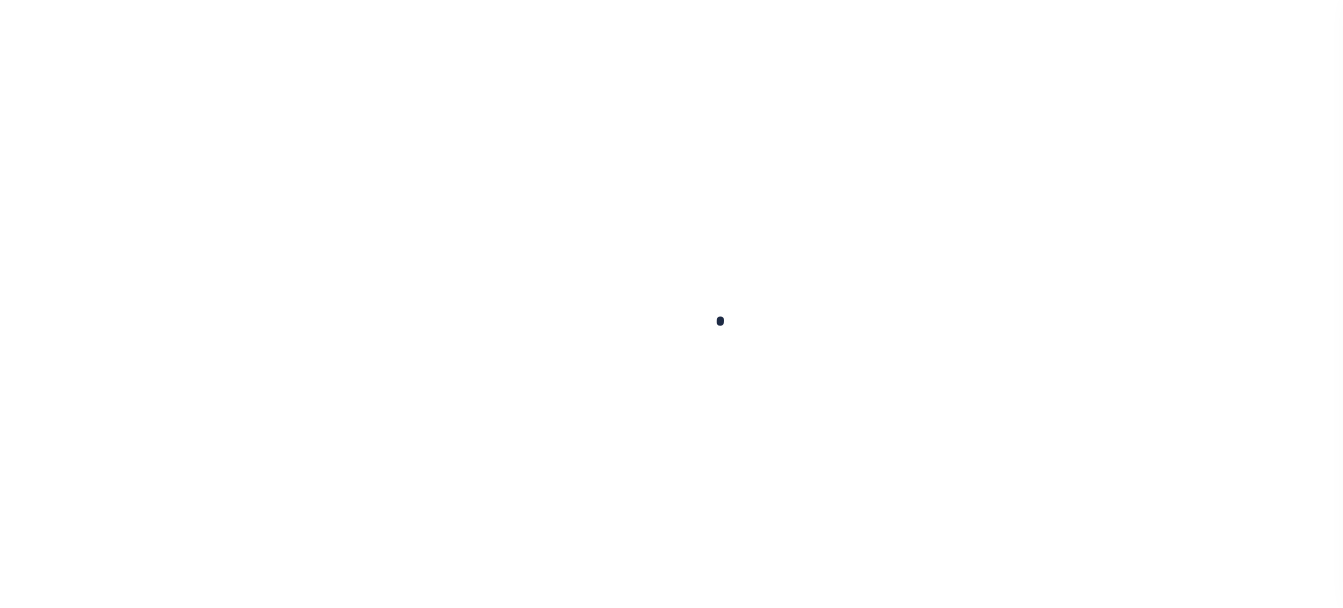 scroll, scrollTop: 356, scrollLeft: 0, axis: vertical 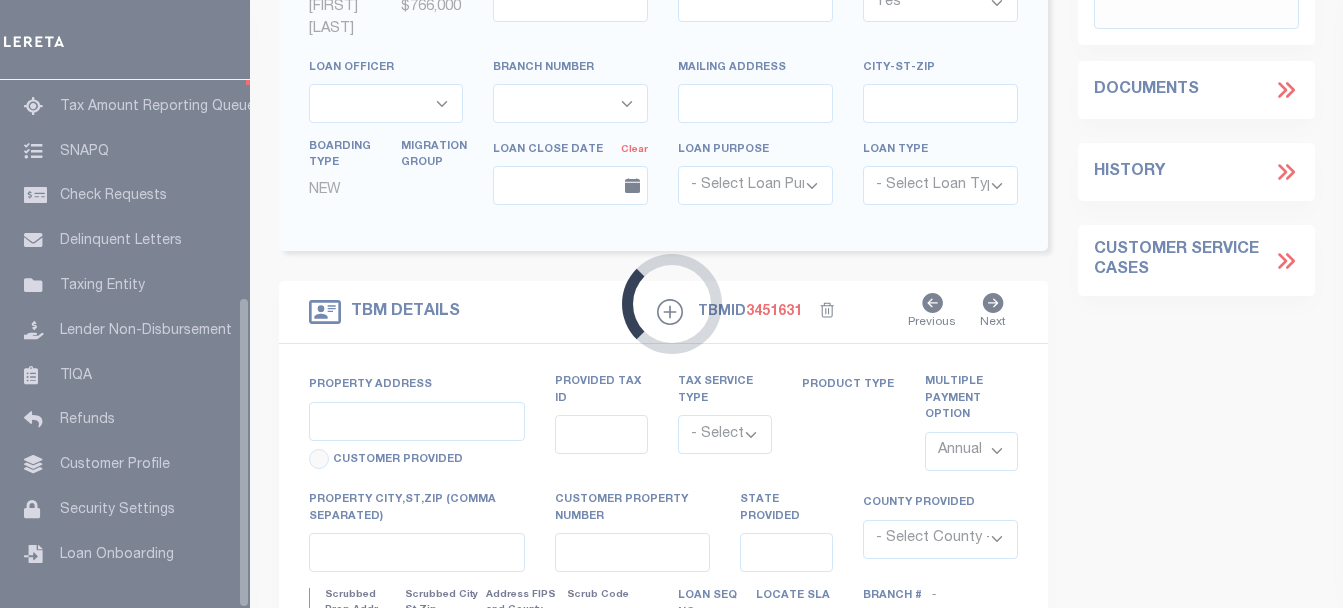 type on "40010942" 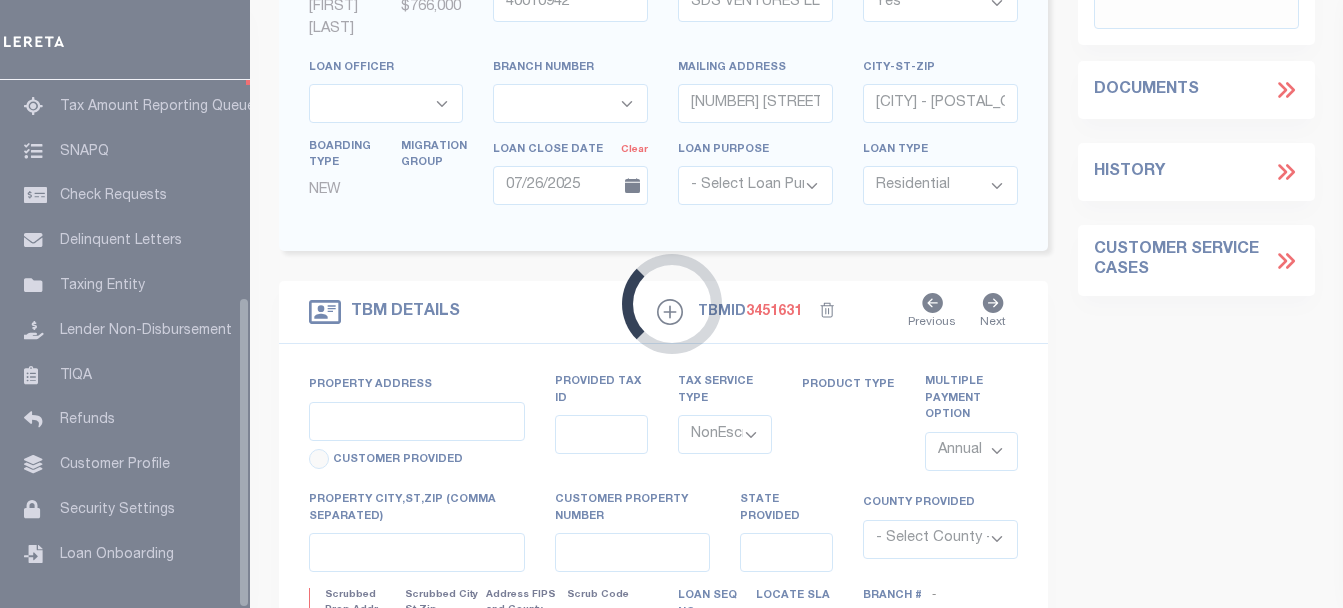 scroll, scrollTop: 391, scrollLeft: 0, axis: vertical 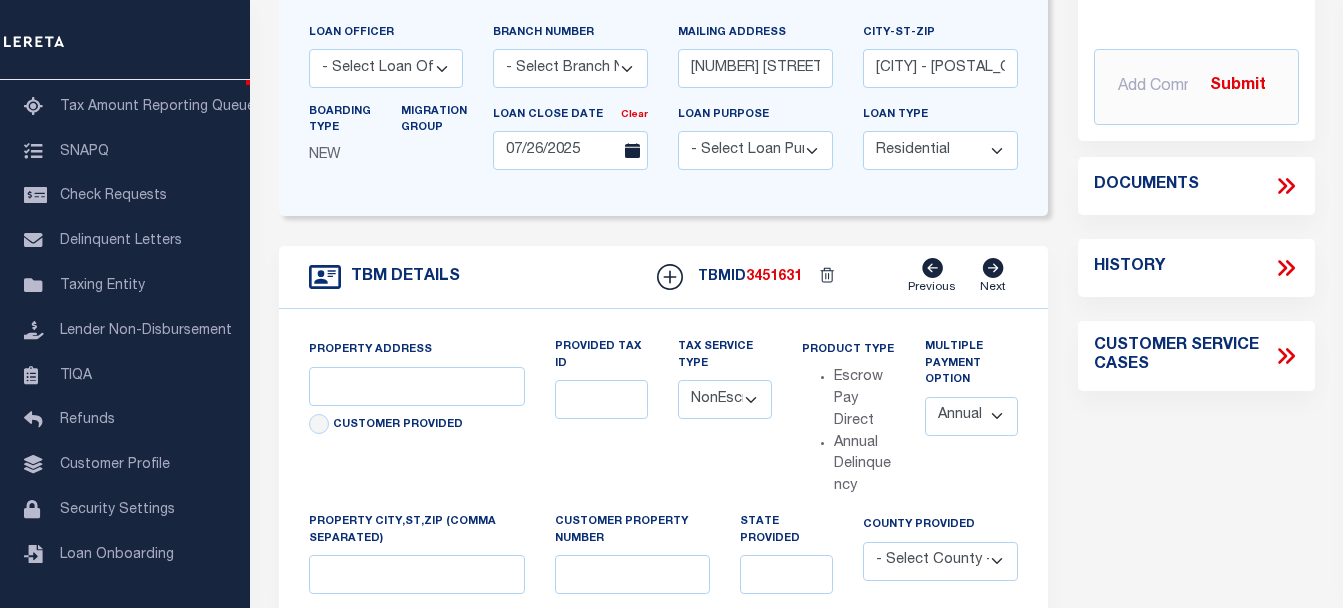 type on "[NUMBER] [STREET] [STREET]" 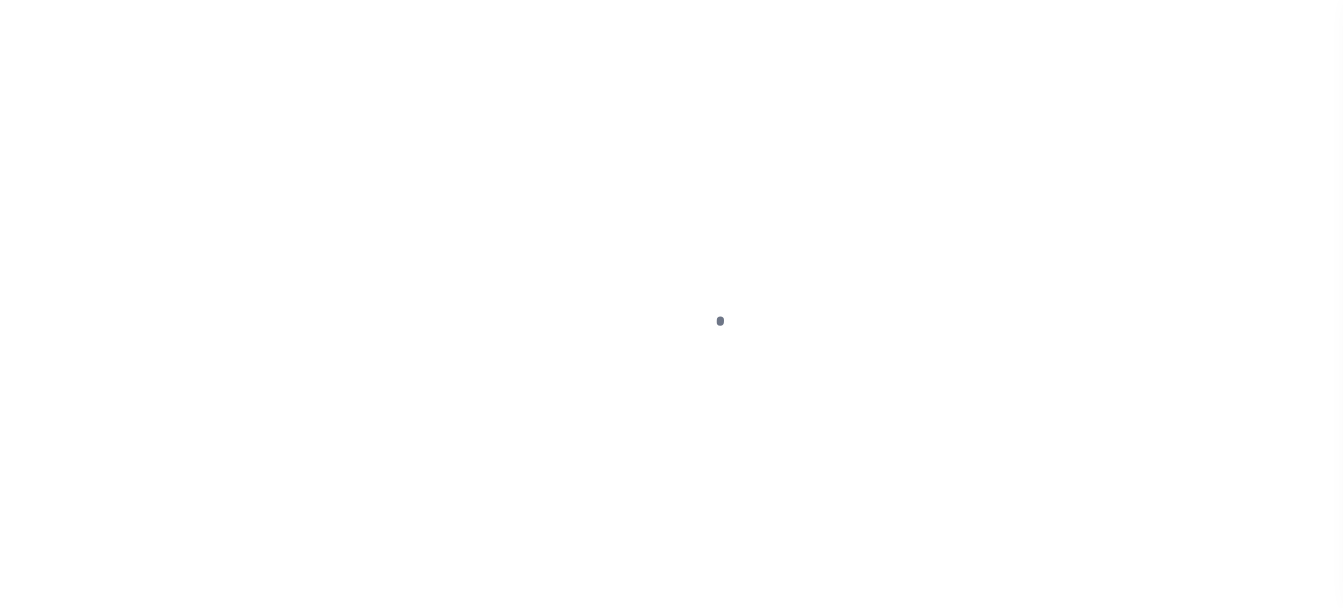 scroll, scrollTop: 391, scrollLeft: 0, axis: vertical 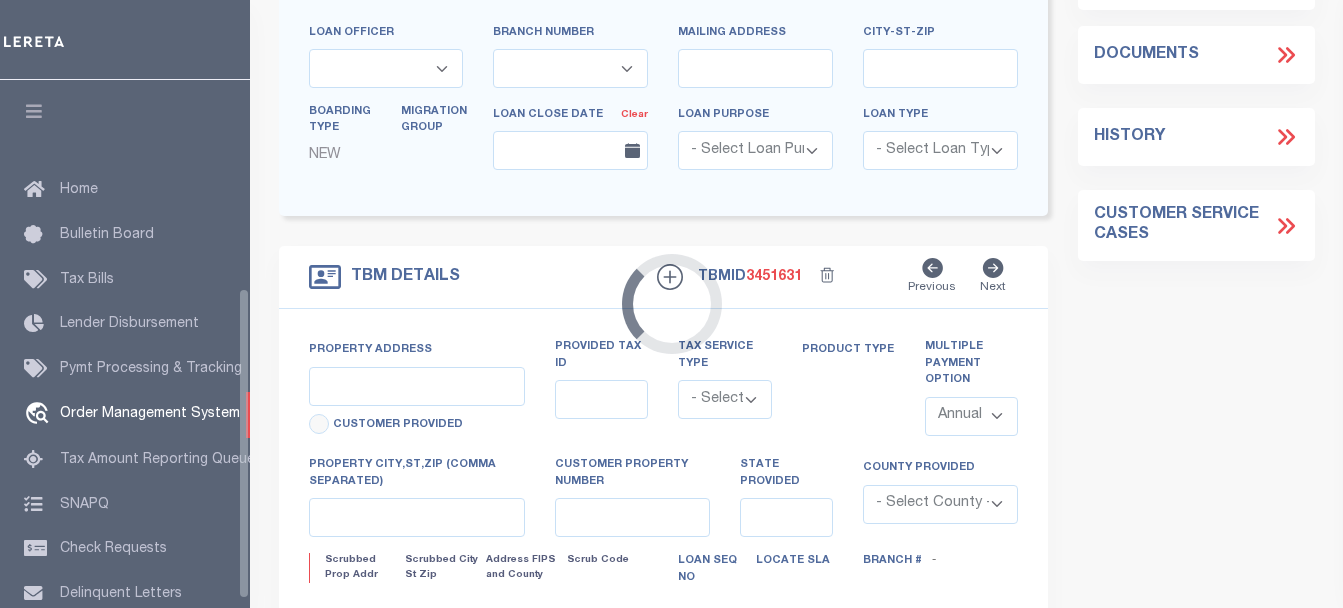 type on "40010942" 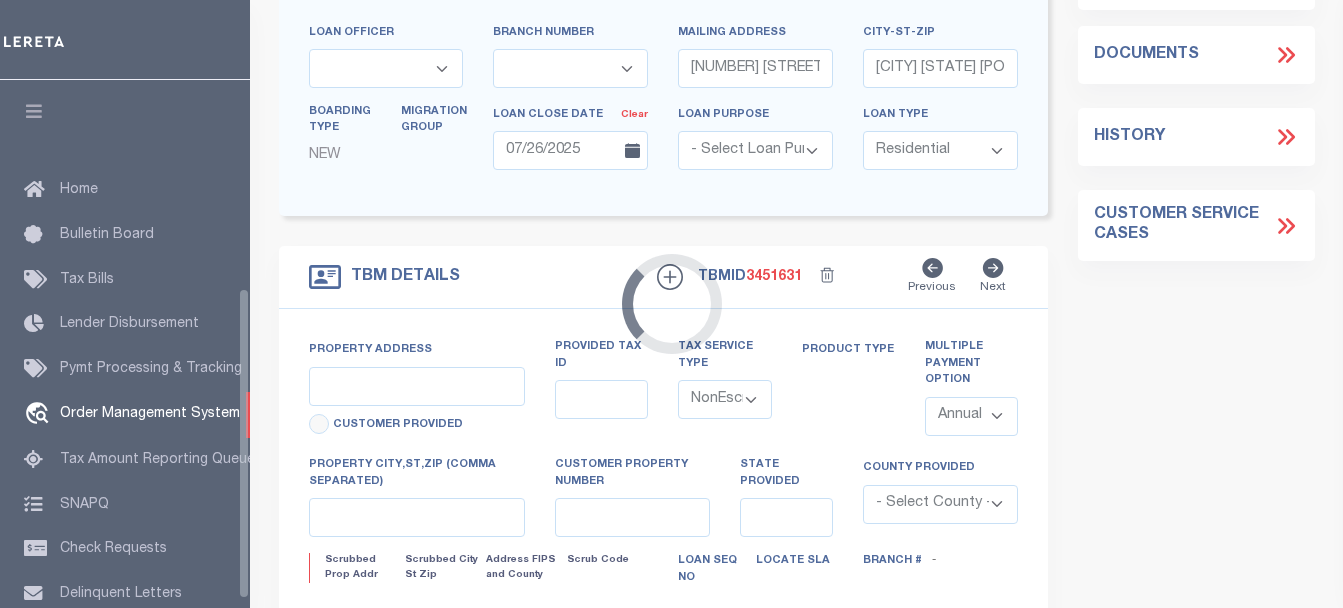 scroll, scrollTop: 351, scrollLeft: 0, axis: vertical 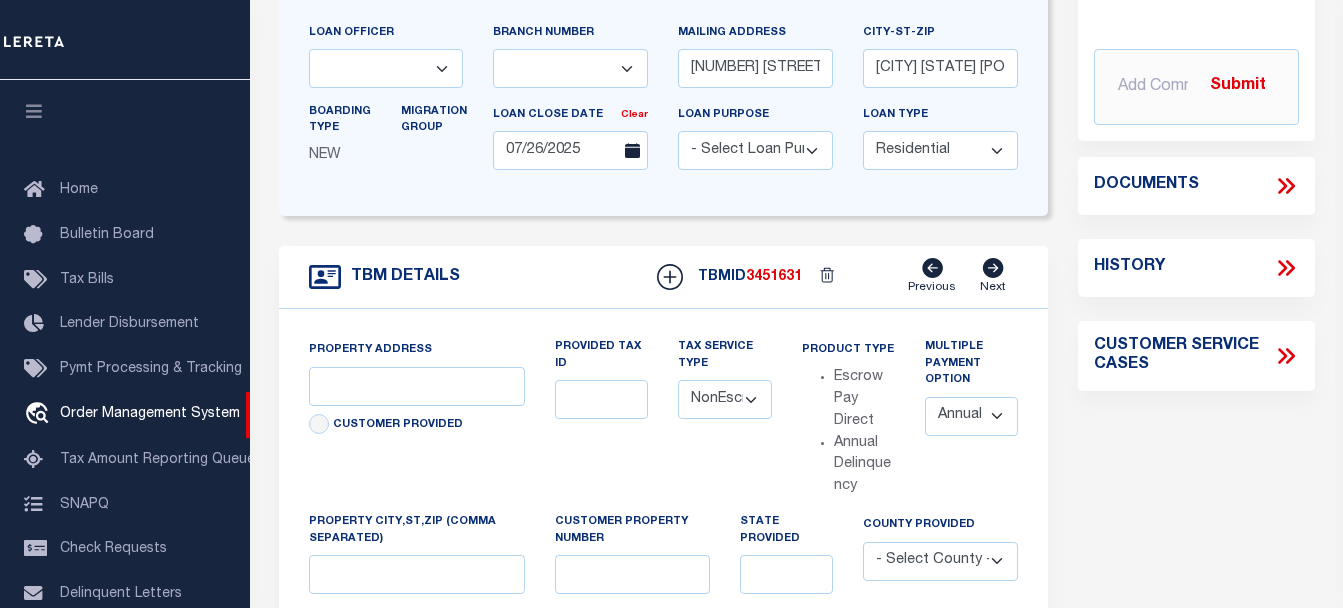 type on "[NUMBER] [STREET] [STREET_NAME] [STREET_TYPE]" 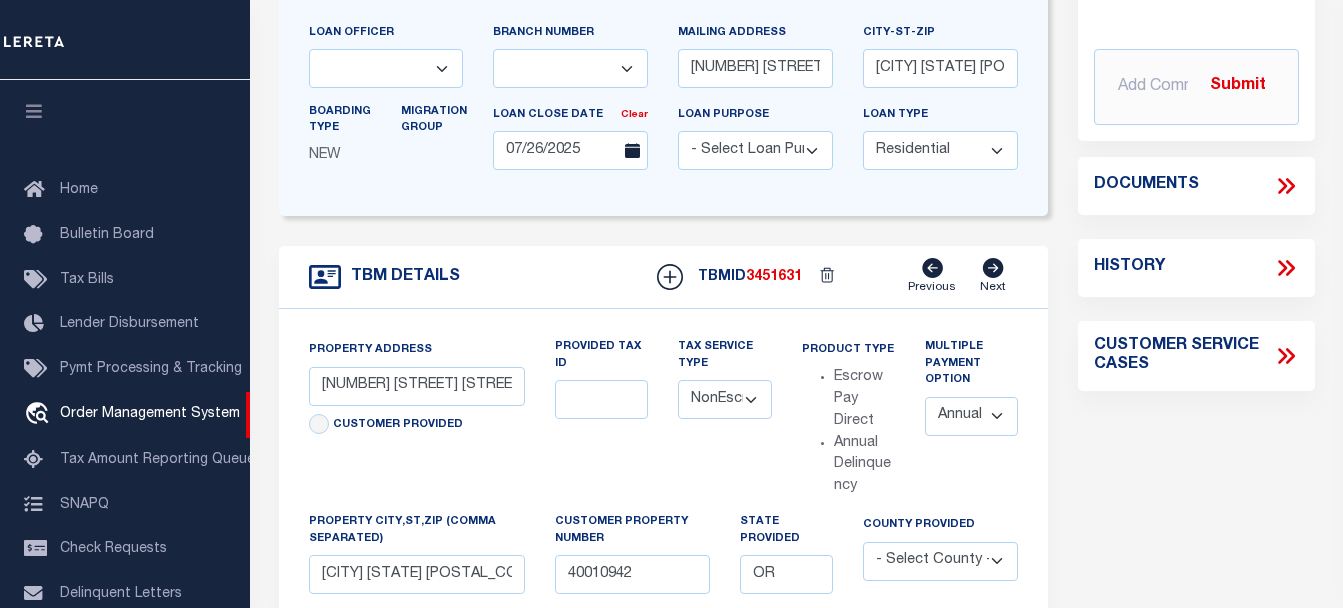 click at bounding box center (34, 111) 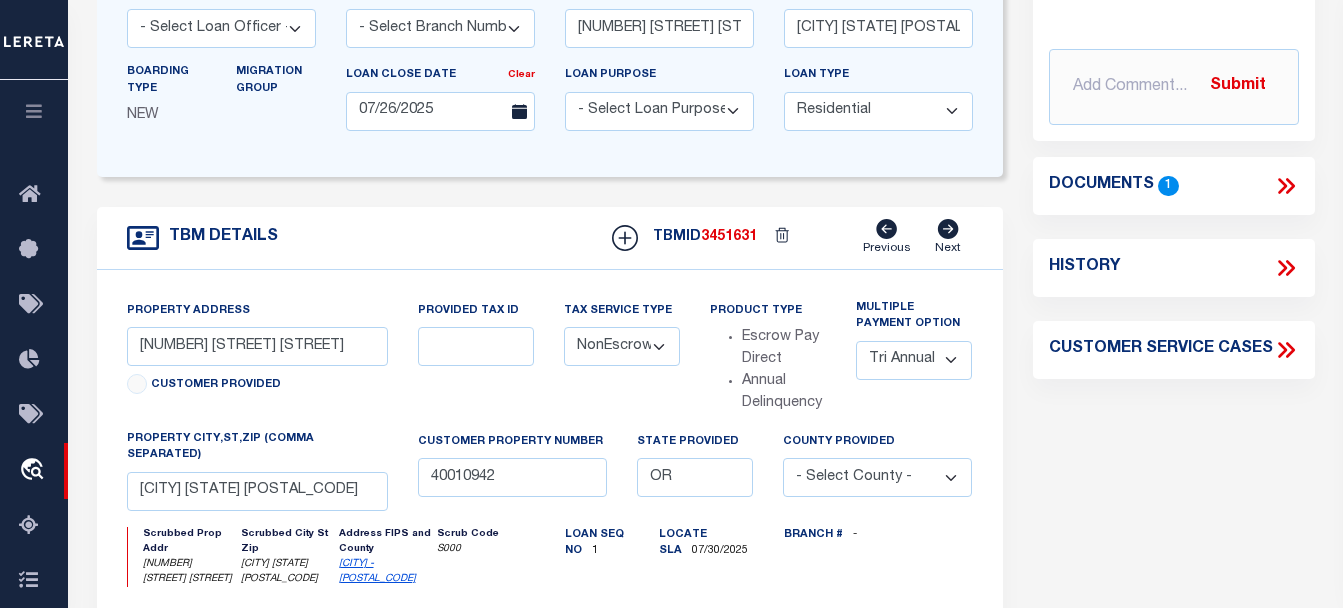 click 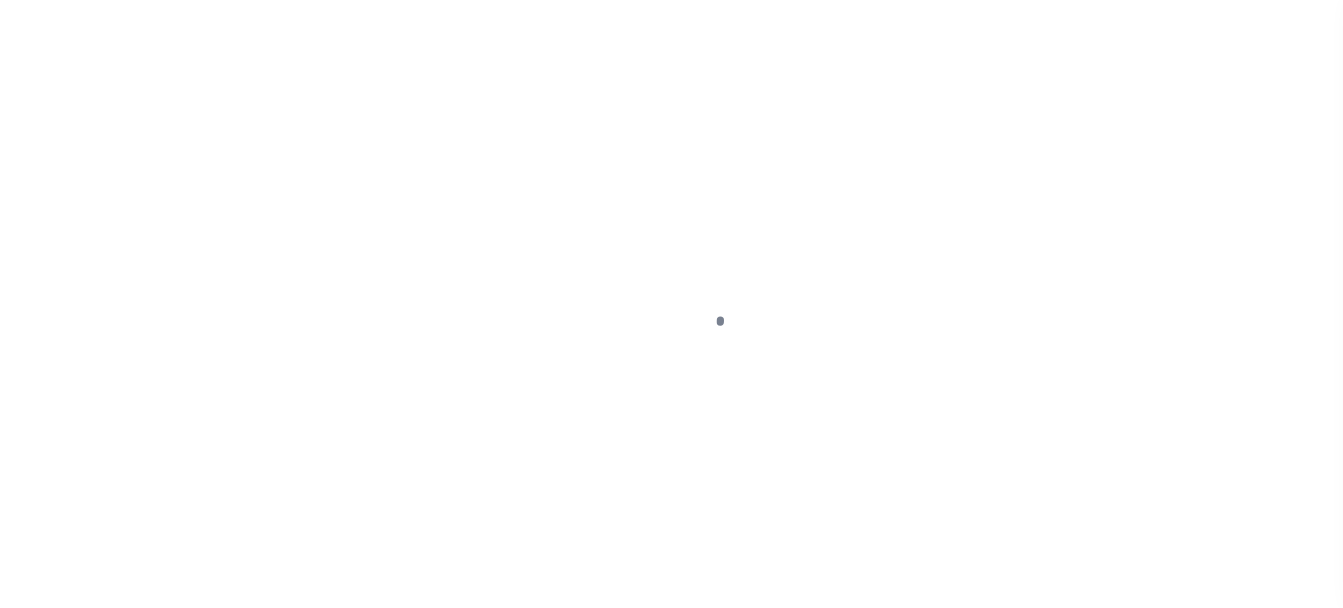 select on "10" 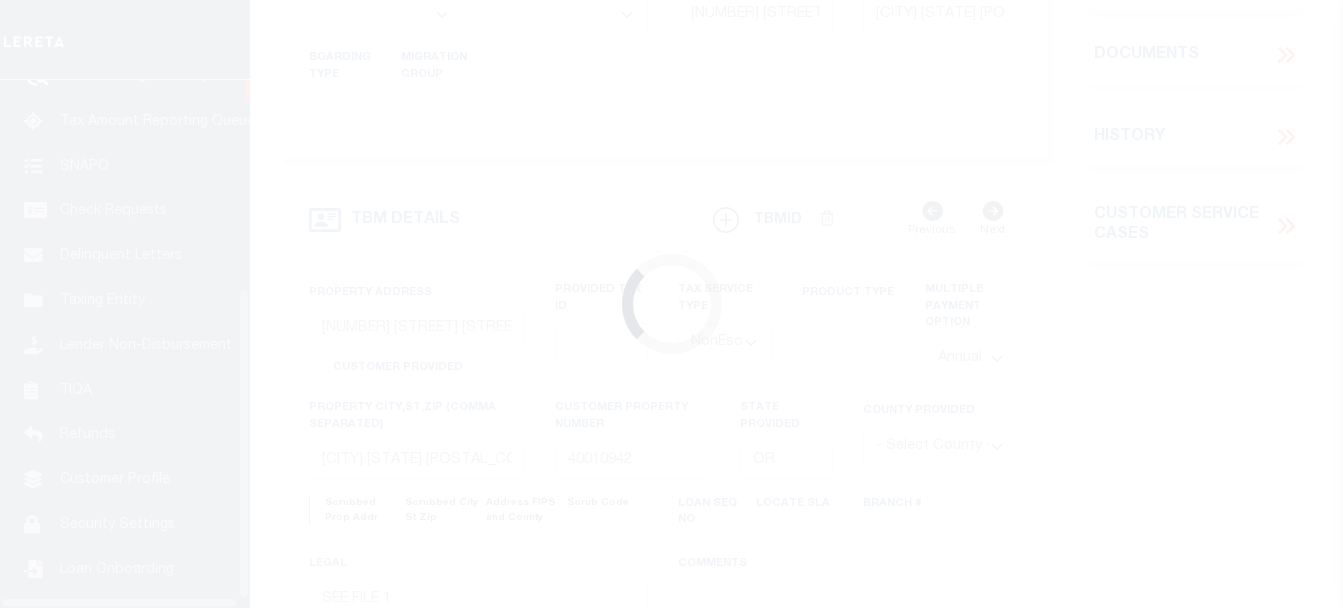 scroll, scrollTop: 366, scrollLeft: 0, axis: vertical 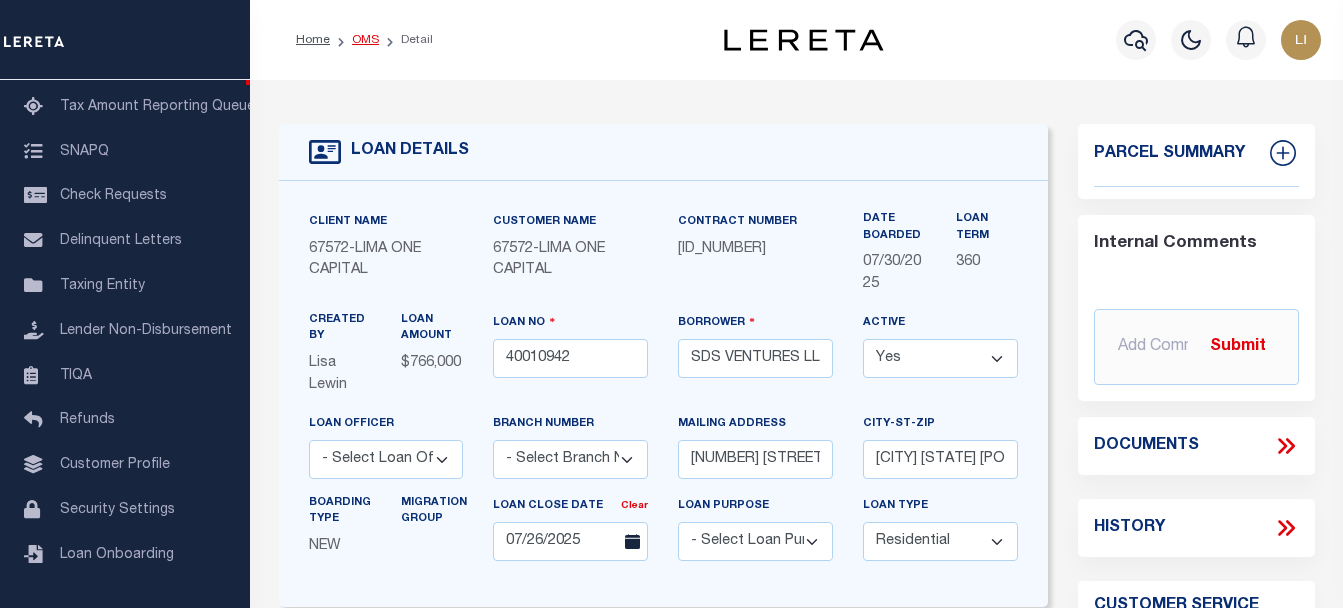 click on "OMS" at bounding box center (365, 40) 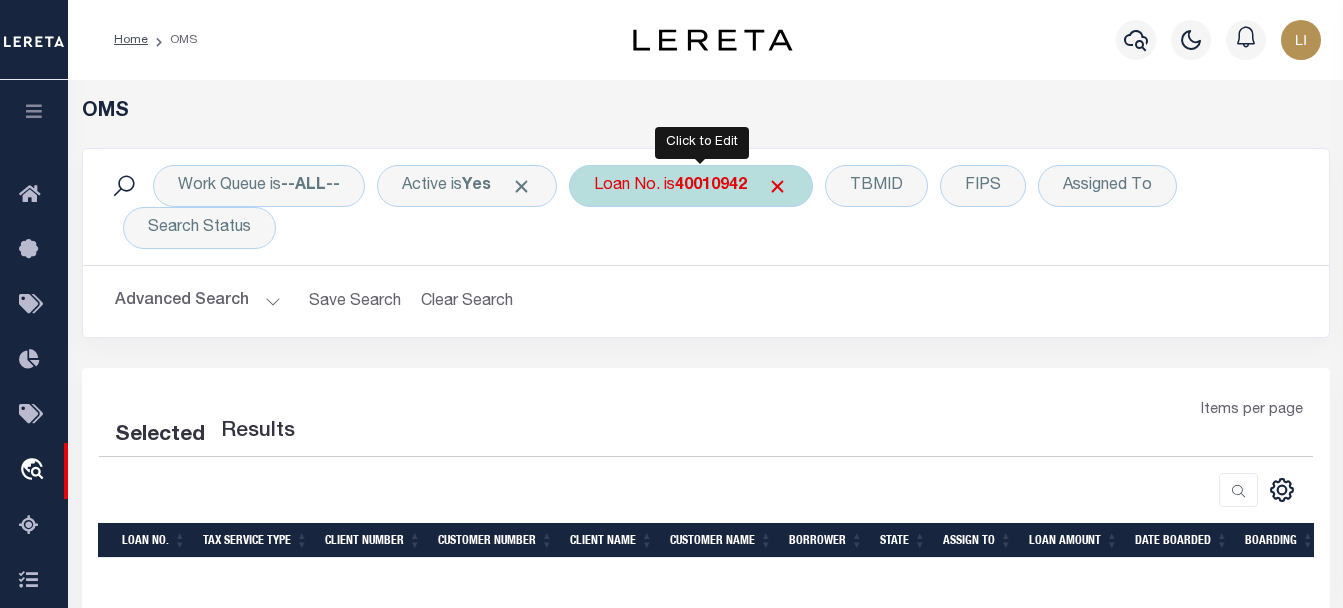 click on "Loan No. is  40010942" at bounding box center (691, 186) 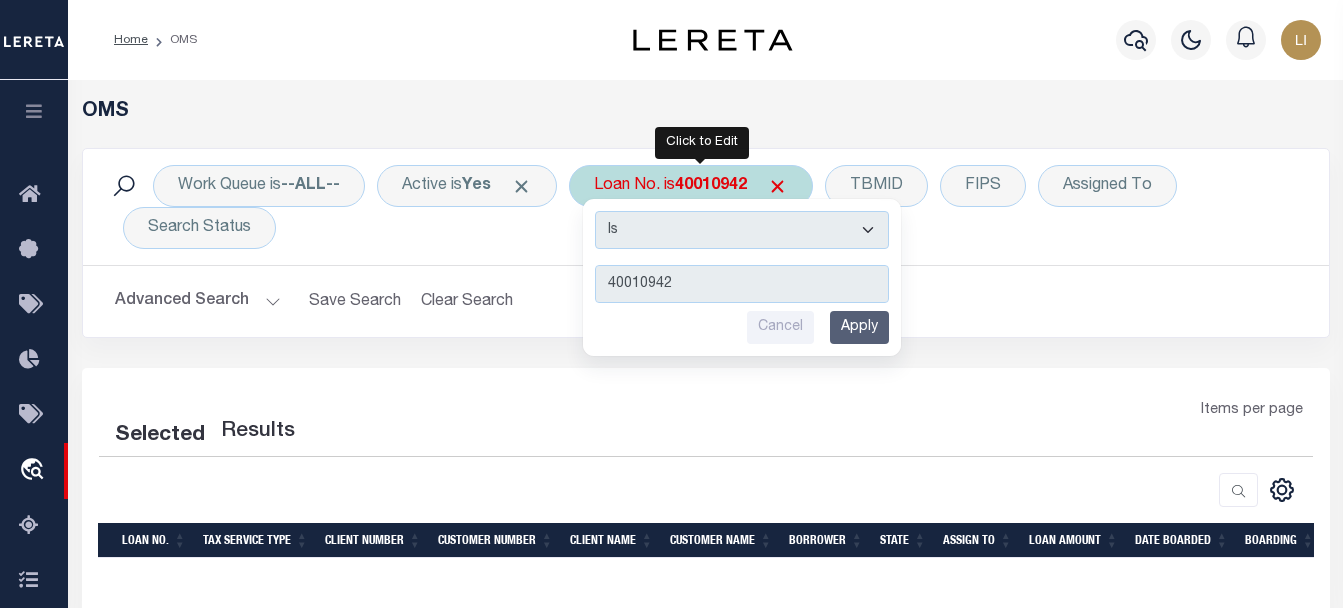 click on "Is
Contains" at bounding box center [742, 230] 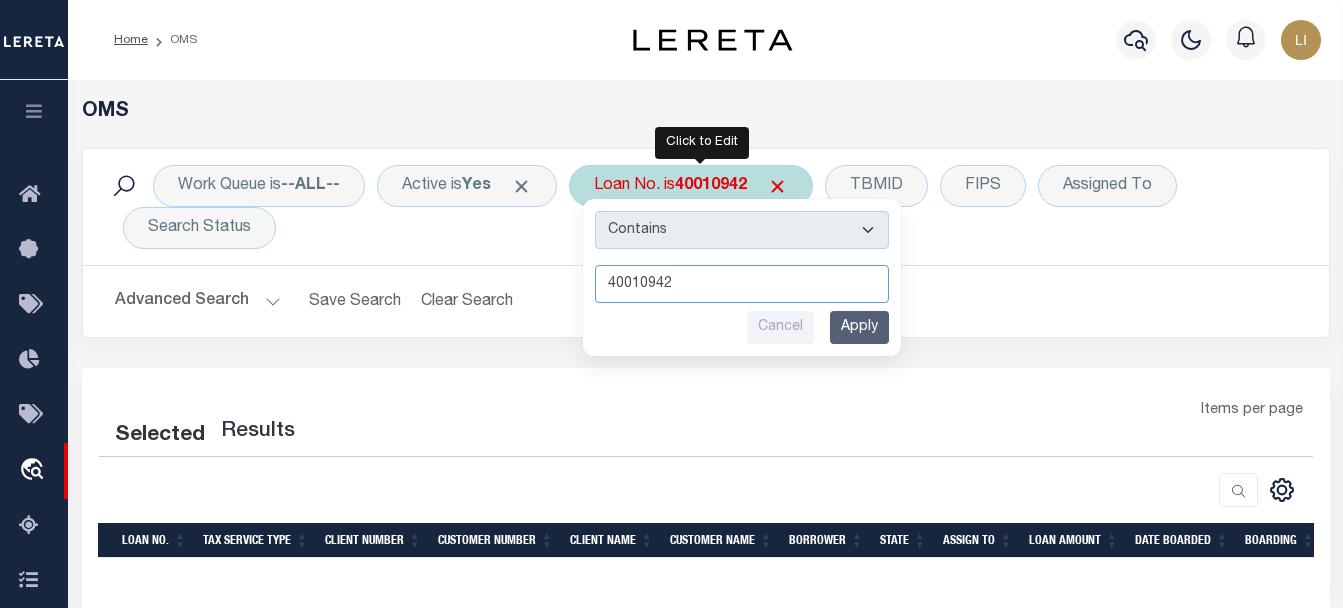 click on "40010942" at bounding box center [742, 284] 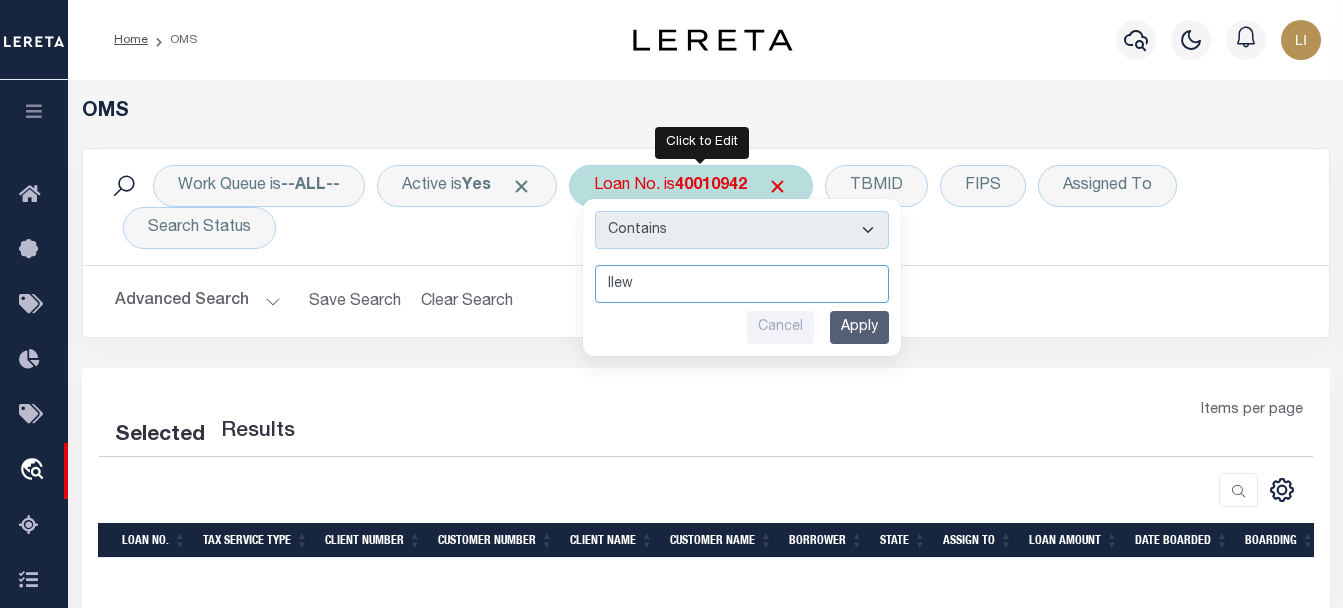 type on "llew" 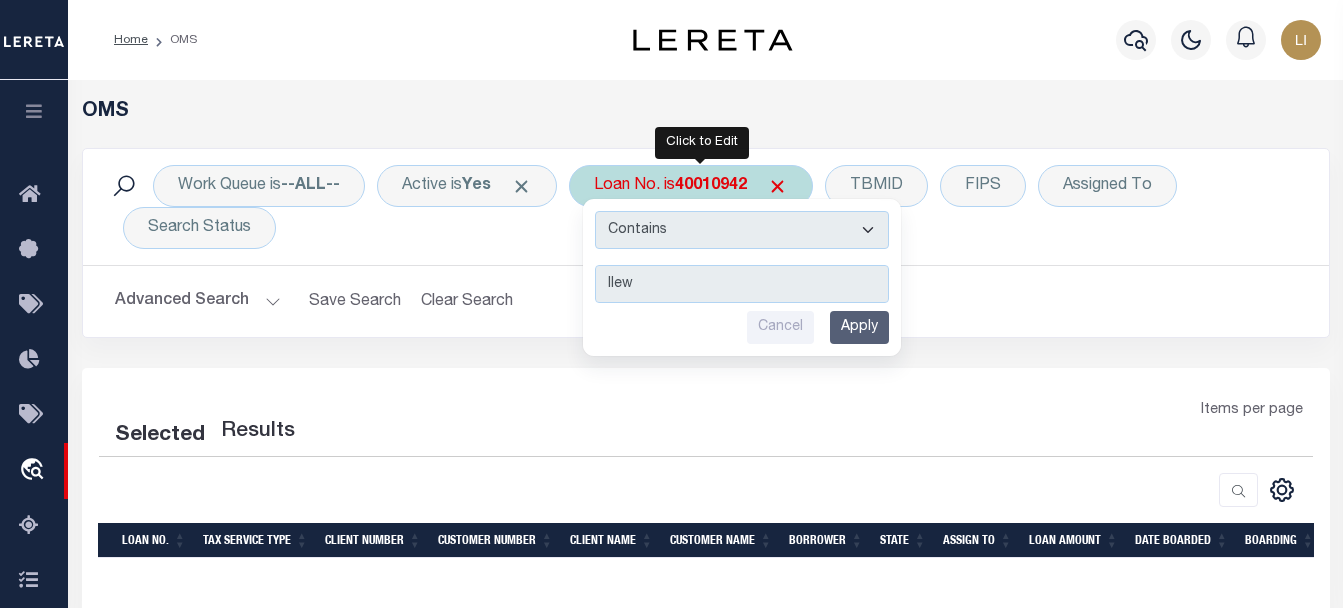 drag, startPoint x: 855, startPoint y: 322, endPoint x: 103, endPoint y: 331, distance: 752.05383 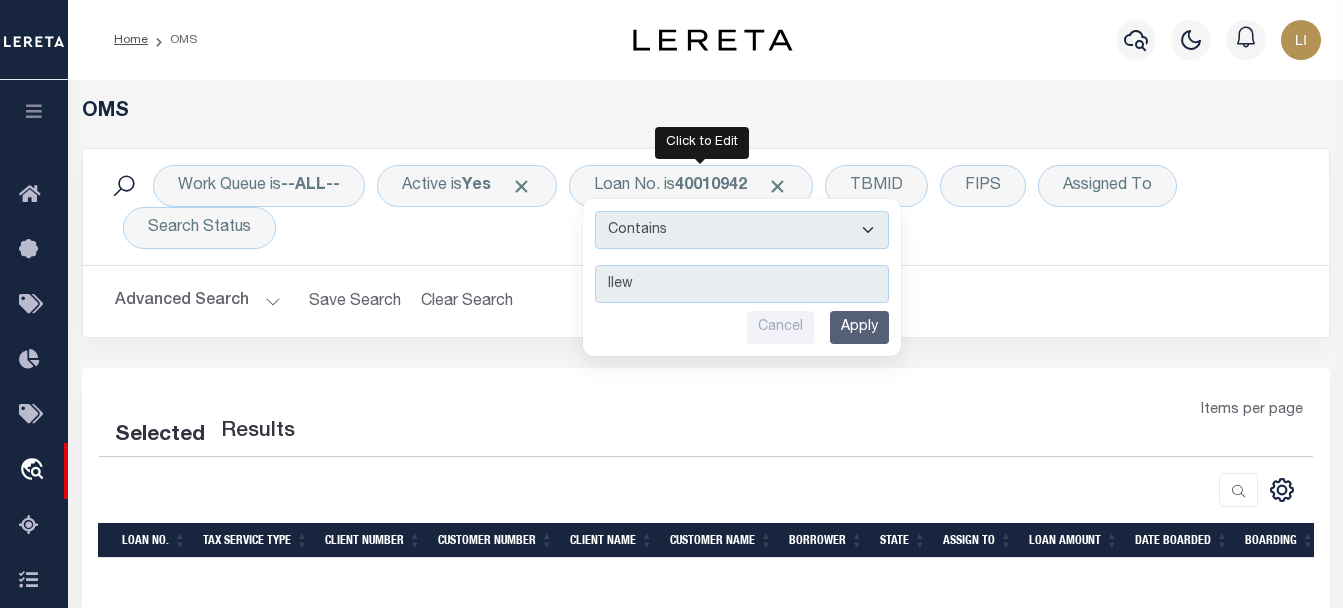 click on "Apply" at bounding box center (859, 327) 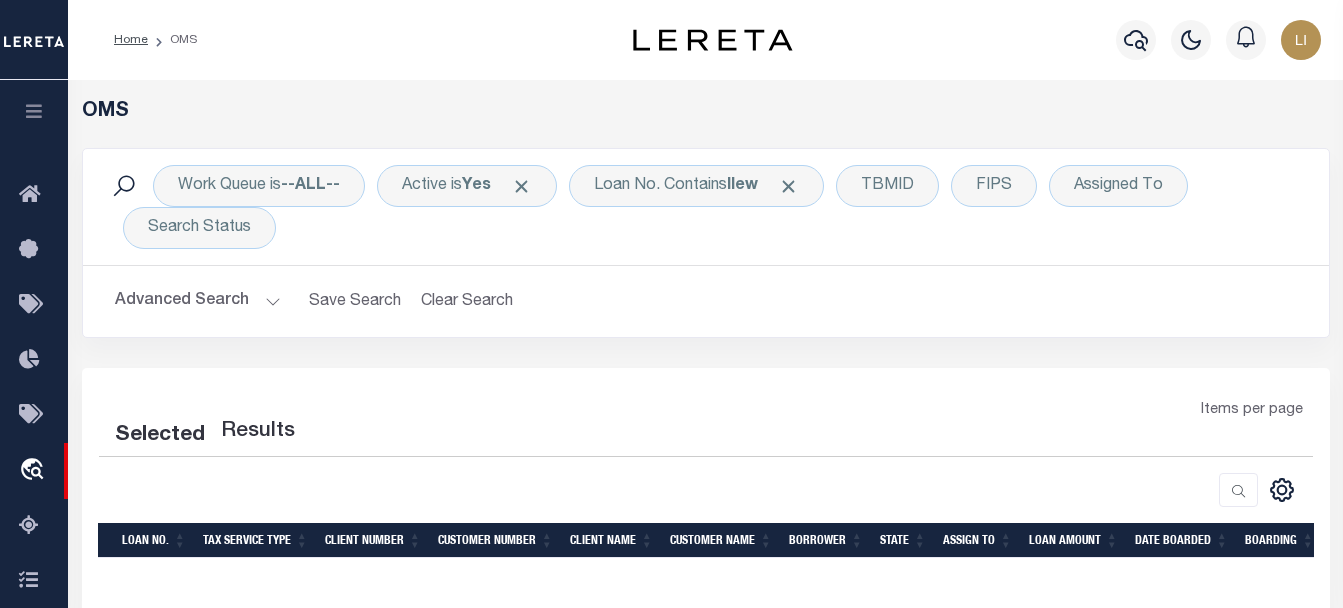 select on "200" 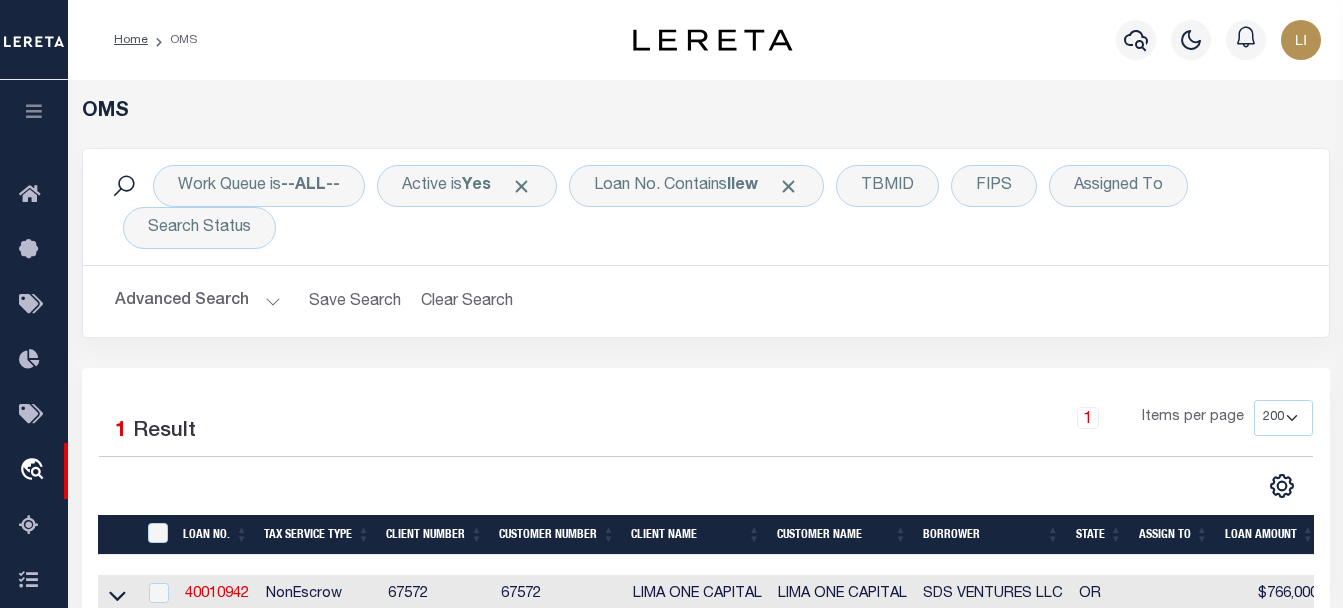 scroll, scrollTop: 400, scrollLeft: 0, axis: vertical 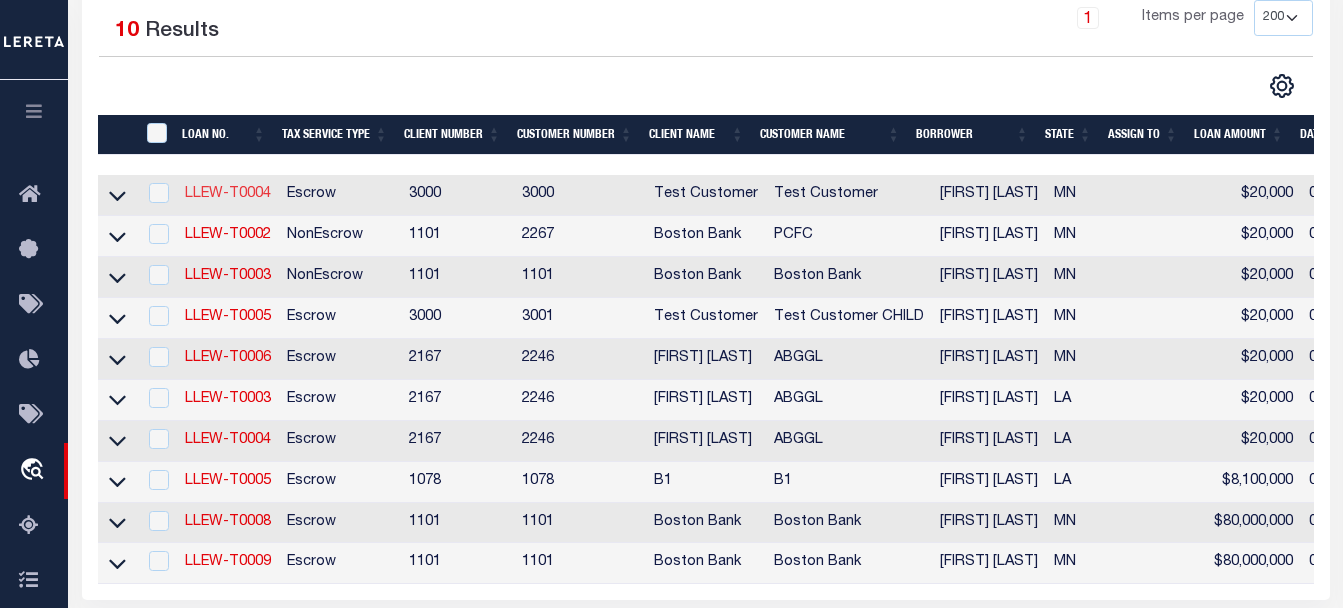 click on "LLEW-T0004" at bounding box center [228, 194] 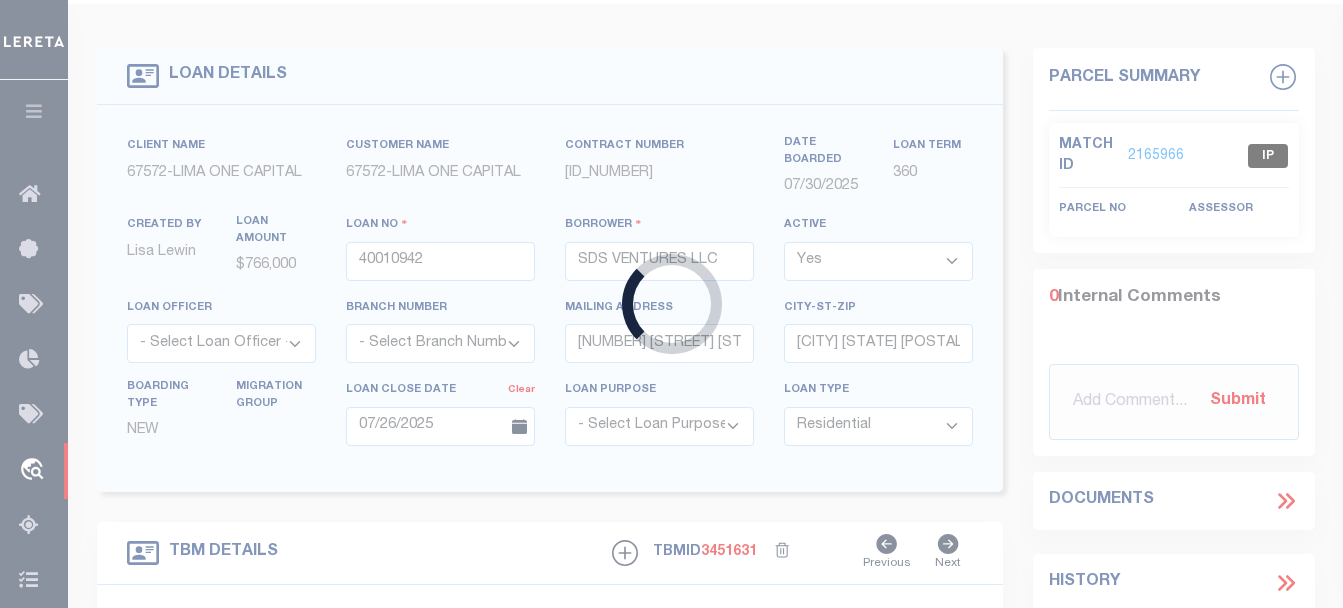 type on "LLEW-T0004" 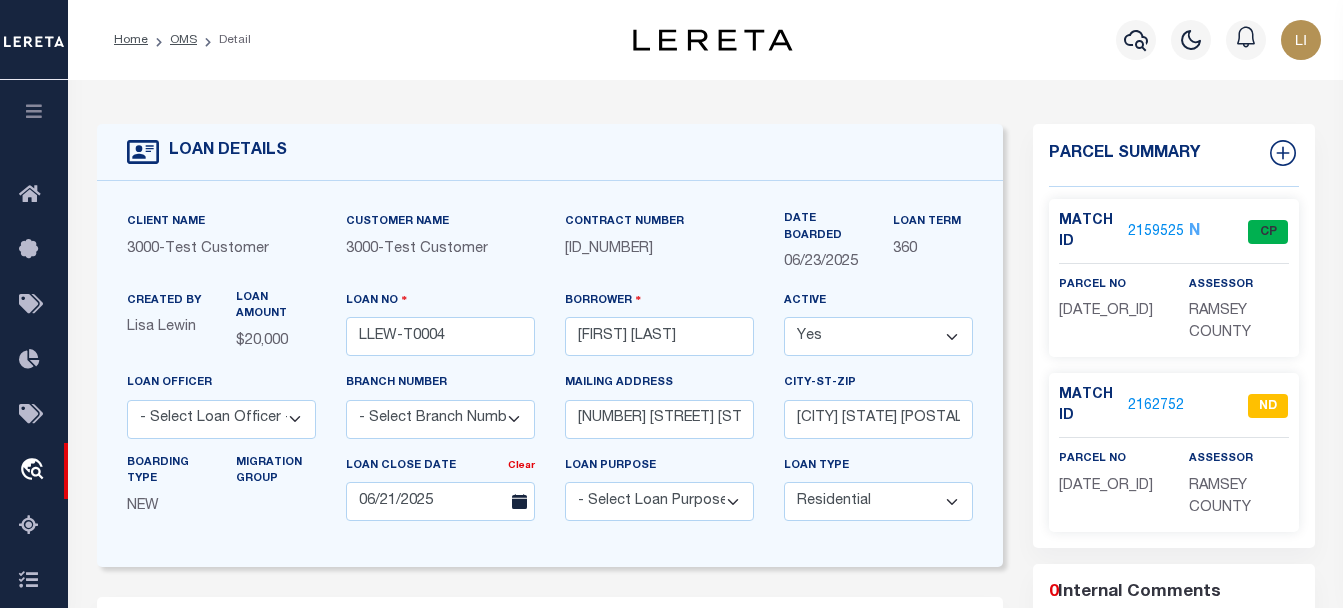 scroll, scrollTop: 400, scrollLeft: 0, axis: vertical 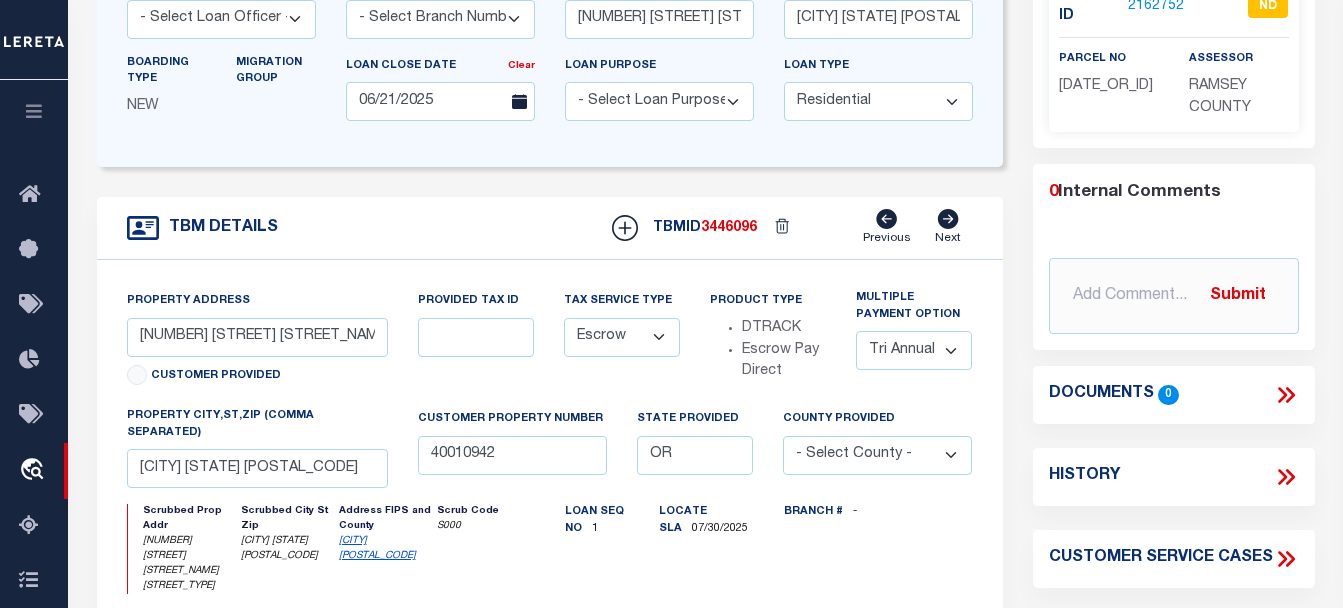 click 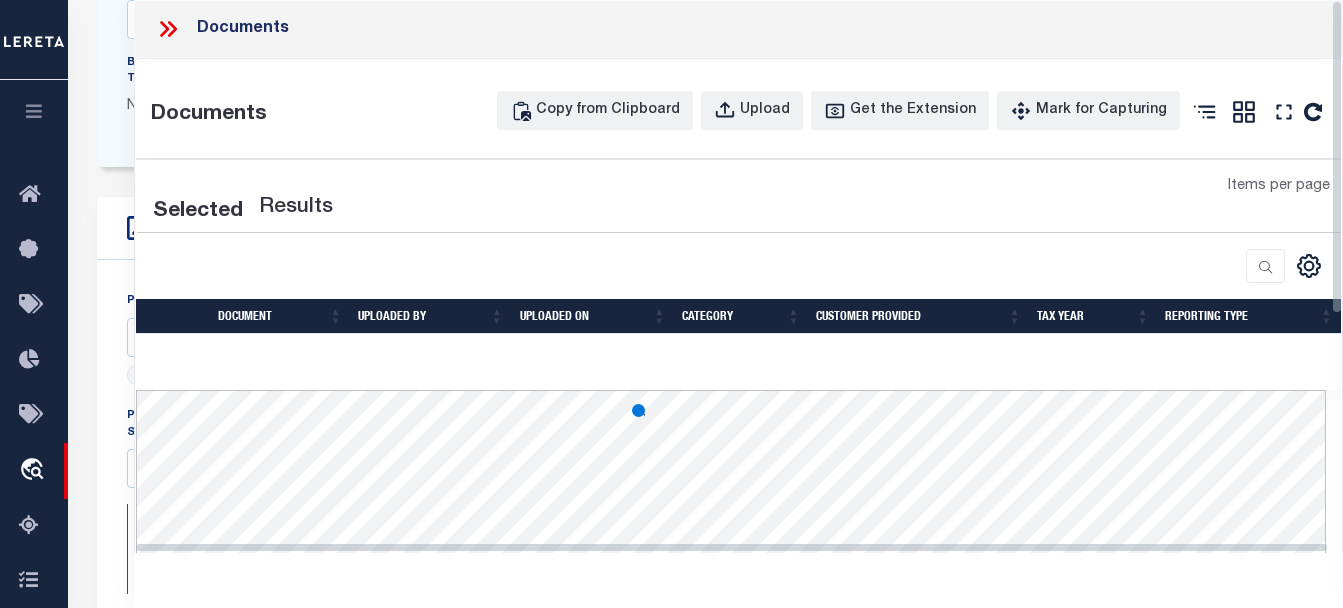 type on "[NUMBER] [STREET]" 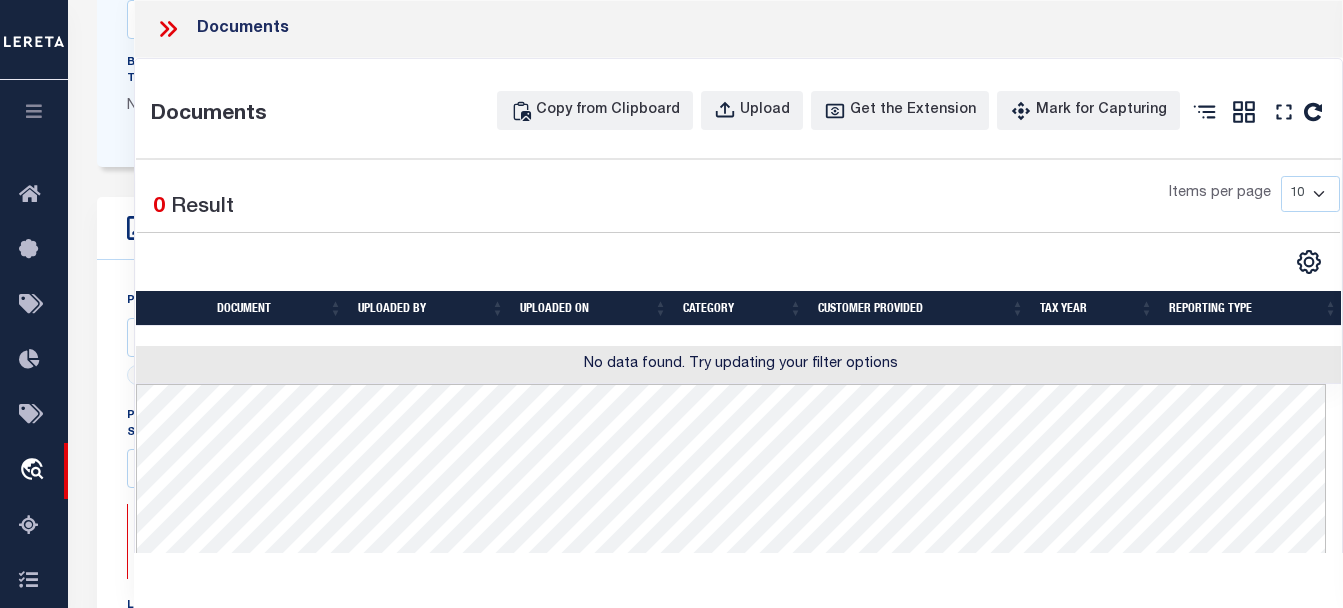 click 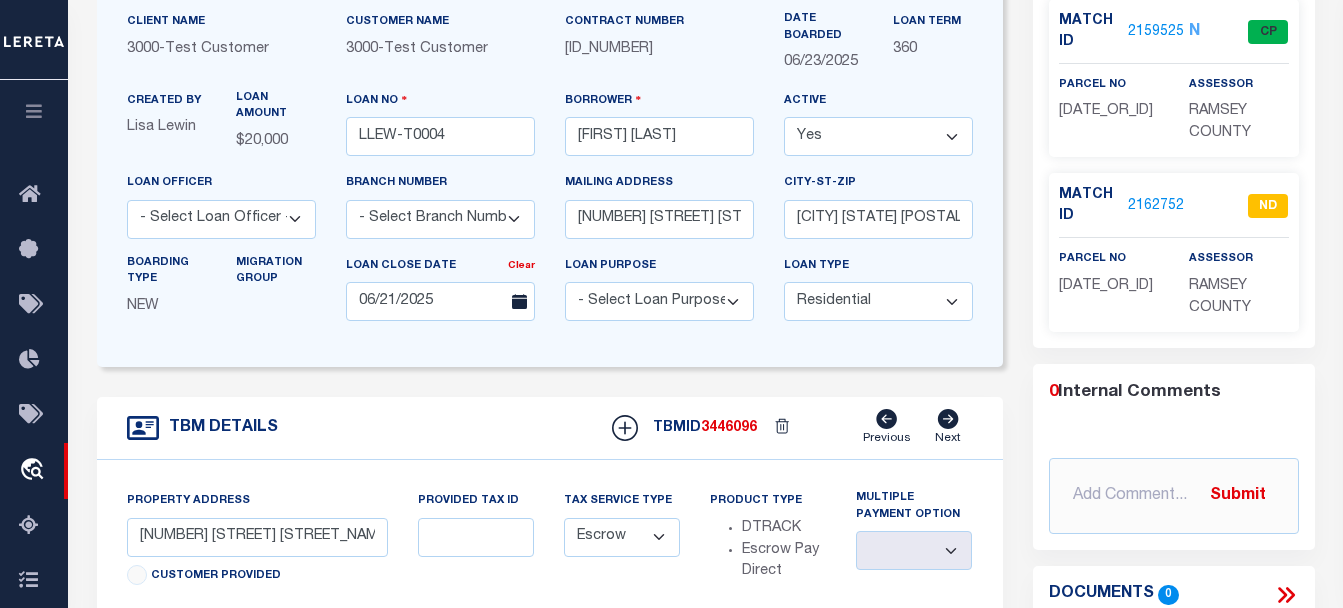 scroll, scrollTop: 0, scrollLeft: 0, axis: both 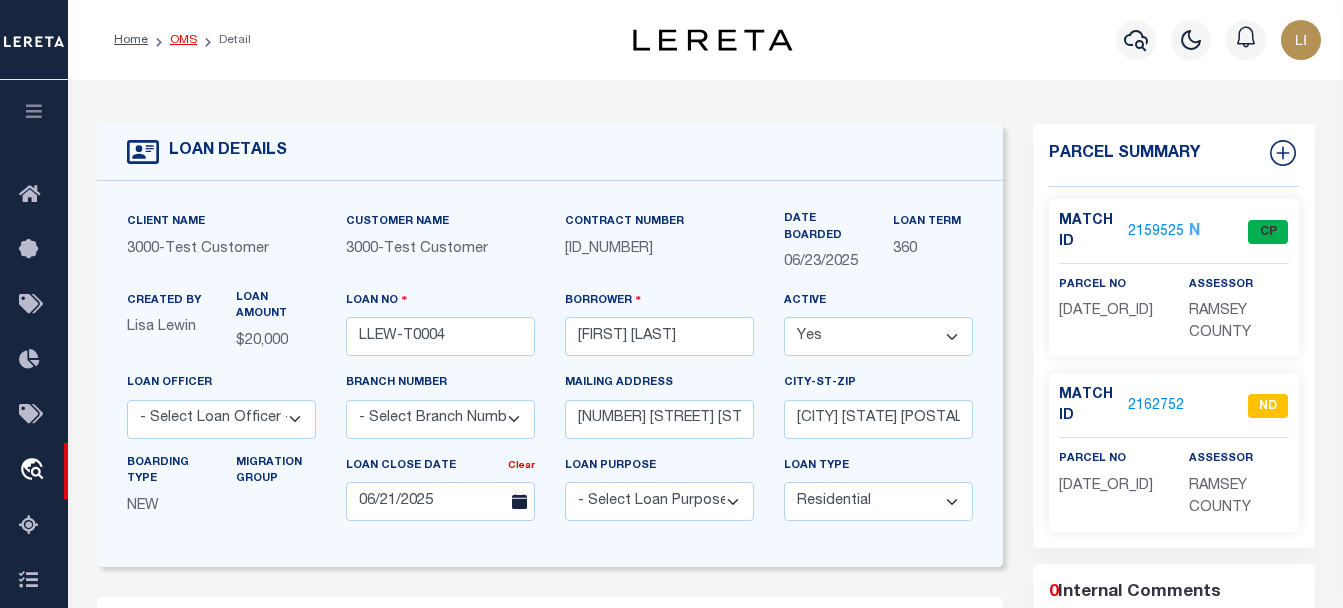 click on "OMS" at bounding box center (183, 40) 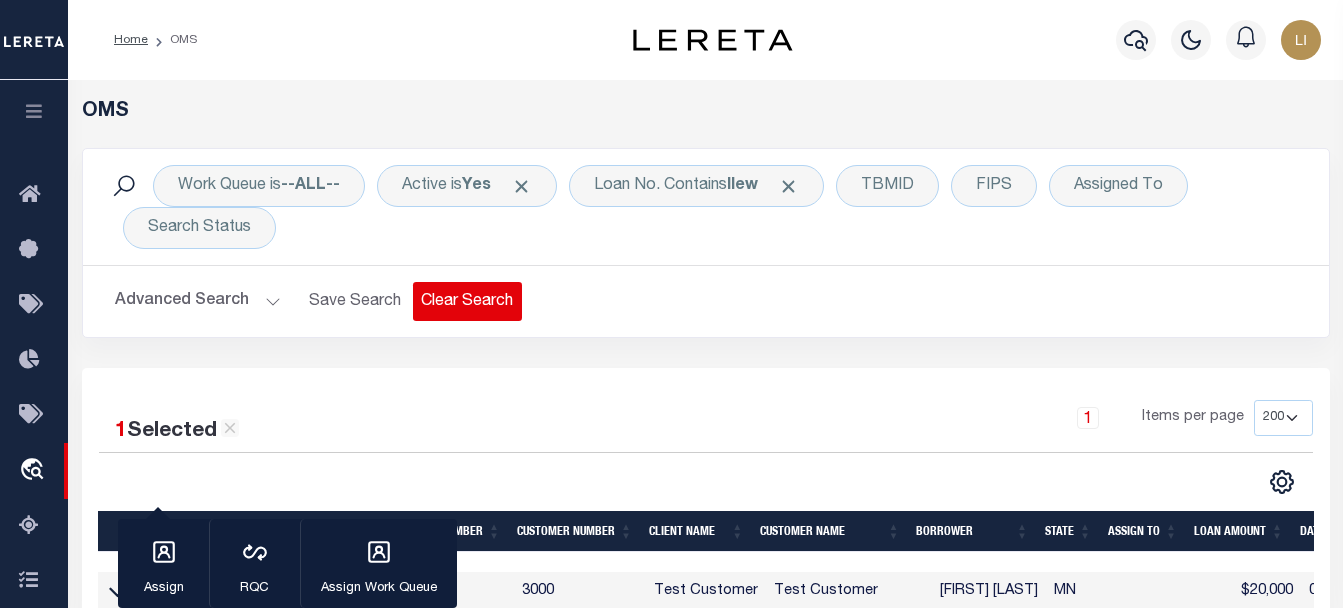 scroll, scrollTop: 400, scrollLeft: 0, axis: vertical 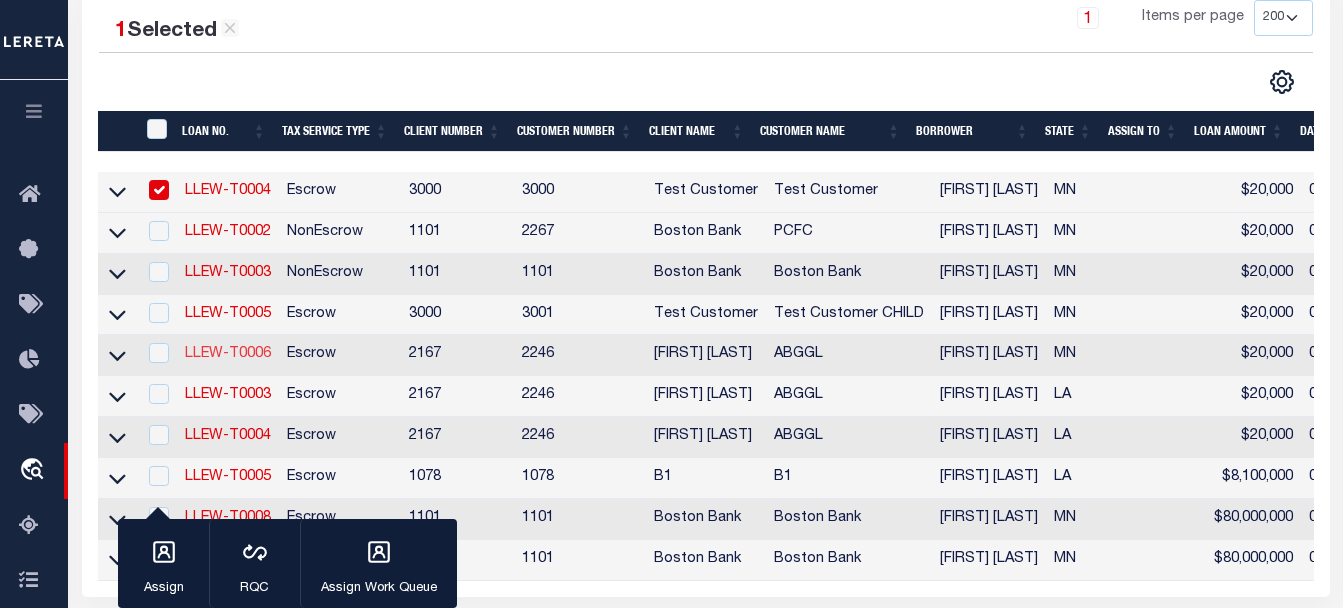 click on "LLEW-T0006" at bounding box center [228, 354] 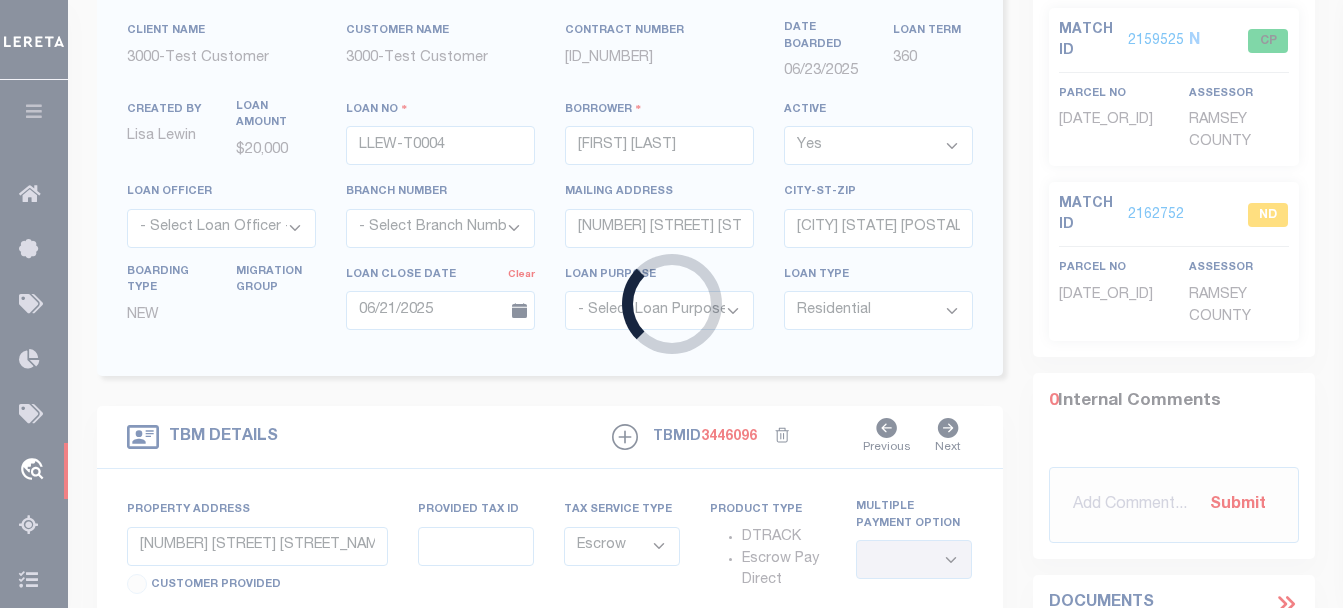 scroll, scrollTop: 70, scrollLeft: 0, axis: vertical 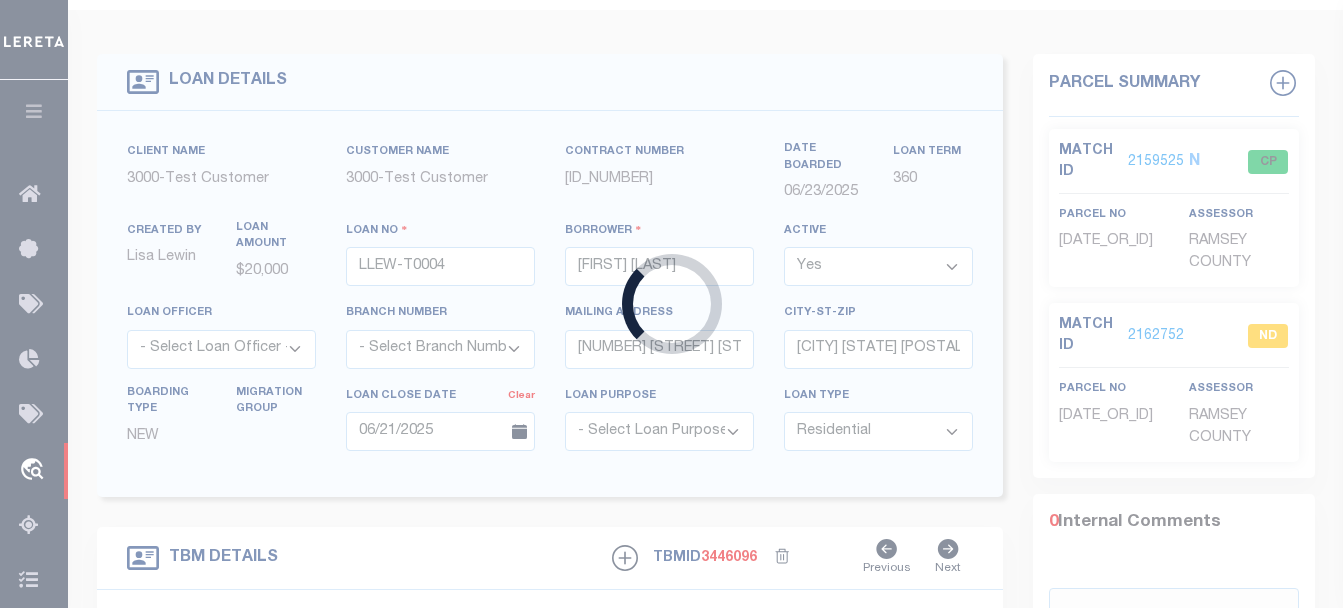 type on "LLEW-T0006" 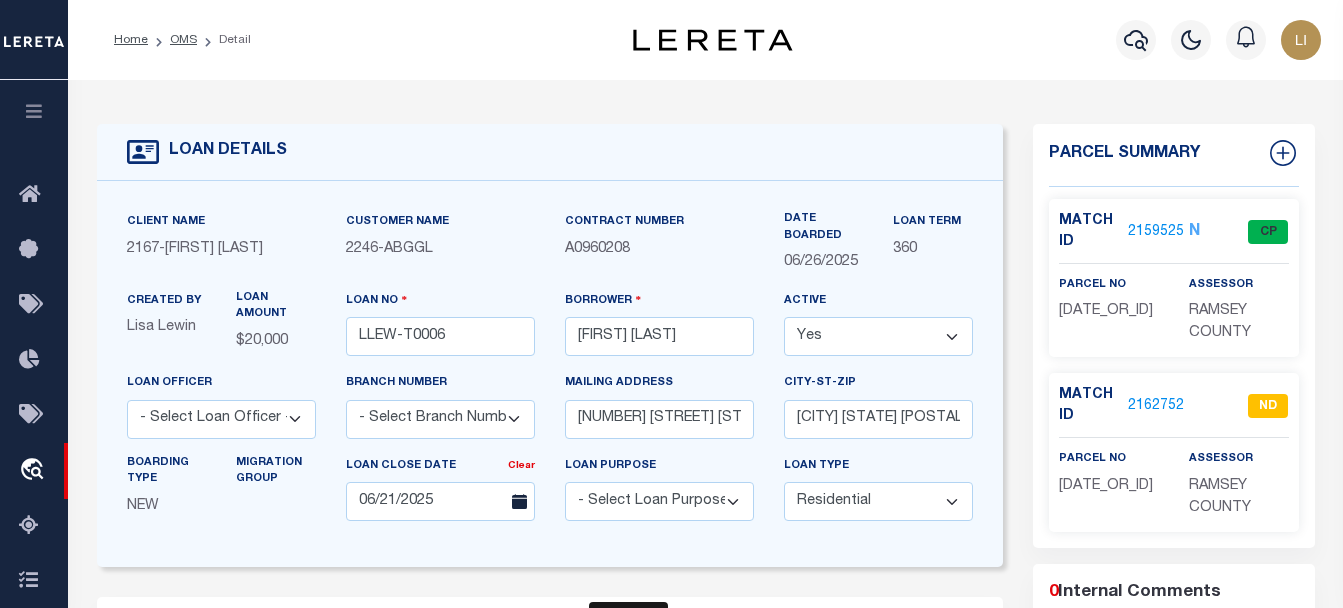 scroll, scrollTop: 400, scrollLeft: 0, axis: vertical 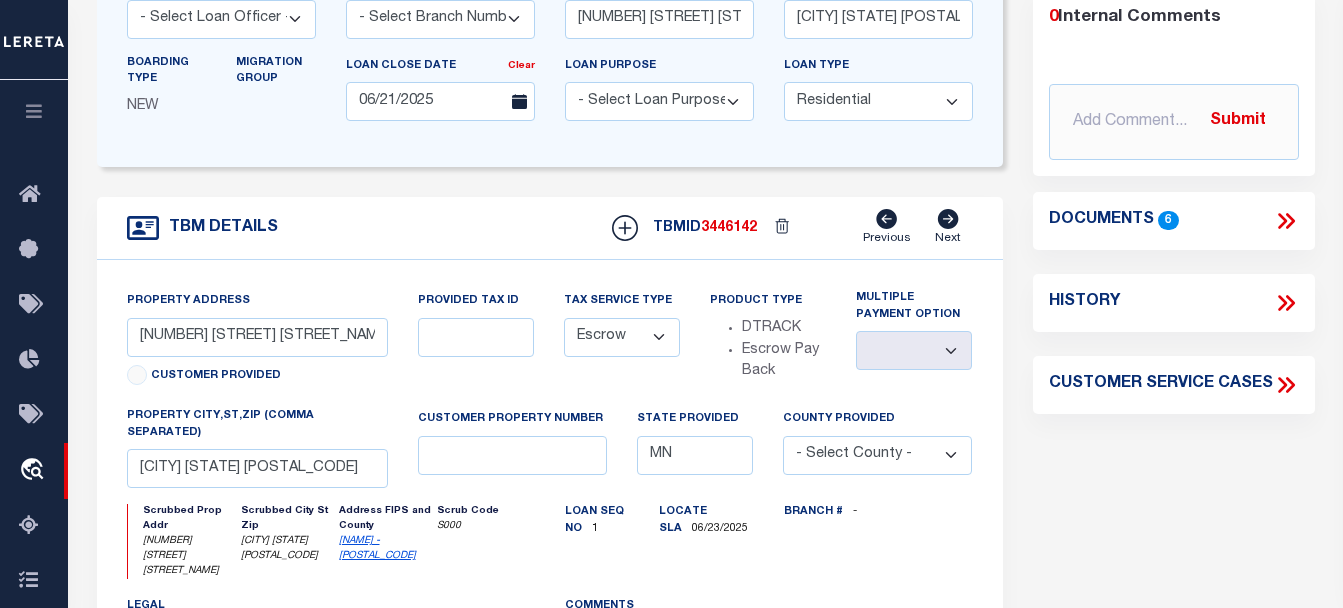 click 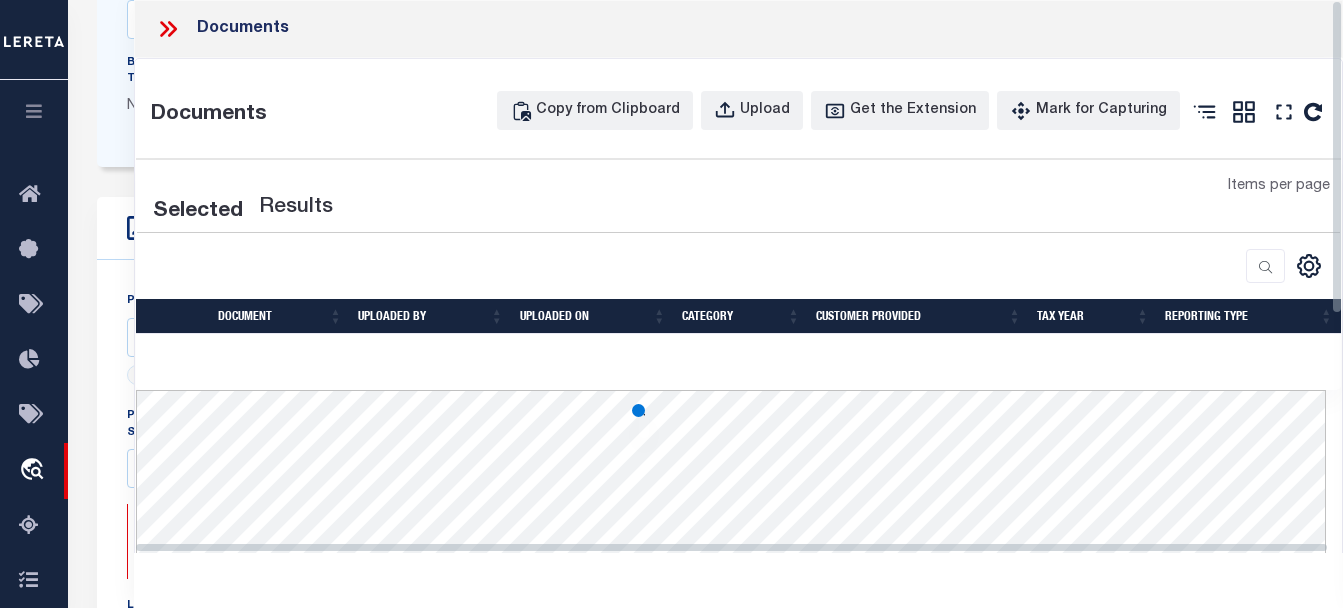 select 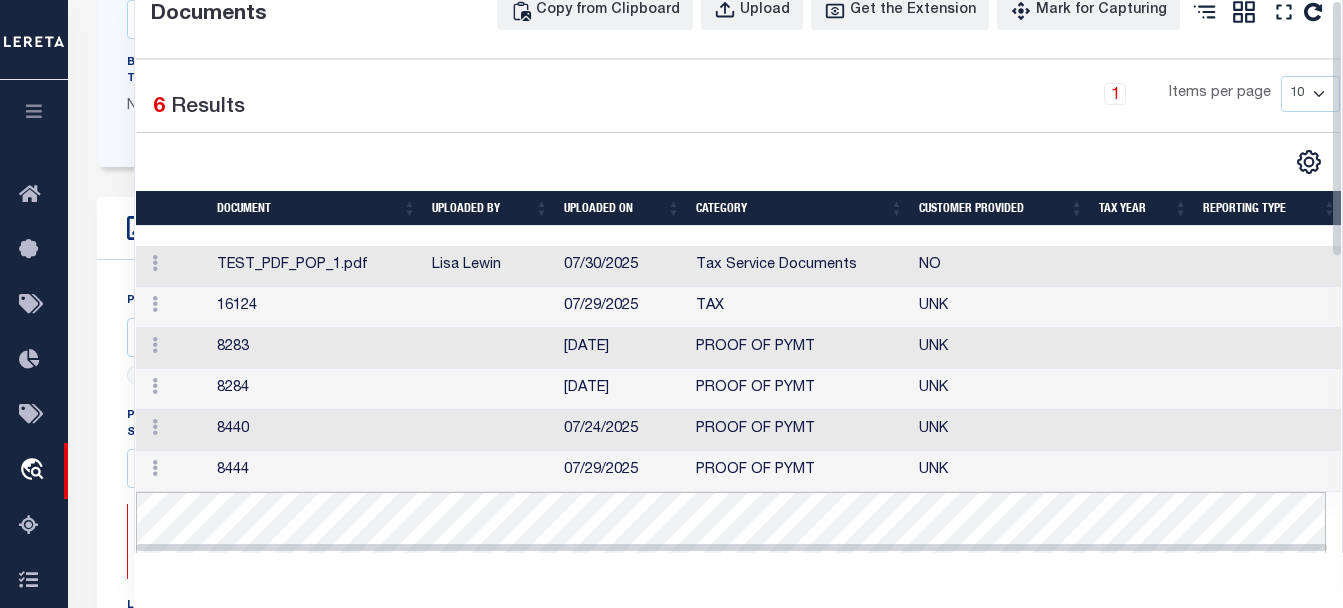 scroll, scrollTop: 0, scrollLeft: 0, axis: both 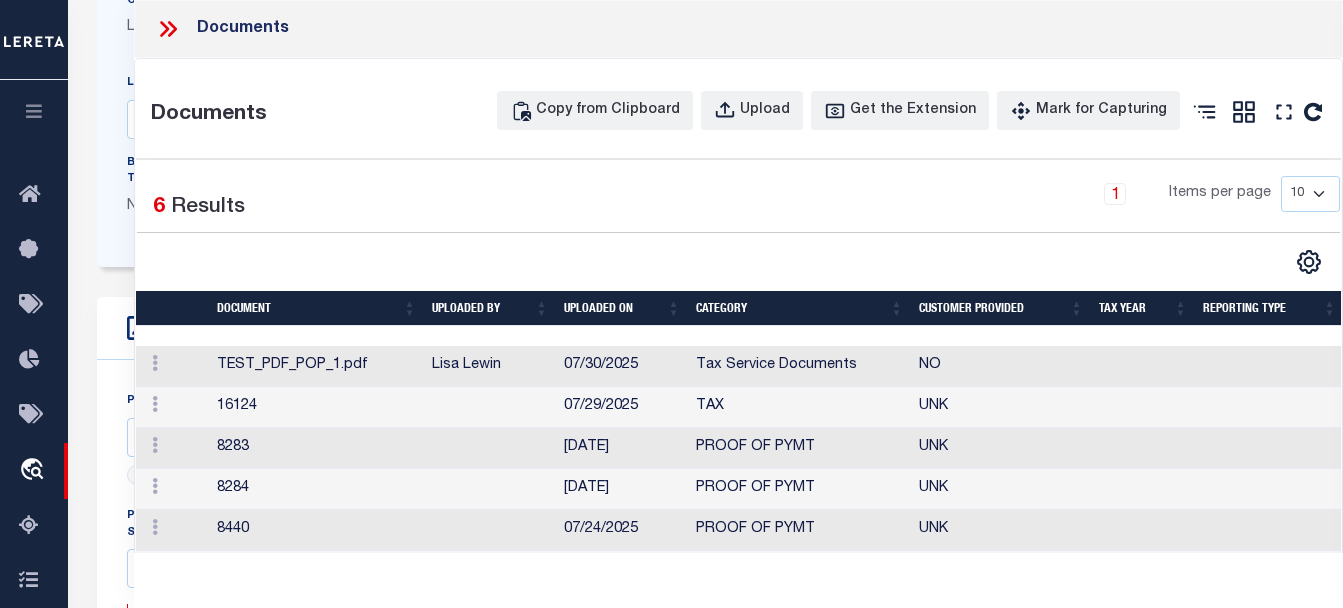 click 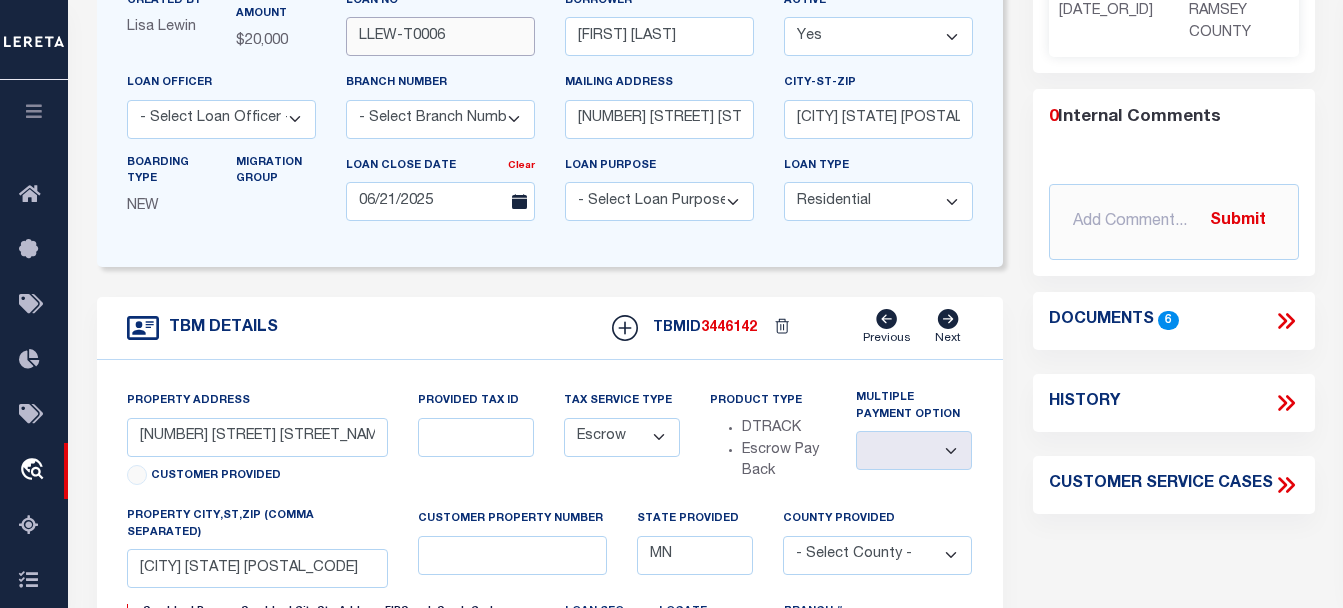 click on "LLEW-T0006" at bounding box center [440, 36] 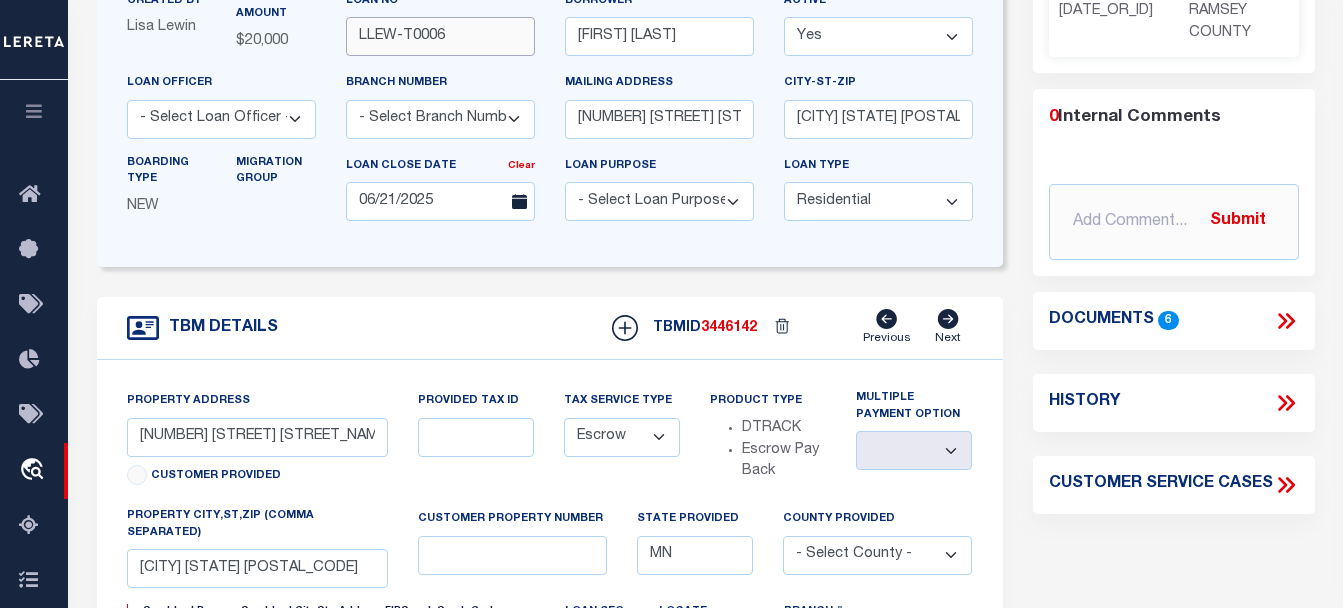 click on "LLEW-T0006" at bounding box center [440, 36] 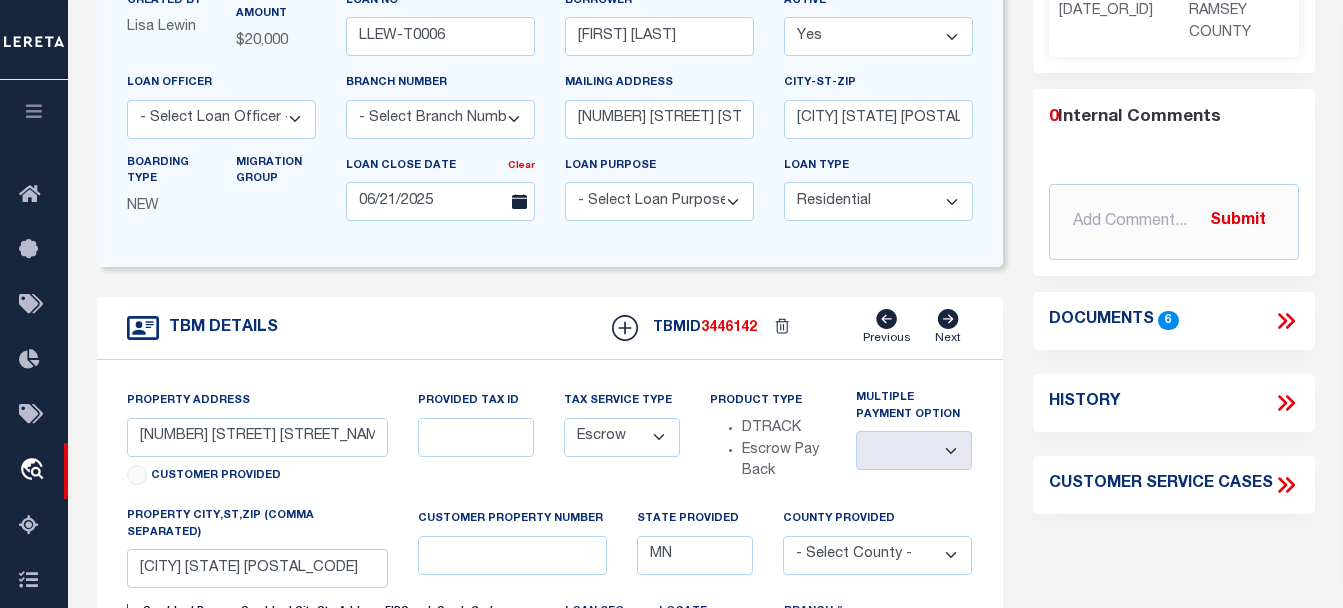 click 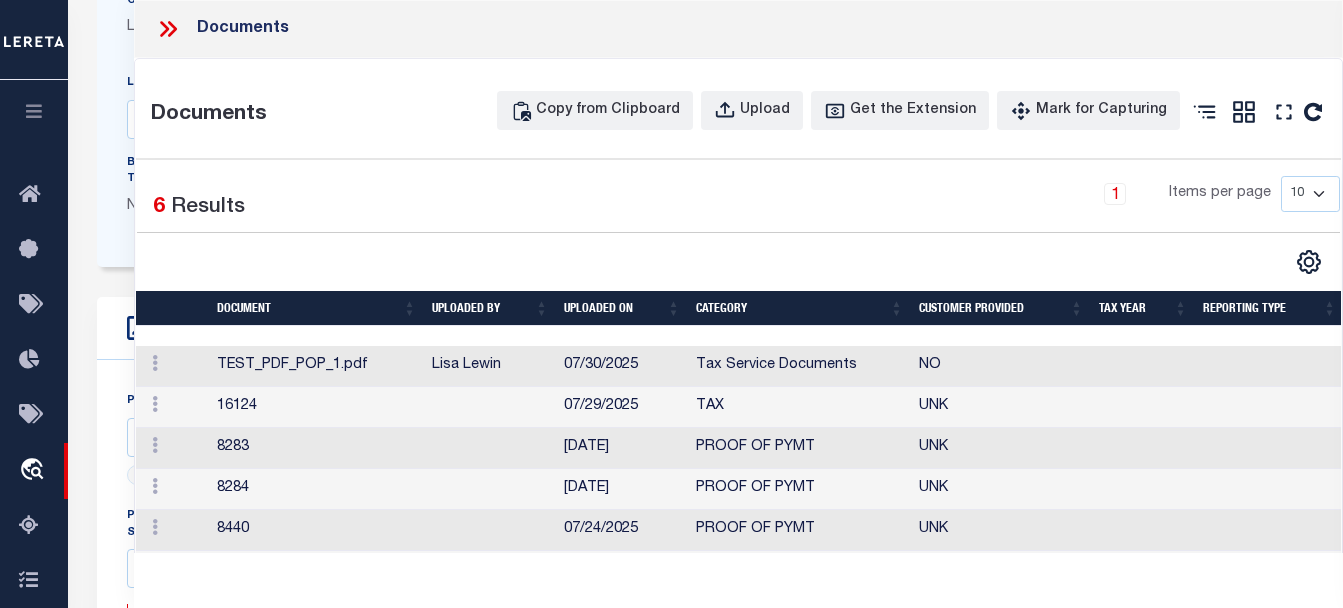 click 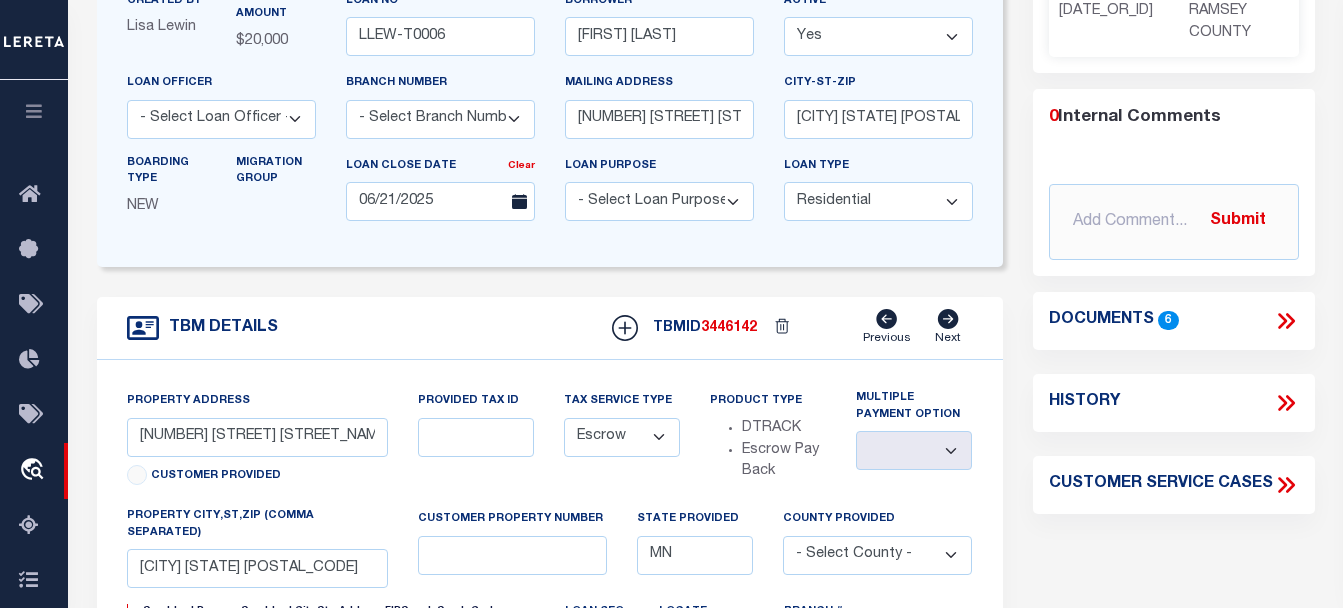click 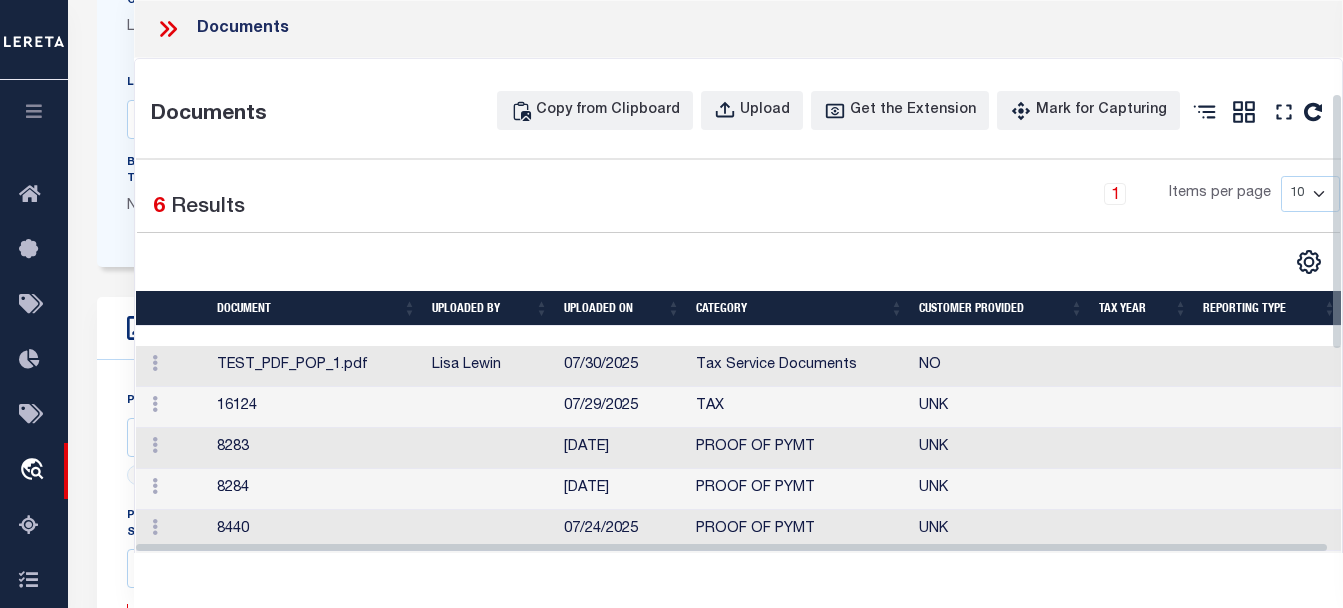 scroll, scrollTop: 200, scrollLeft: 0, axis: vertical 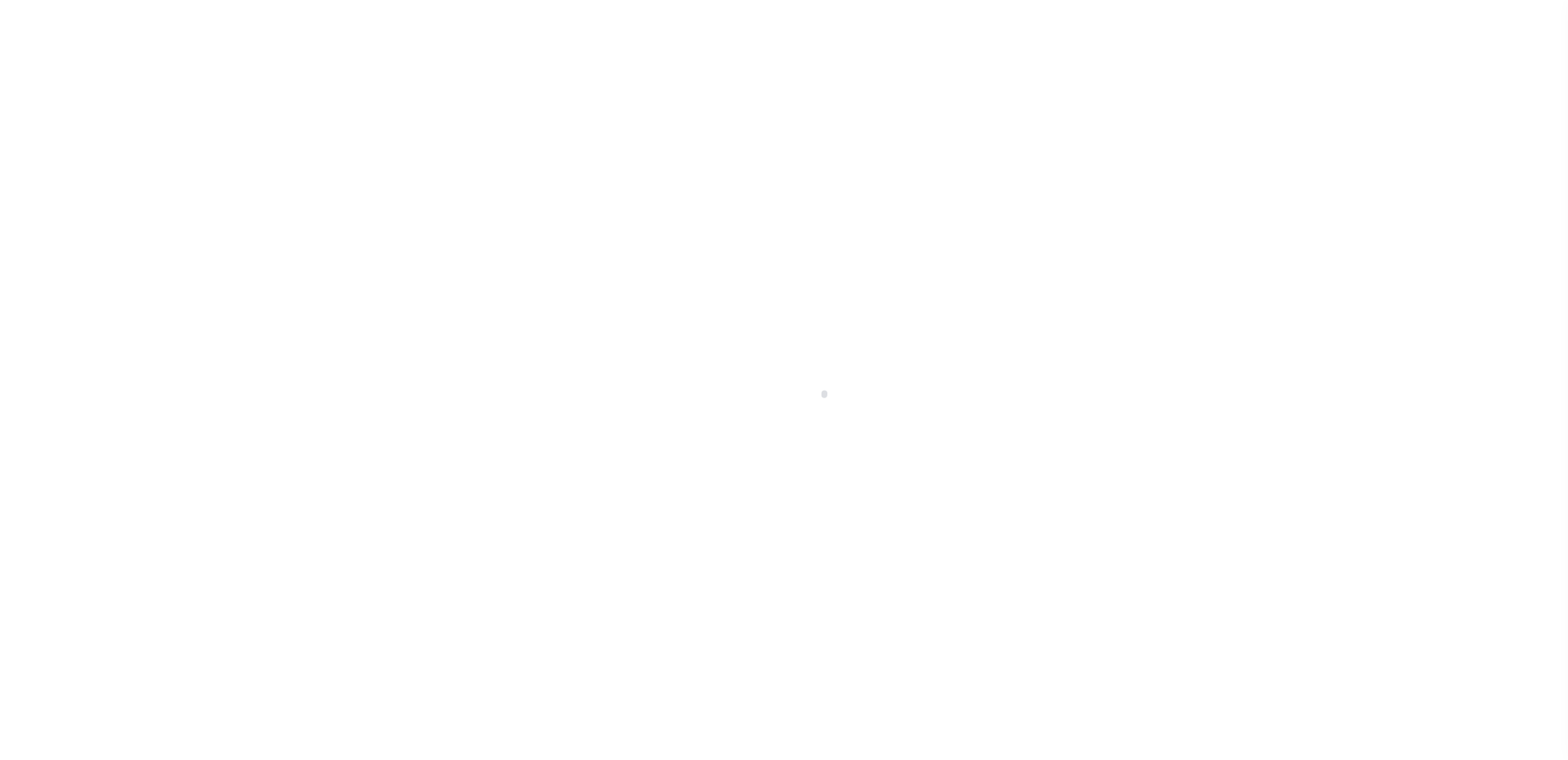 type on "[NUMBER]" 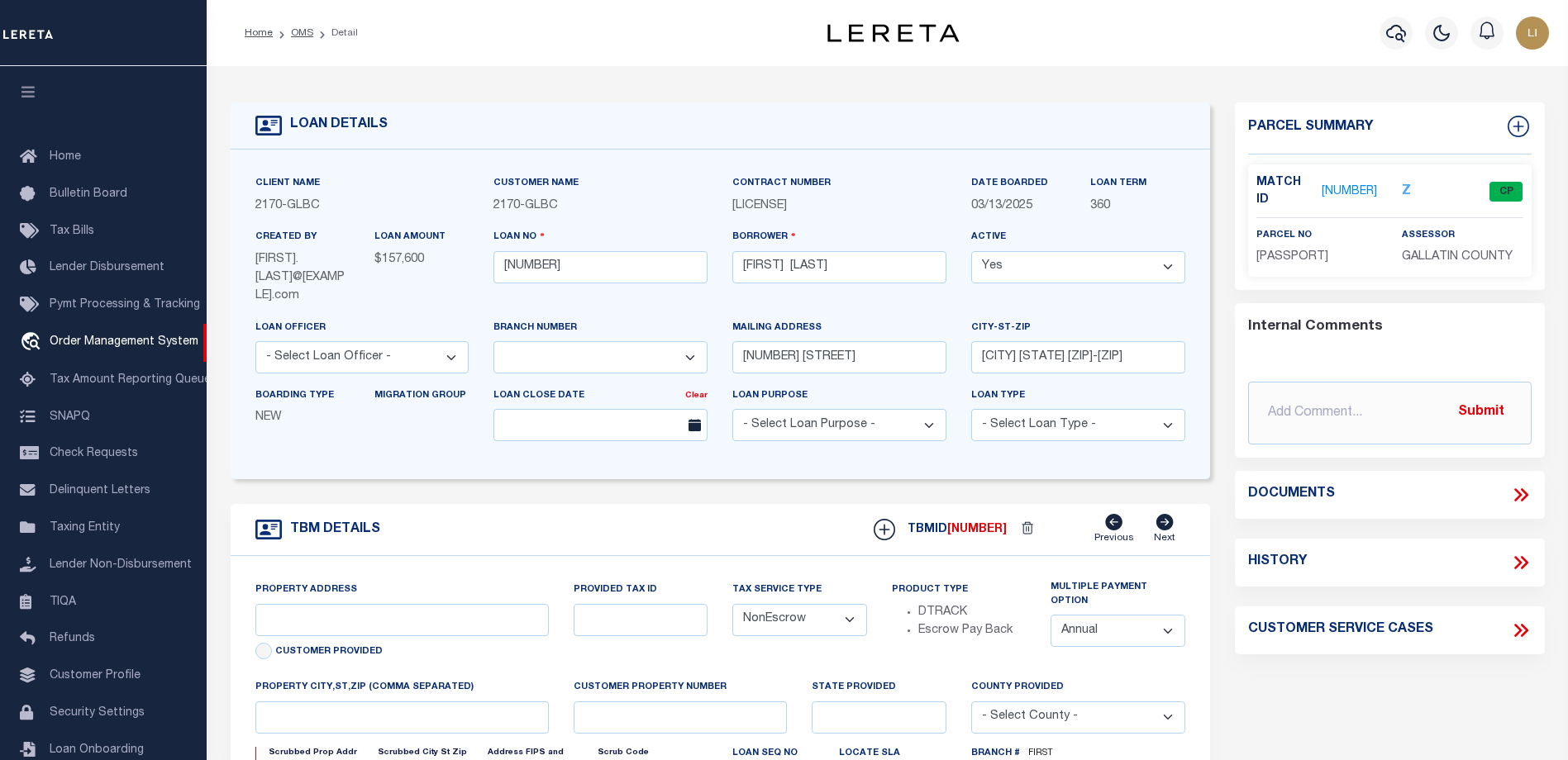 select on "4574" 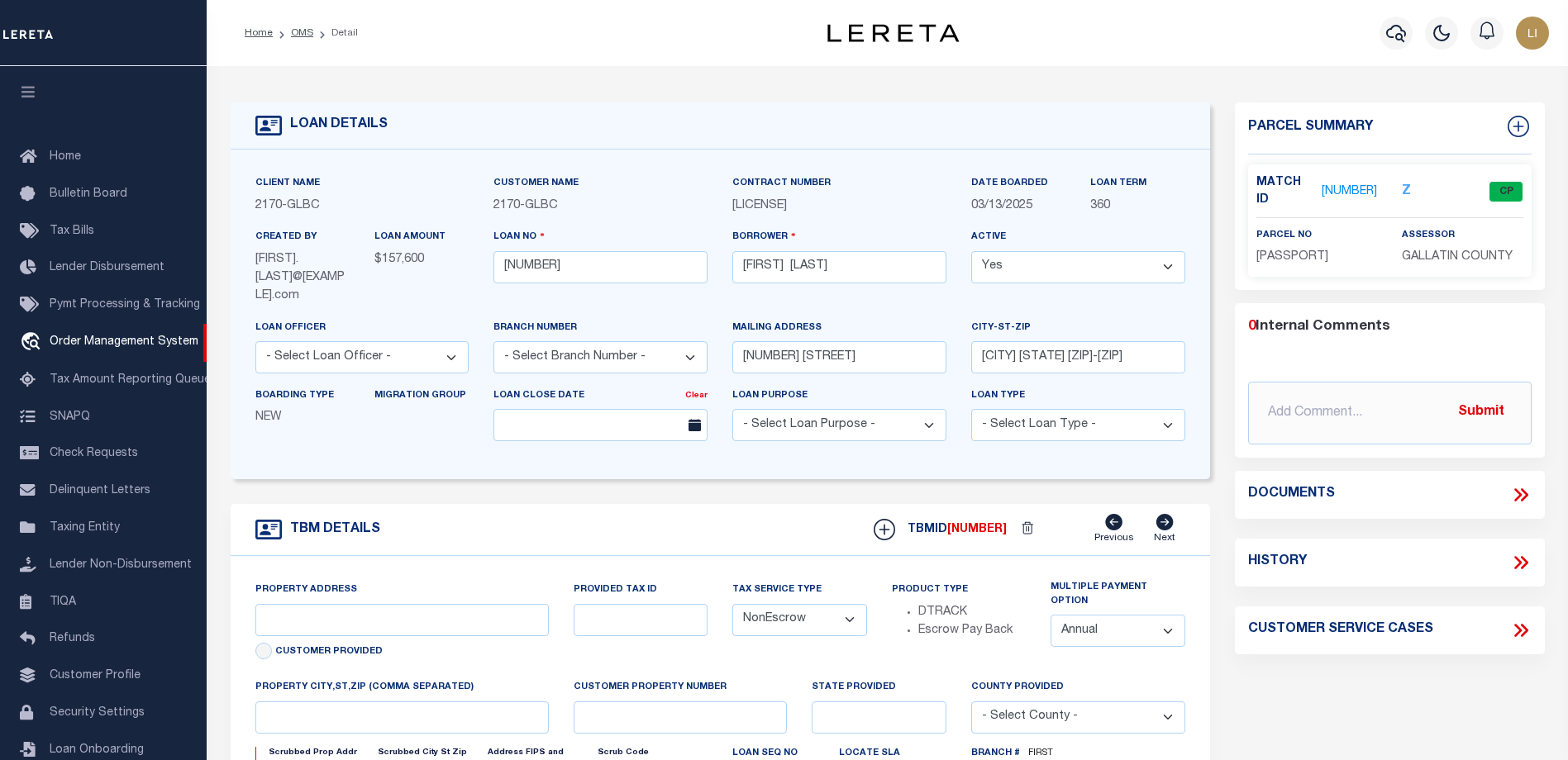 type on "501 WOODMAN DR" 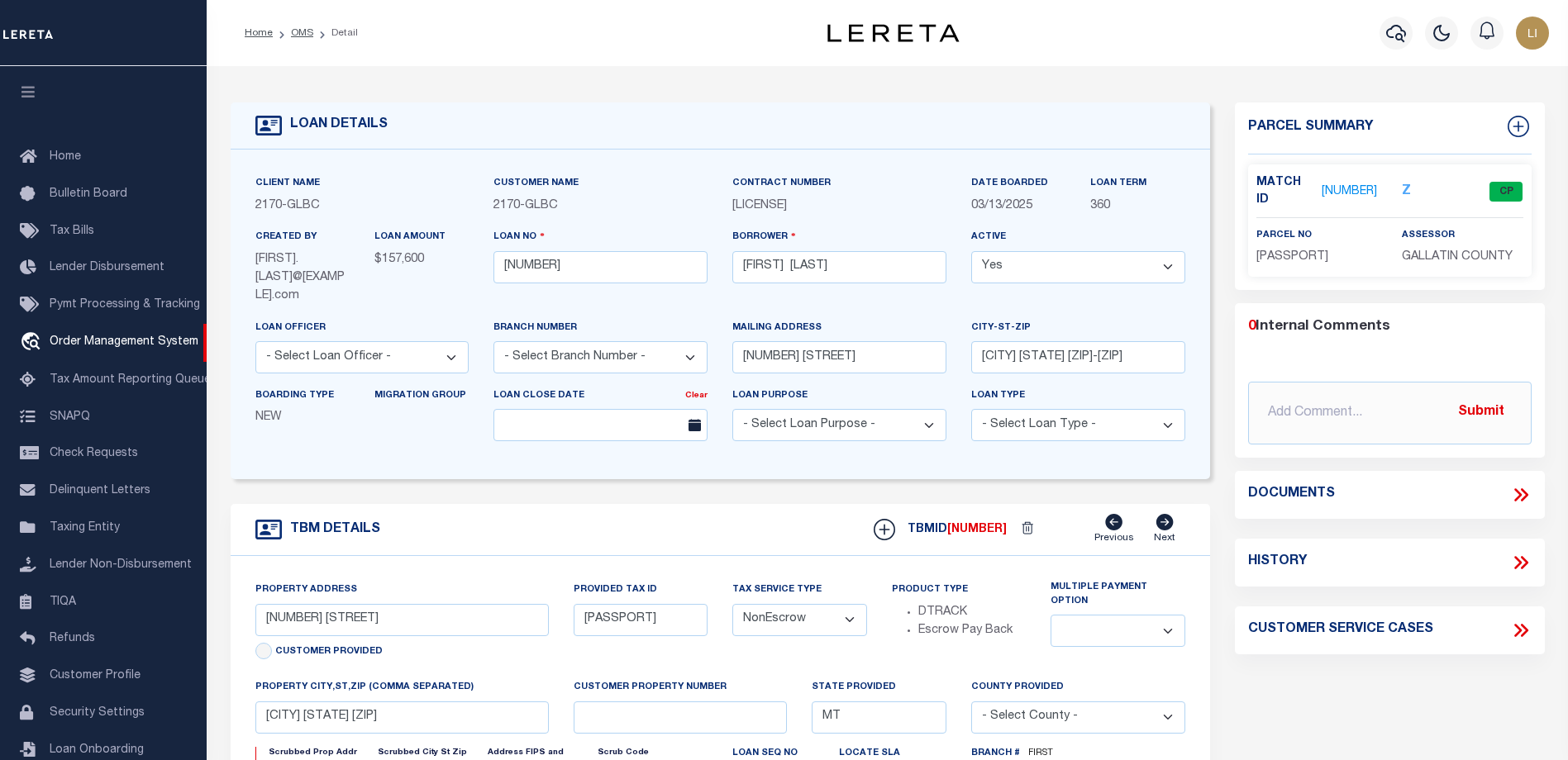select 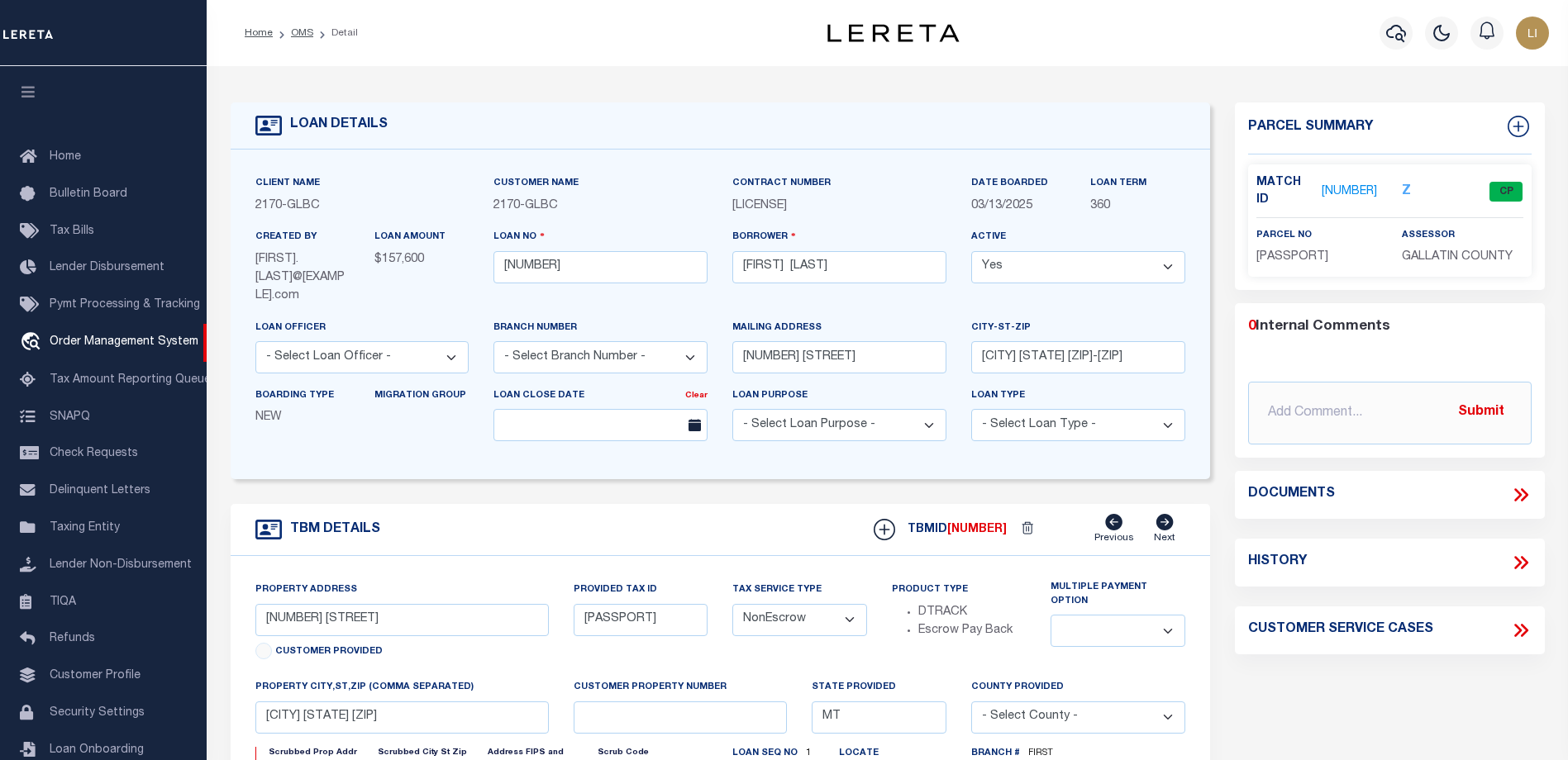 scroll, scrollTop: 0, scrollLeft: 0, axis: both 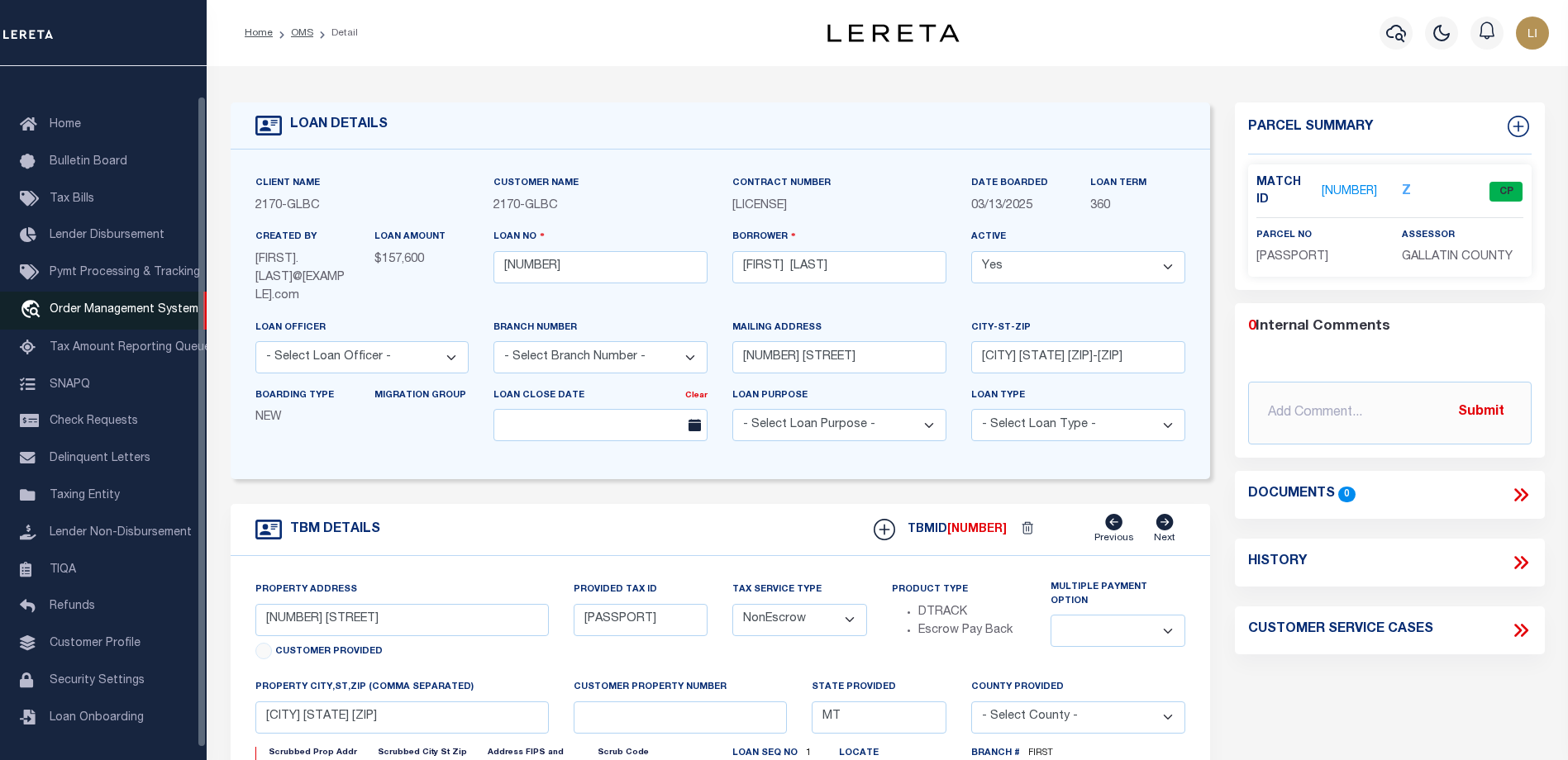 click on "Order Management System" at bounding box center [124, 310] 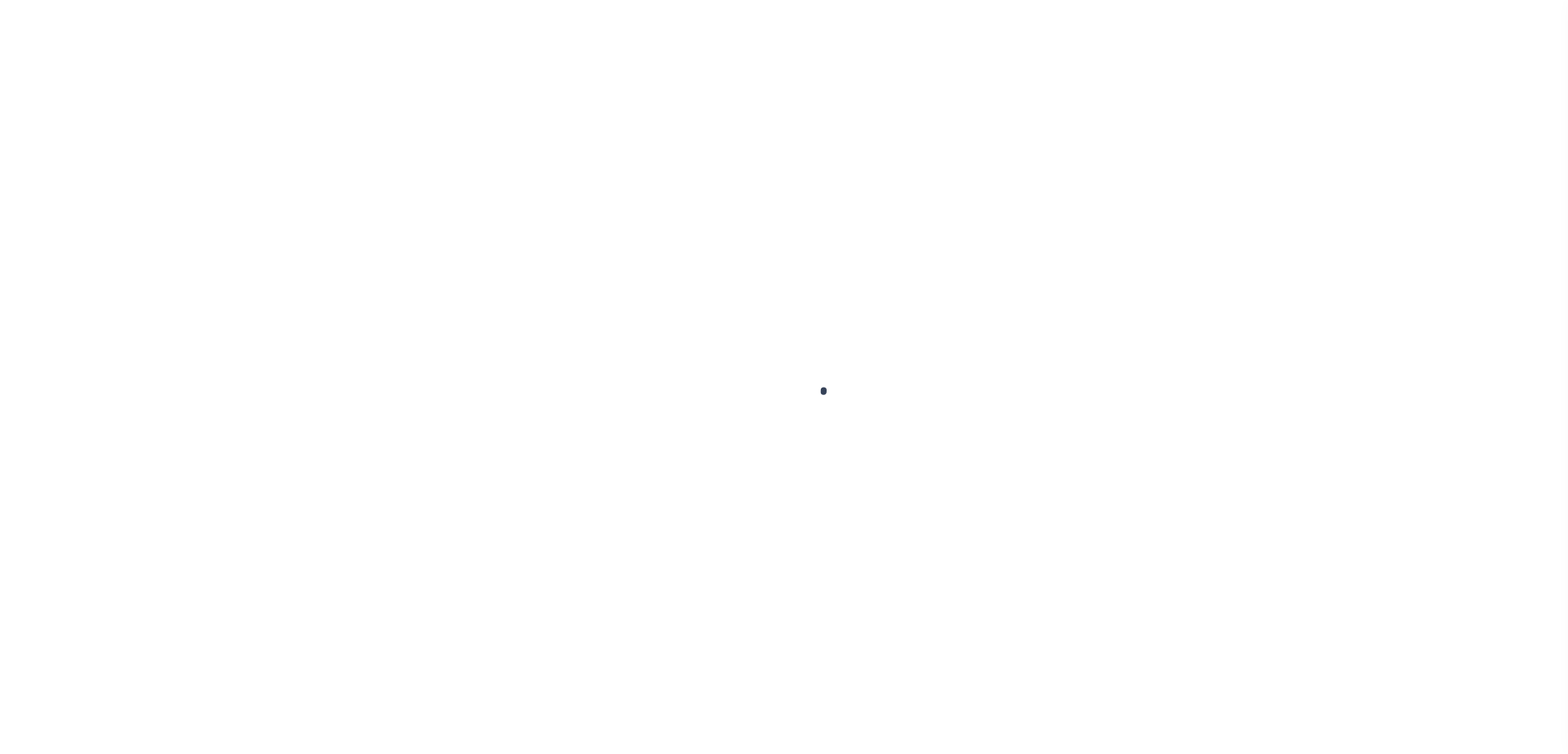 scroll, scrollTop: 0, scrollLeft: 0, axis: both 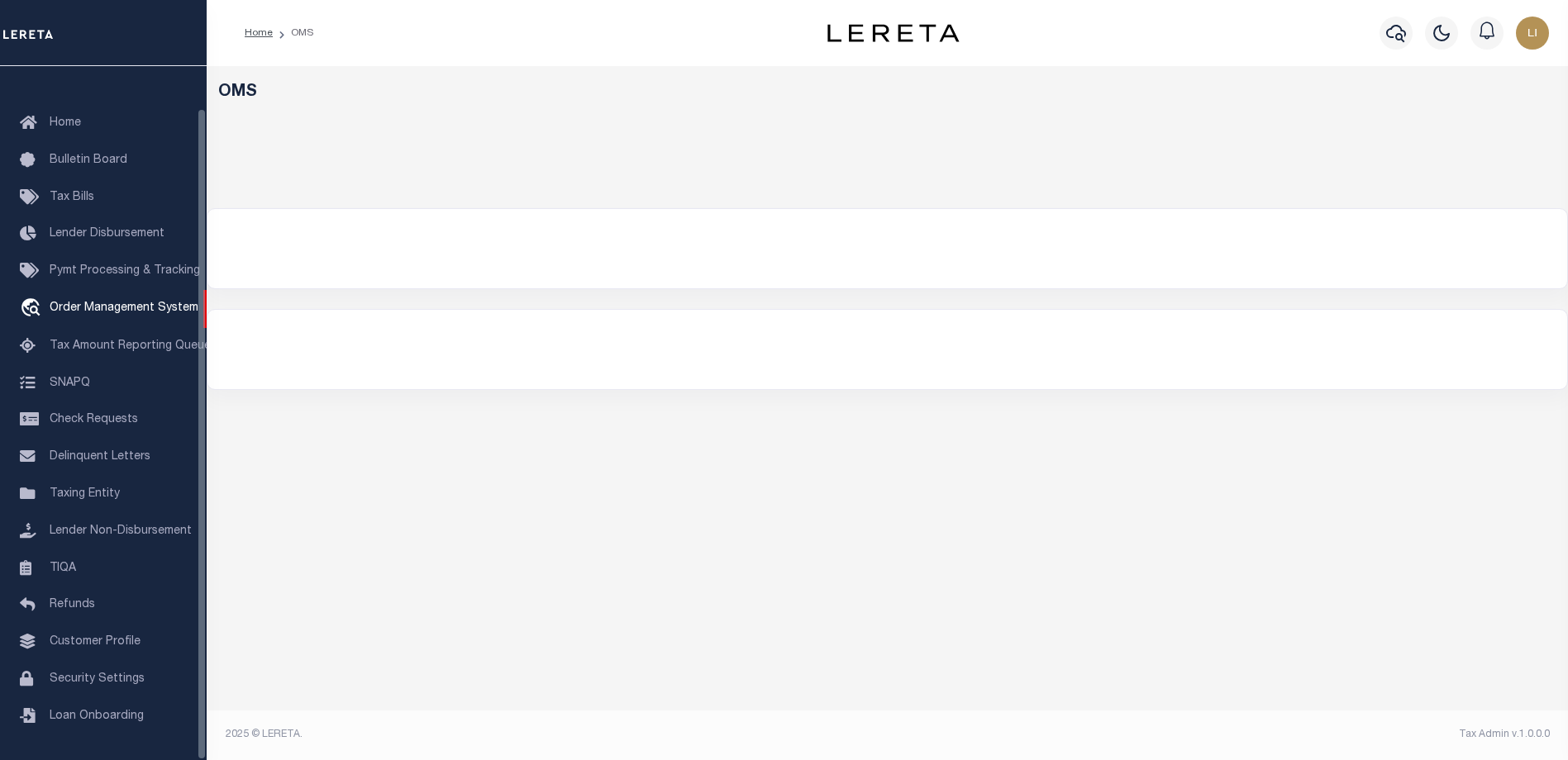 select on "200" 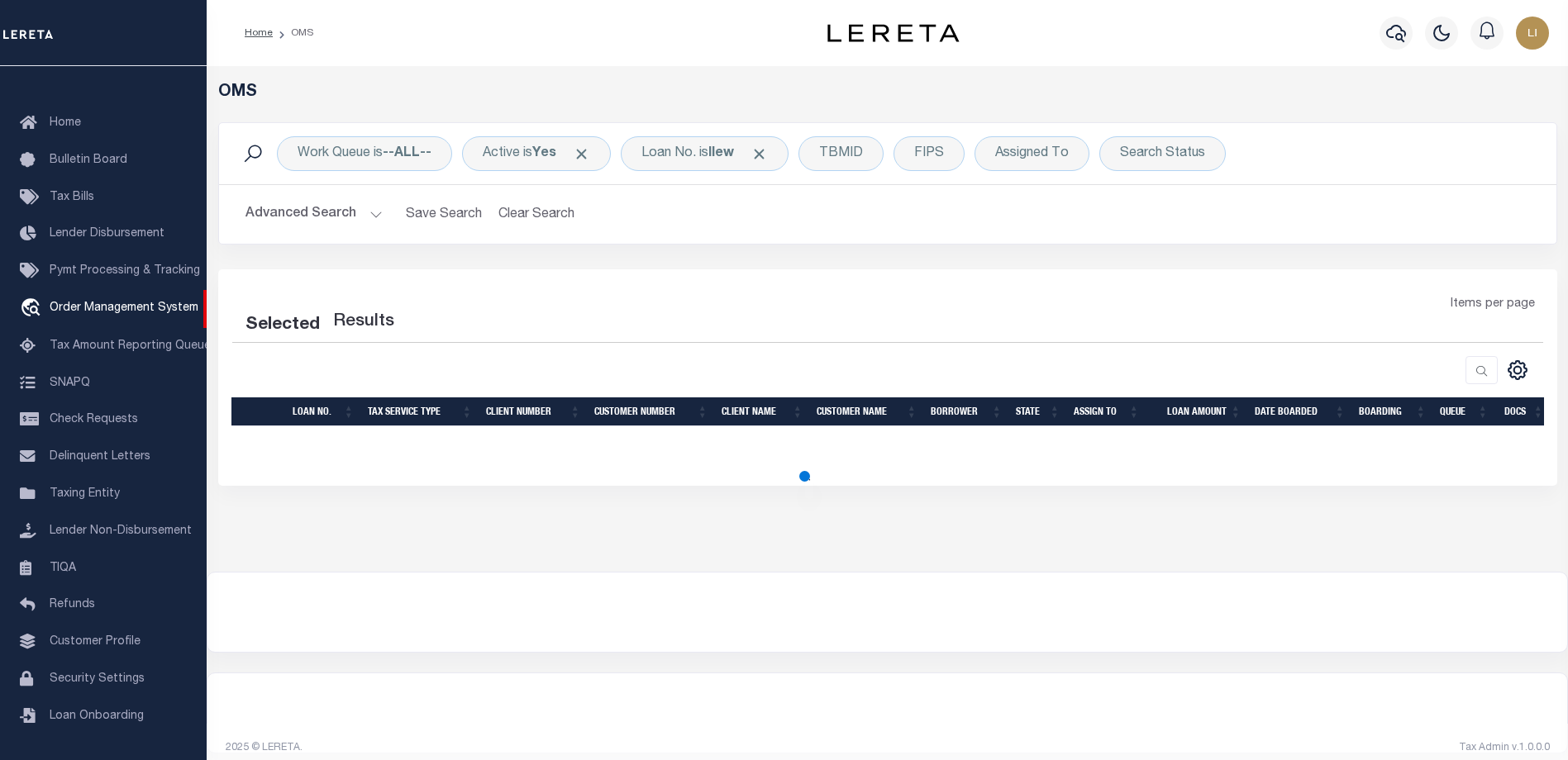 select on "200" 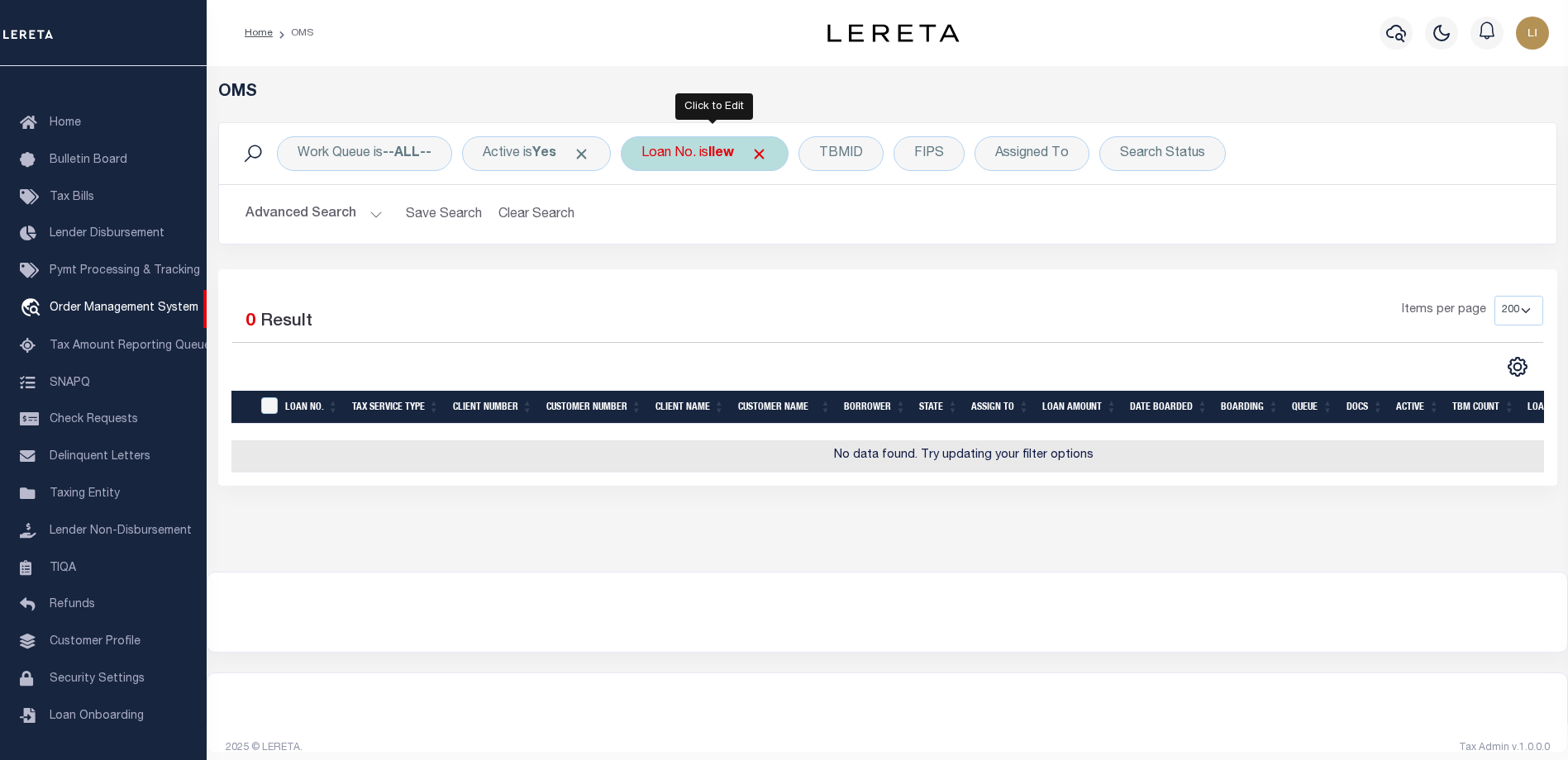 click on "[LOAN_NUMBER] is [FIRST]" at bounding box center [704, 154] 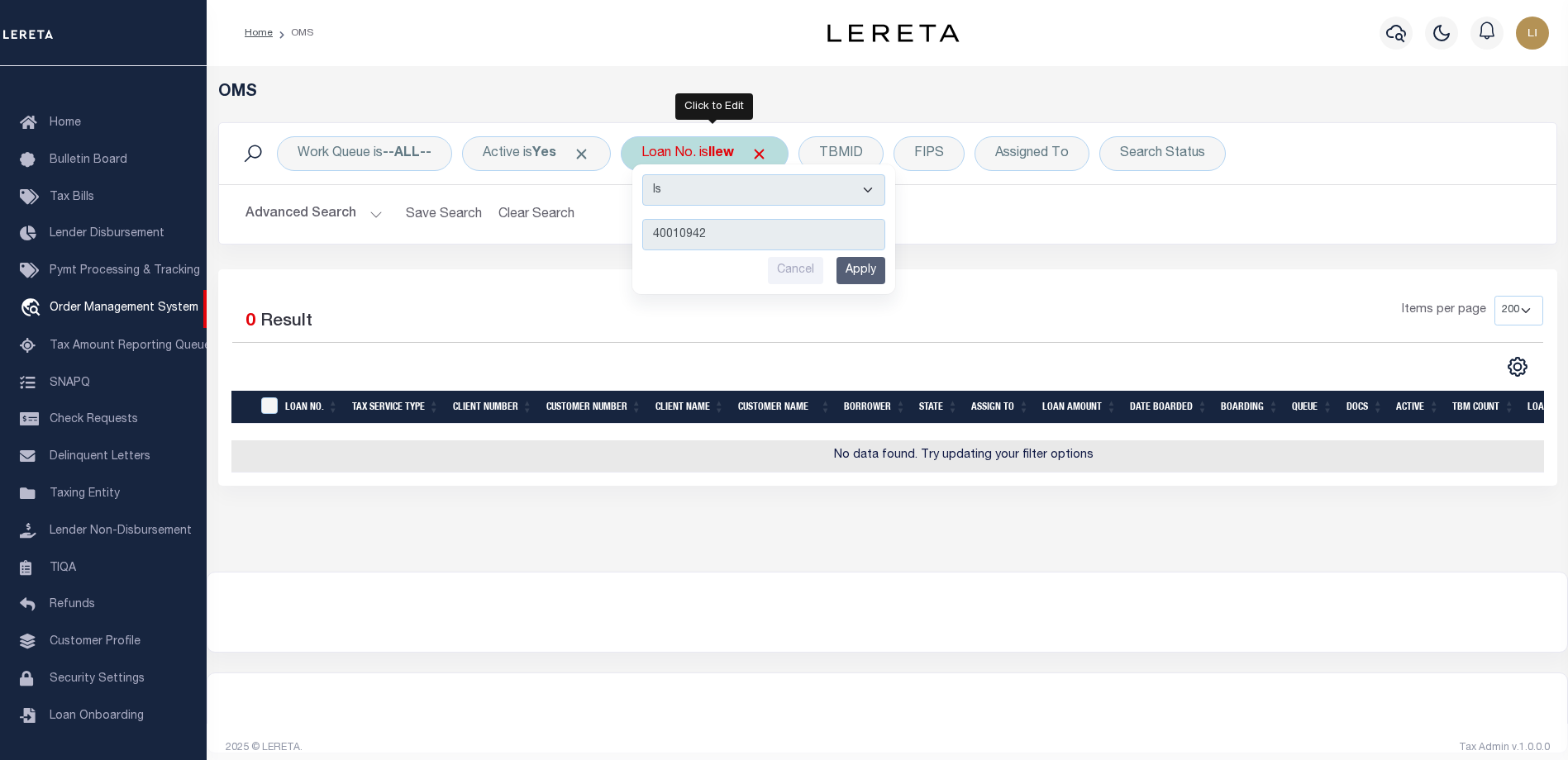 type on "40010942" 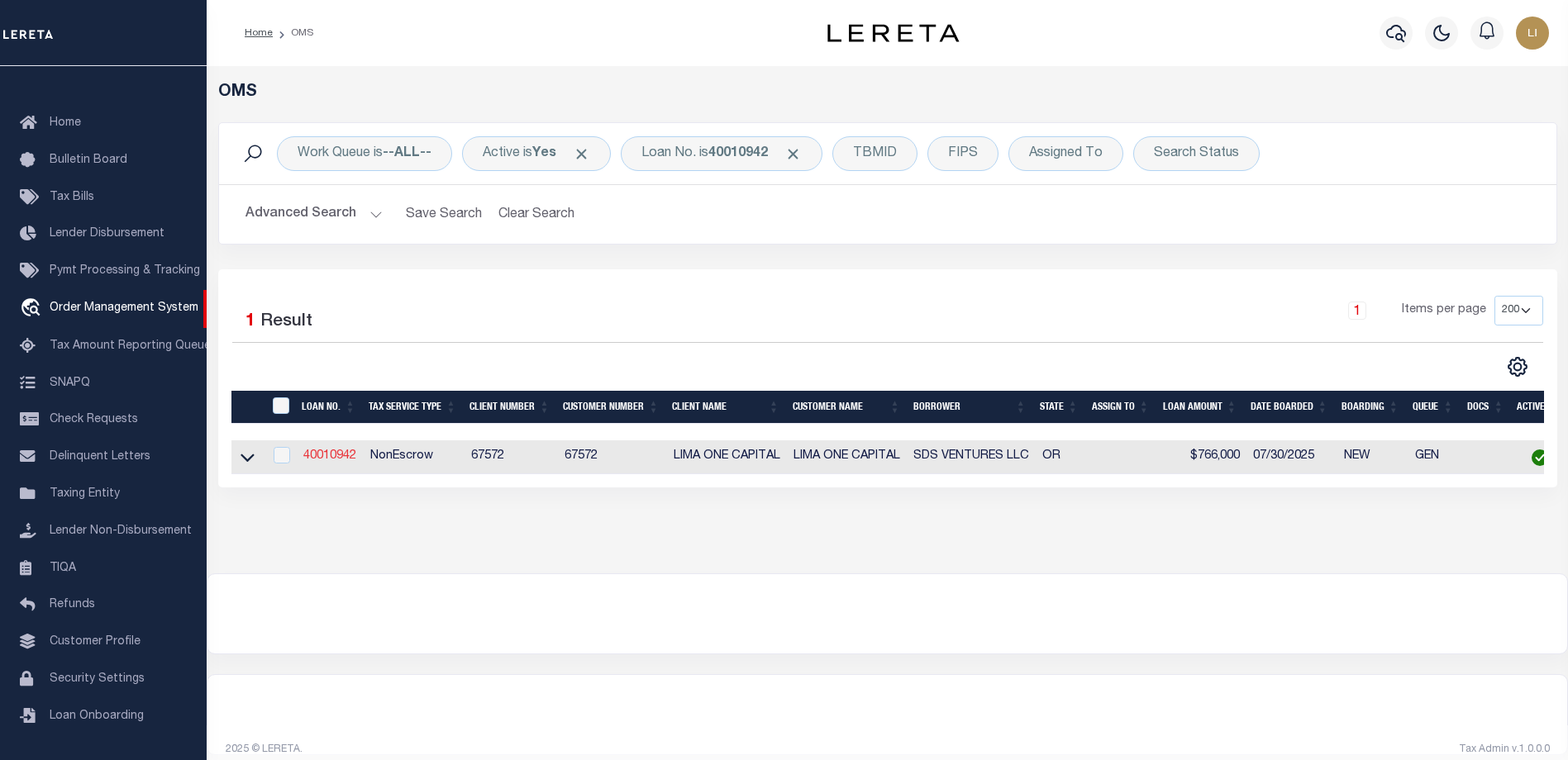 click on "40010942" at bounding box center [330, 456] 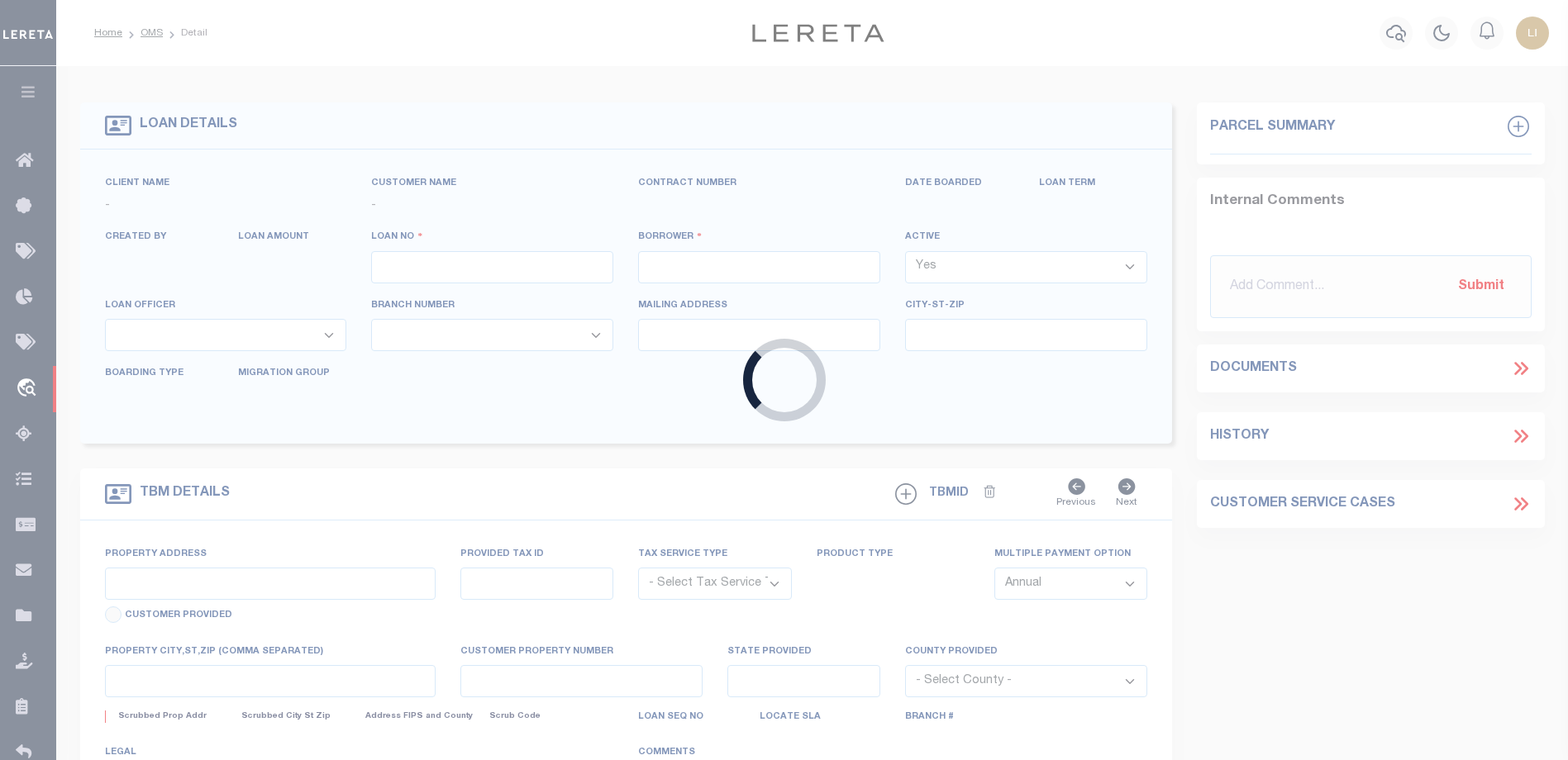 type on "40010942" 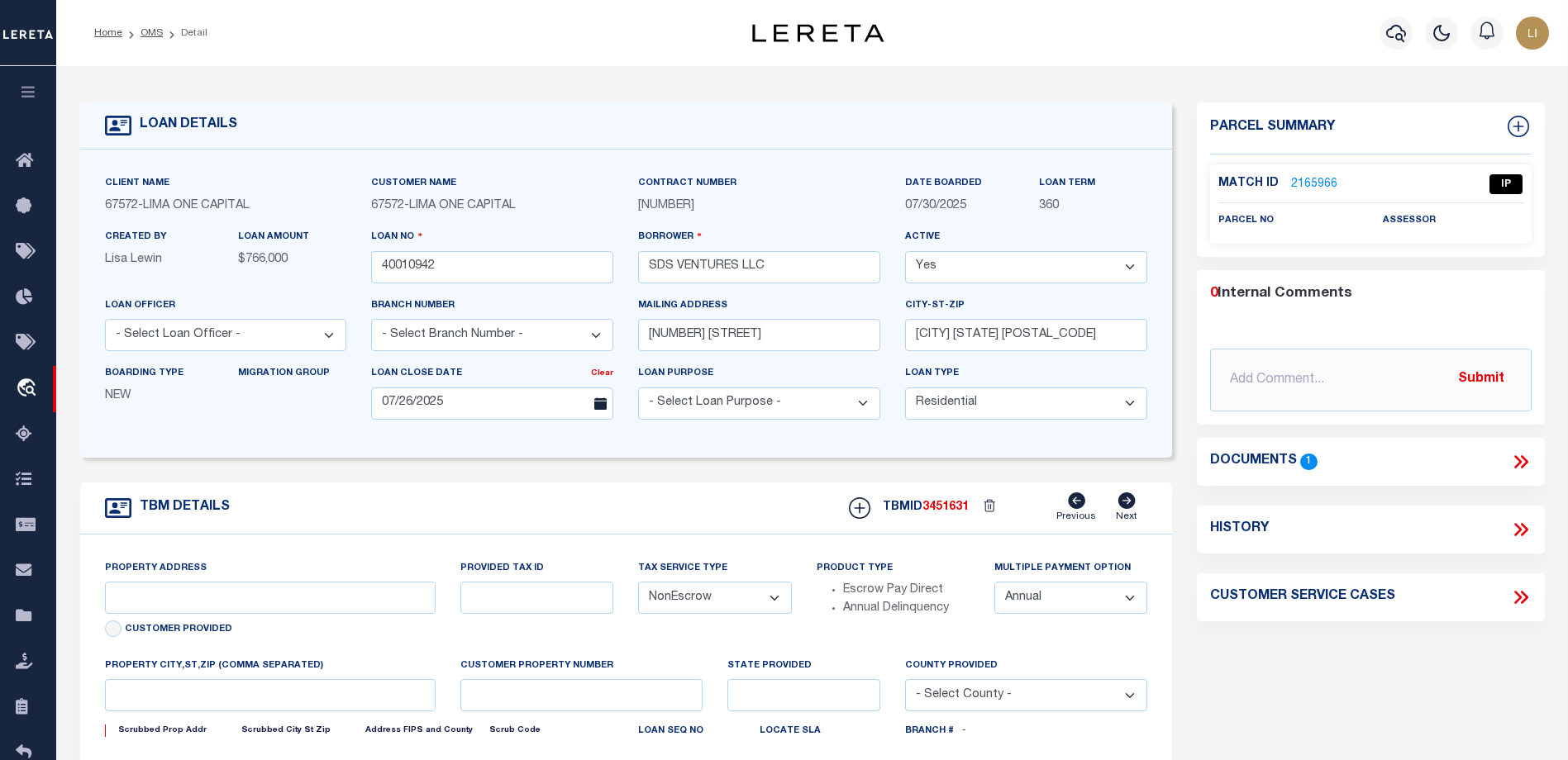 type on "18911 SW HAZELWOOD LN" 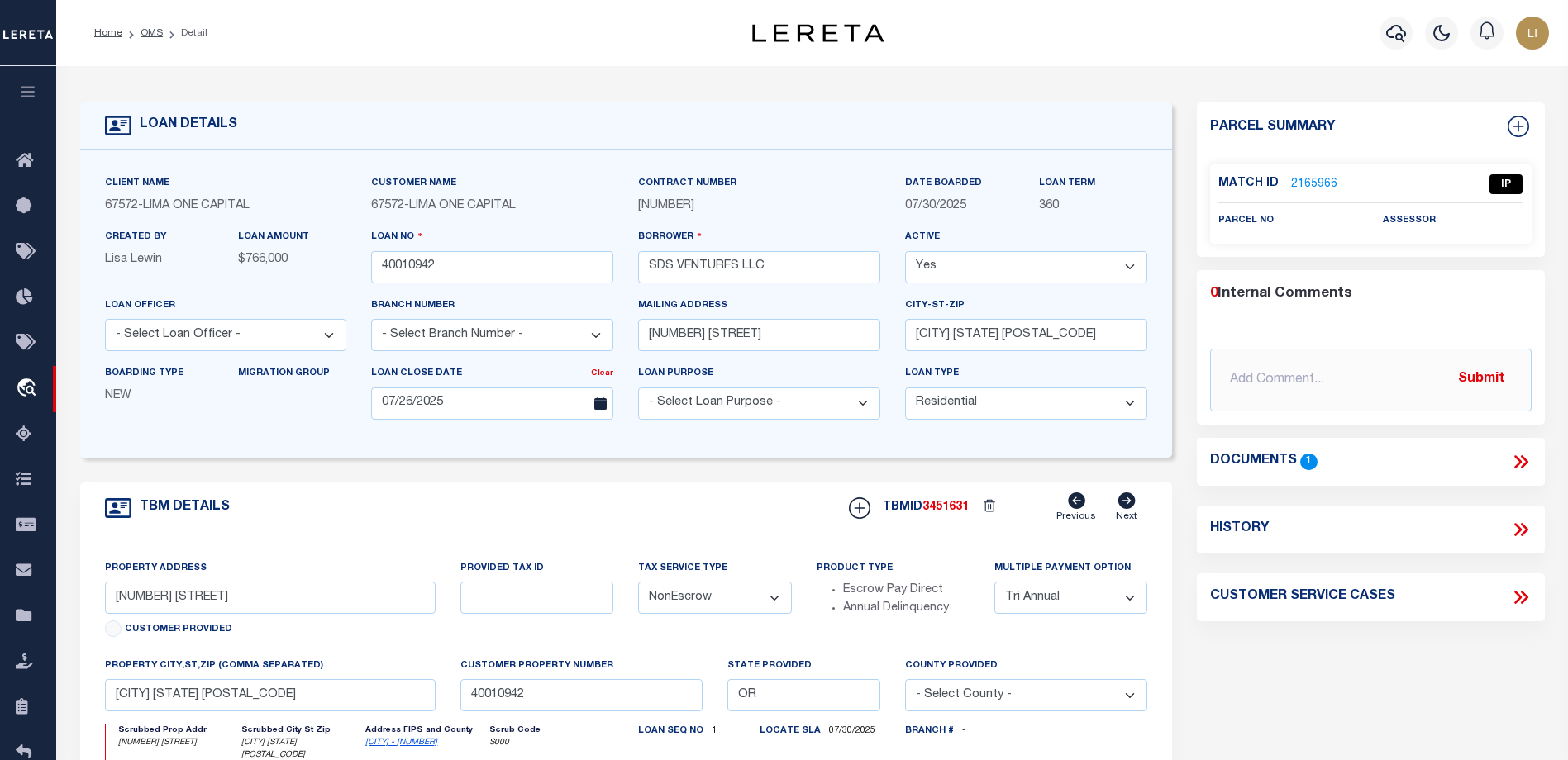 click 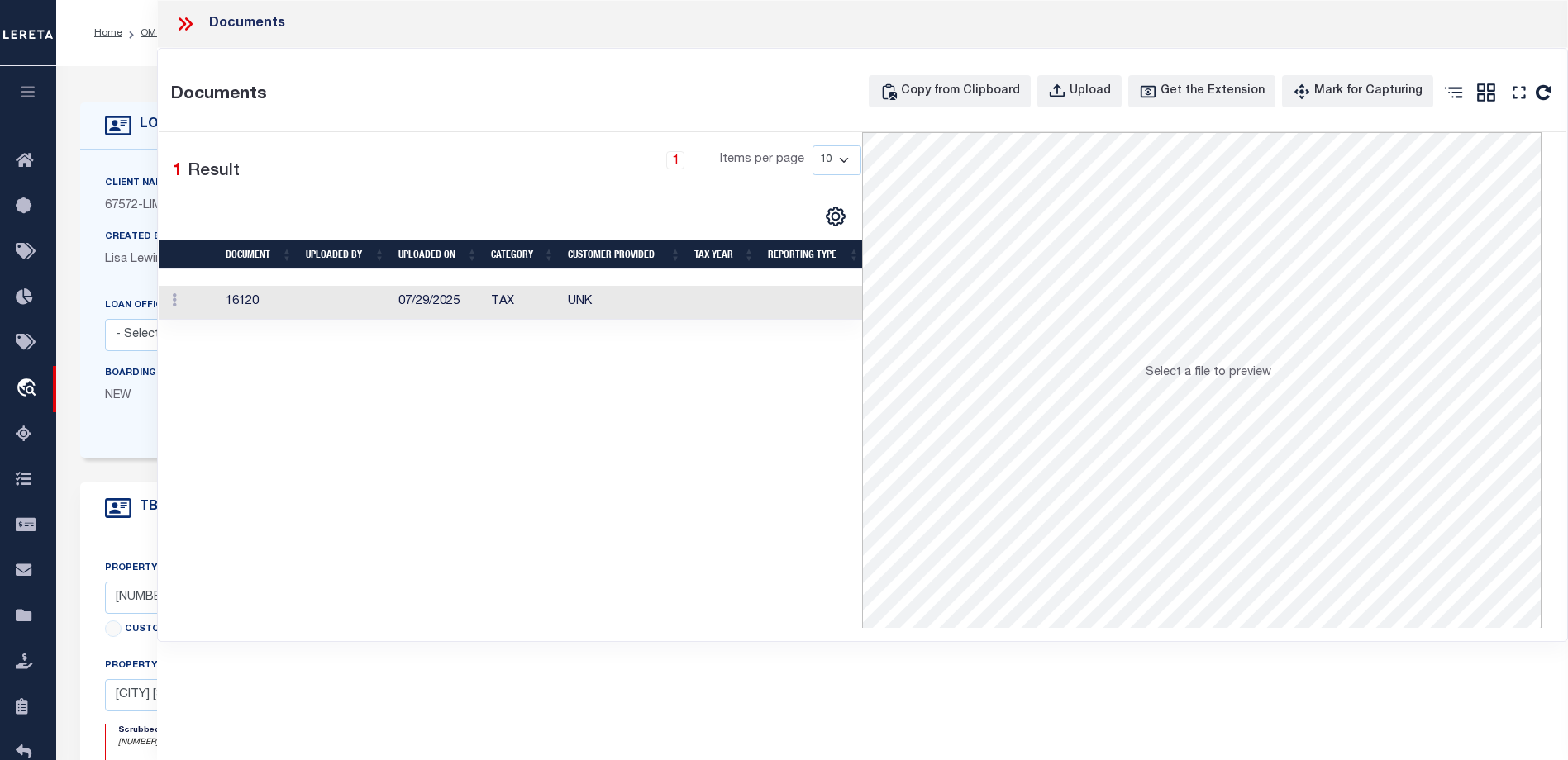 click 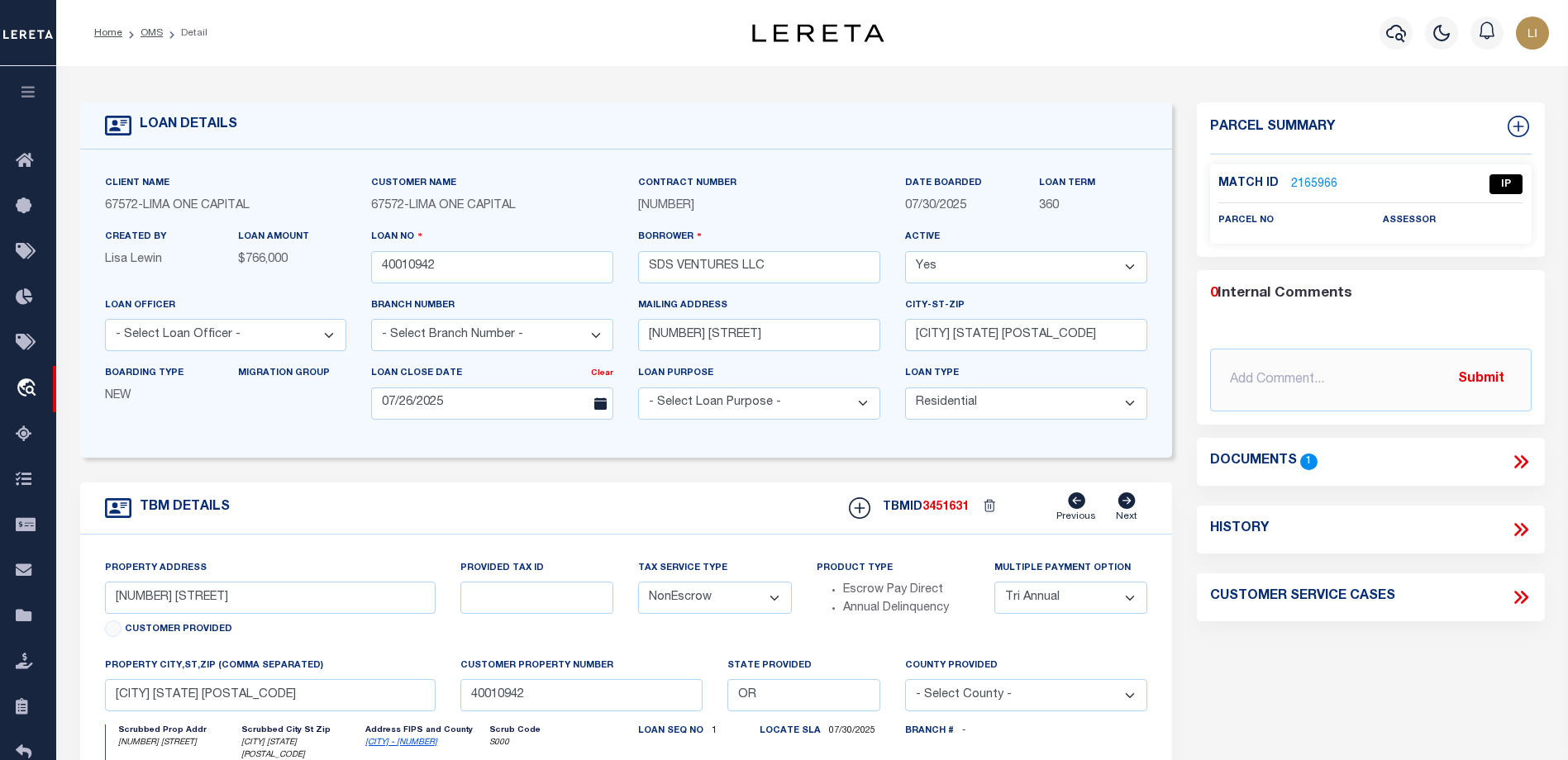 click on "Detail" at bounding box center (185, 33) 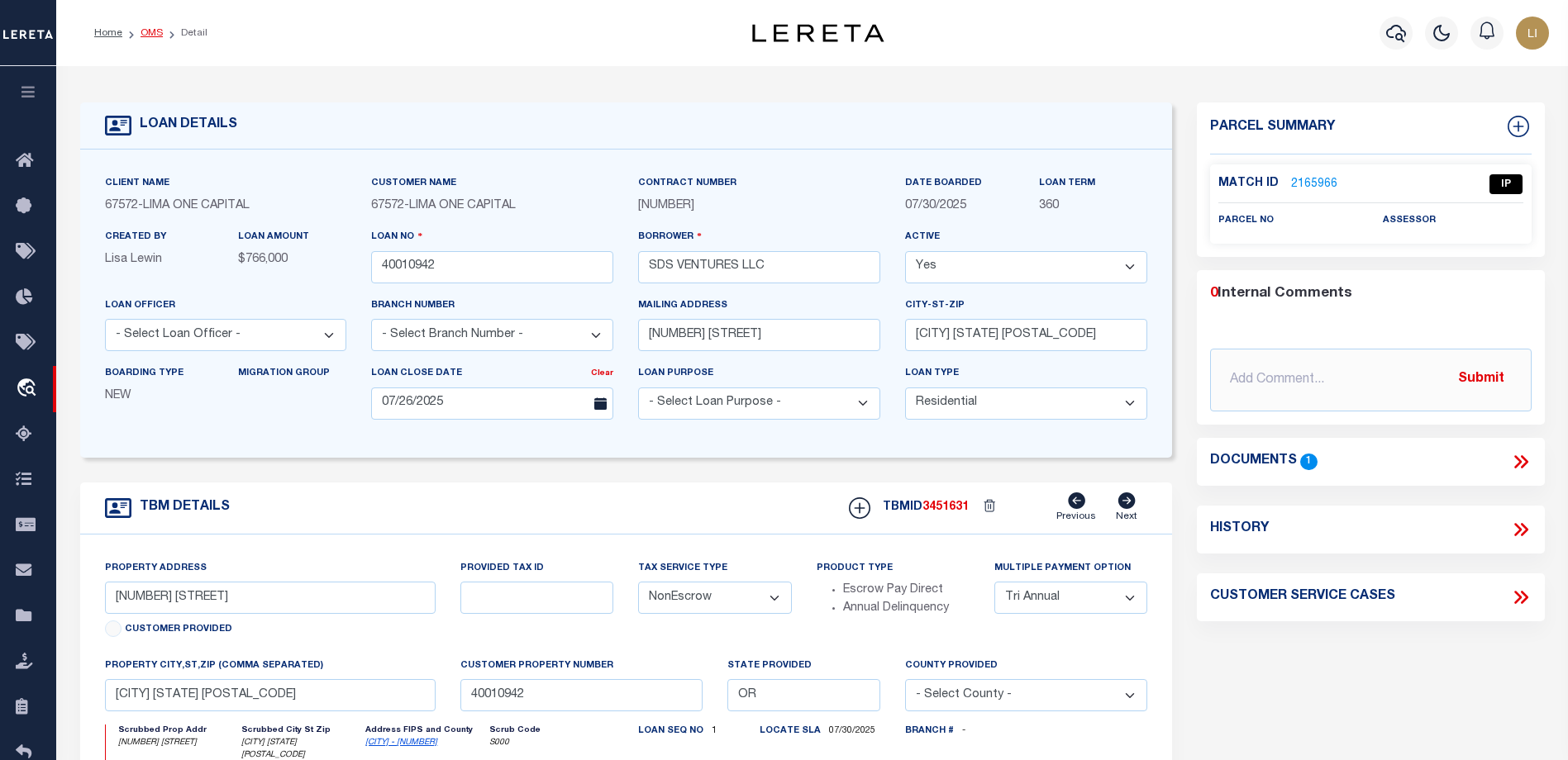 click on "OMS" at bounding box center (151, 33) 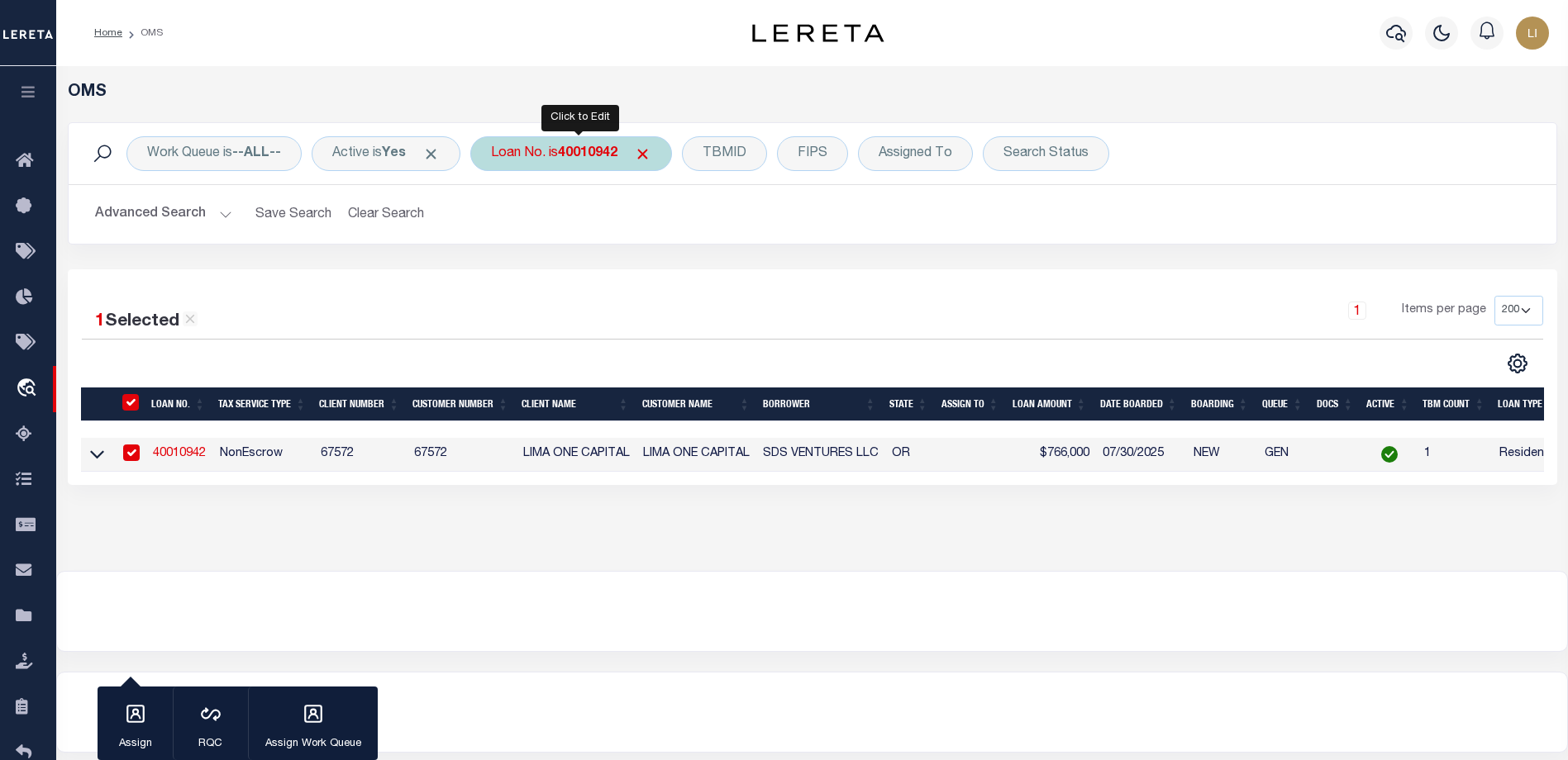 click on "40010942" at bounding box center (588, 154) 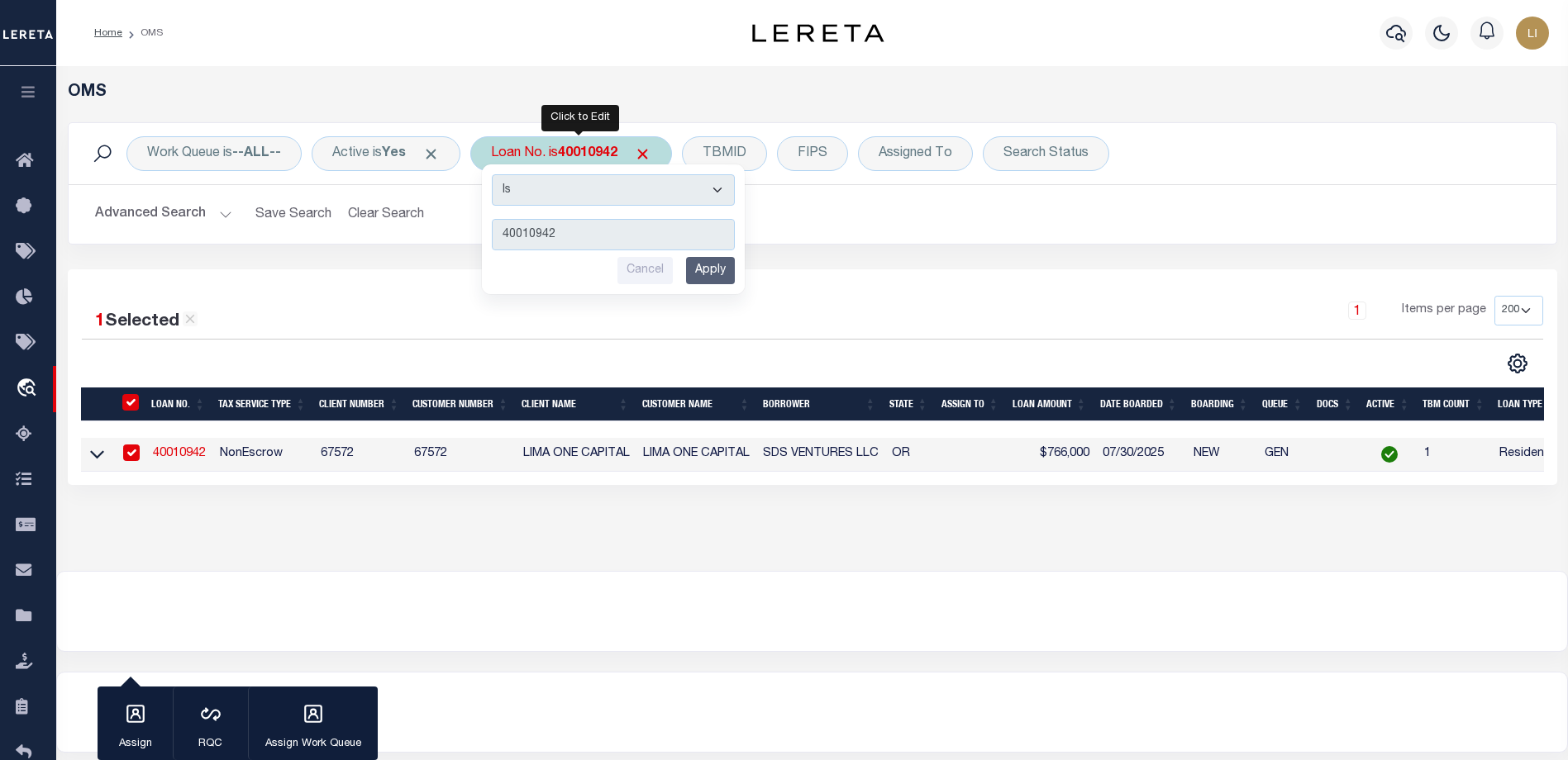 drag, startPoint x: 593, startPoint y: 194, endPoint x: 574, endPoint y: 205, distance: 21.9545 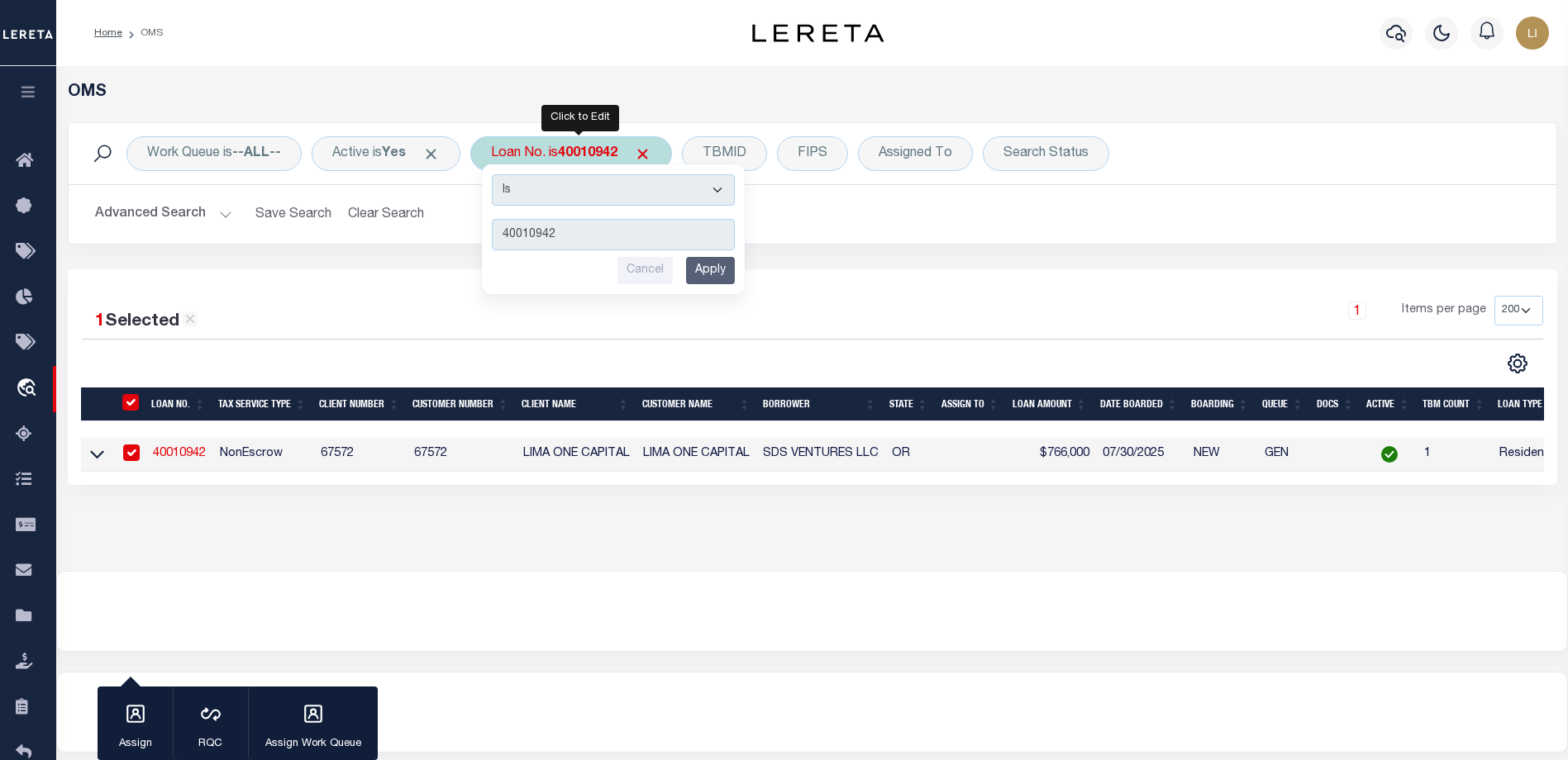click on "Is
Contains" at bounding box center [613, 190] 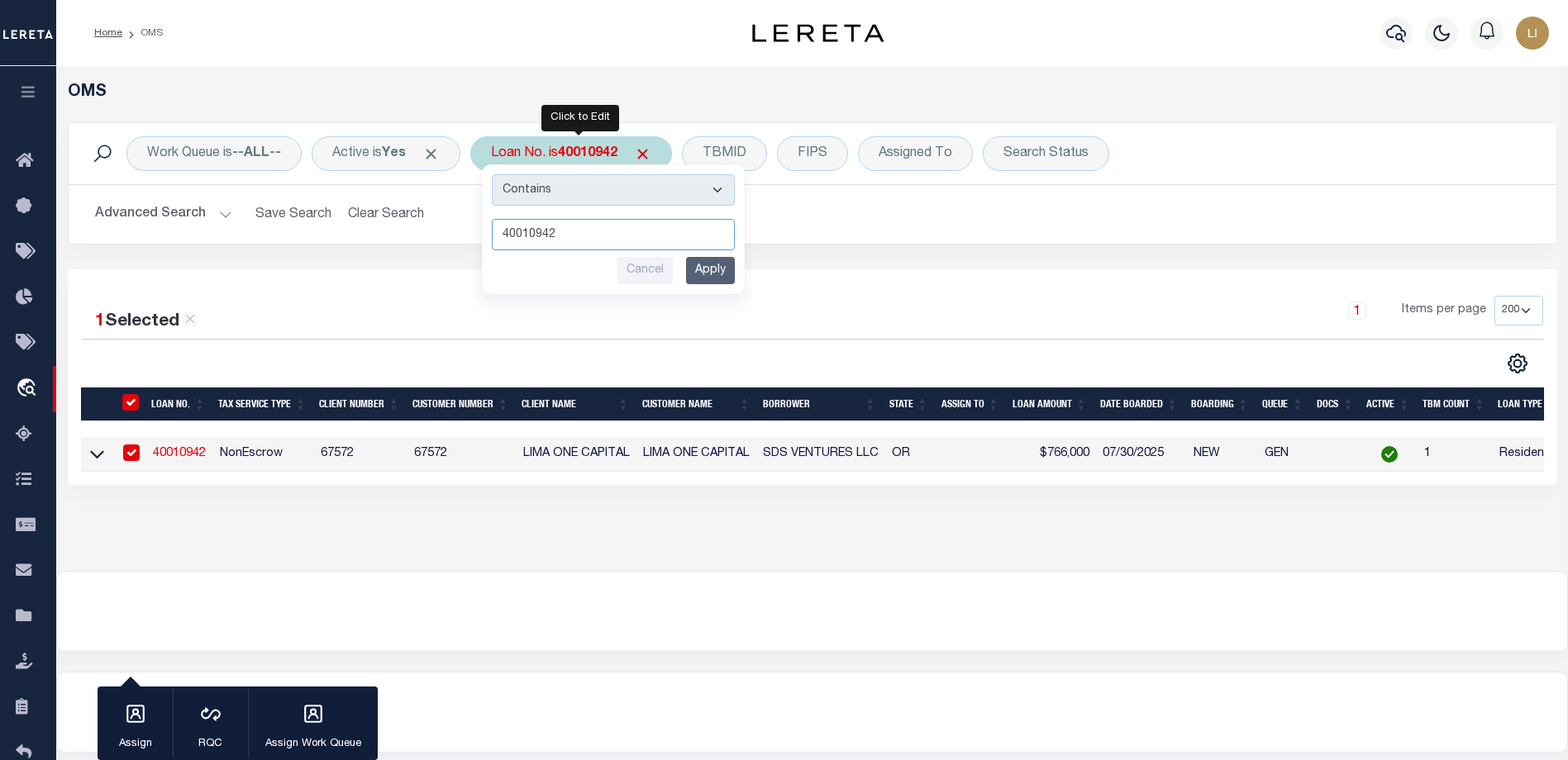 click on "40010942" at bounding box center (613, 235) 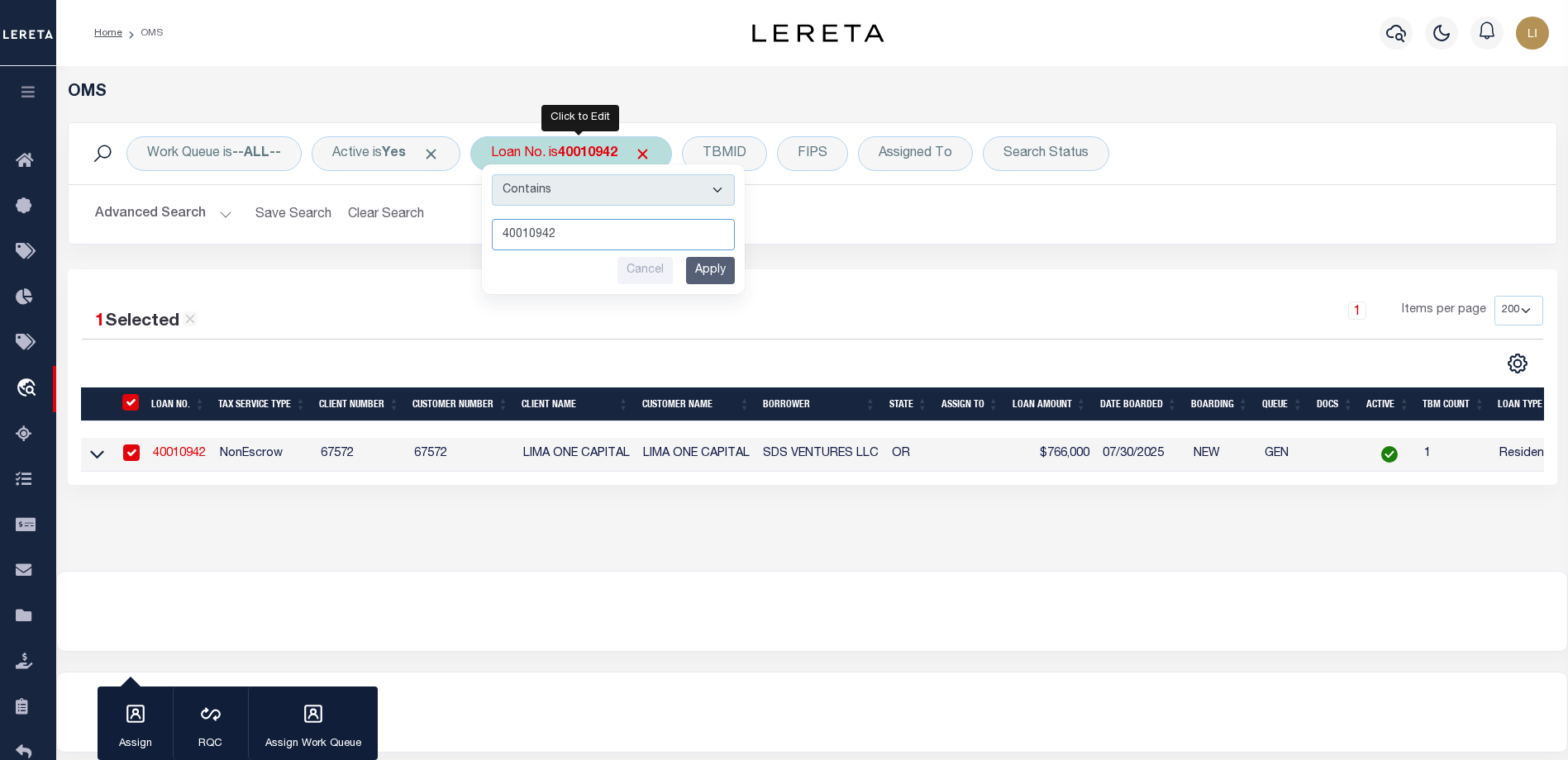 click on "40010942" at bounding box center [613, 235] 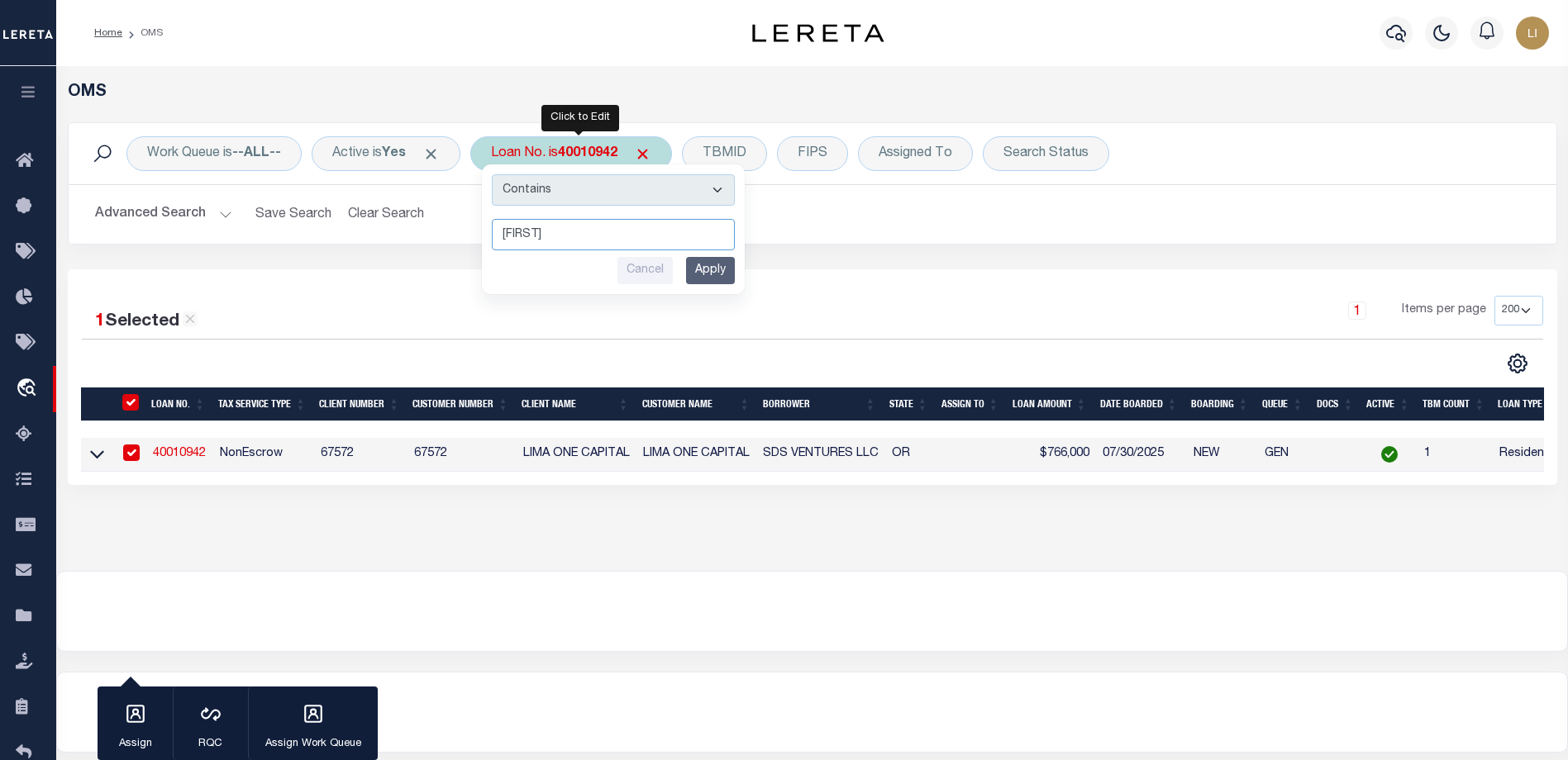 type on "LLEW" 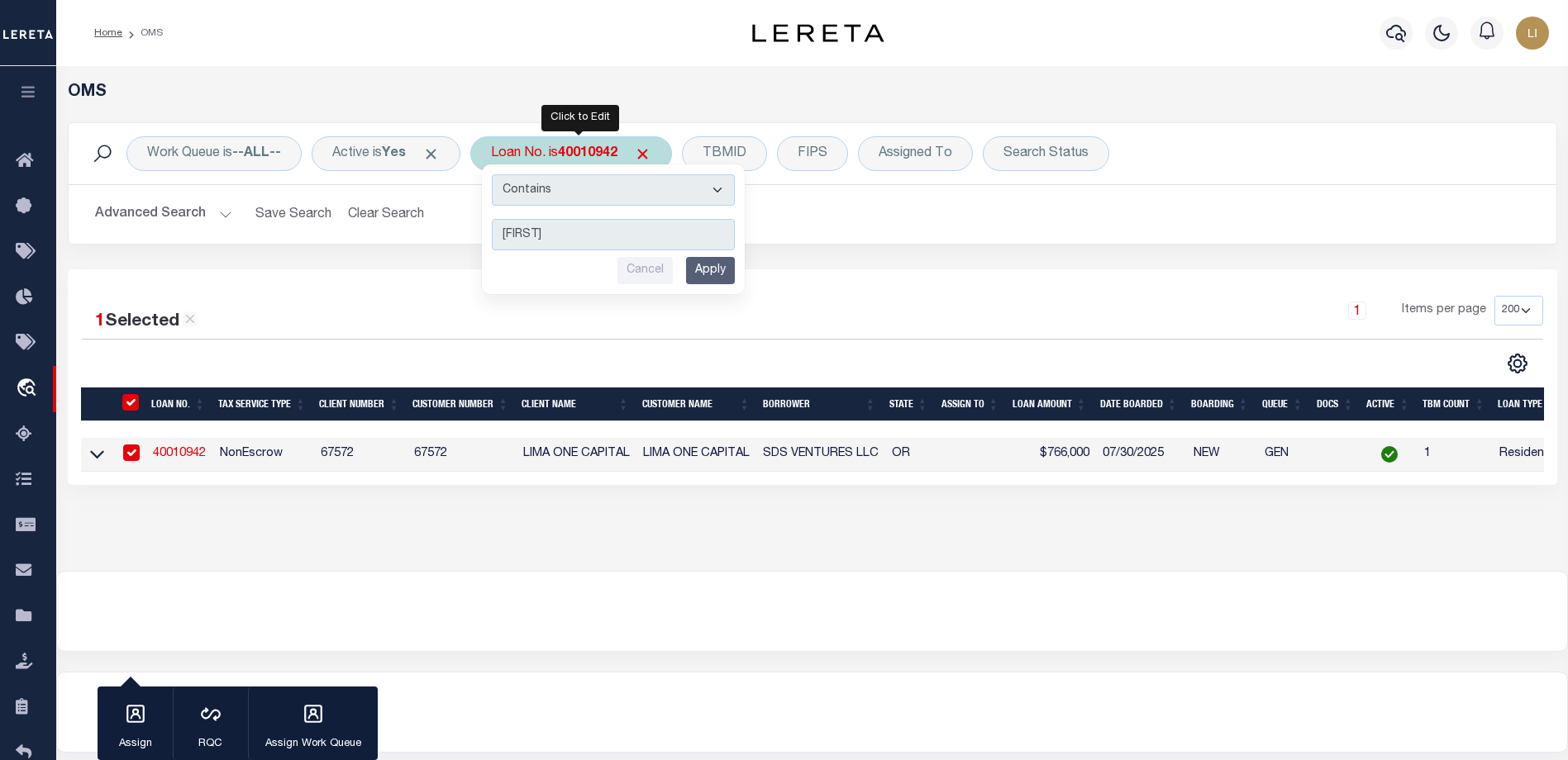 click on "Apply" at bounding box center (710, 270) 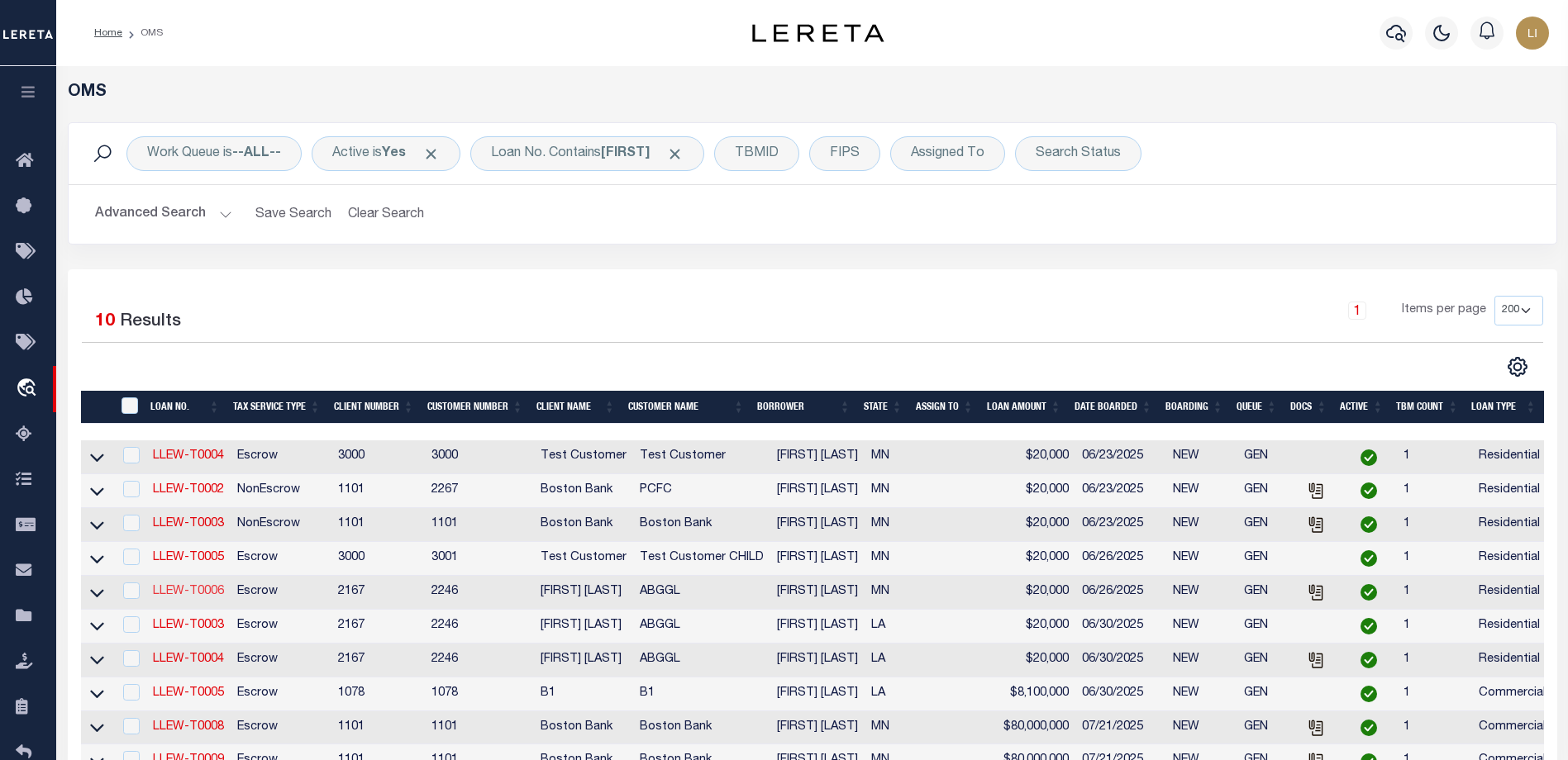 click on "LLEW-T0006" at bounding box center (188, 591) 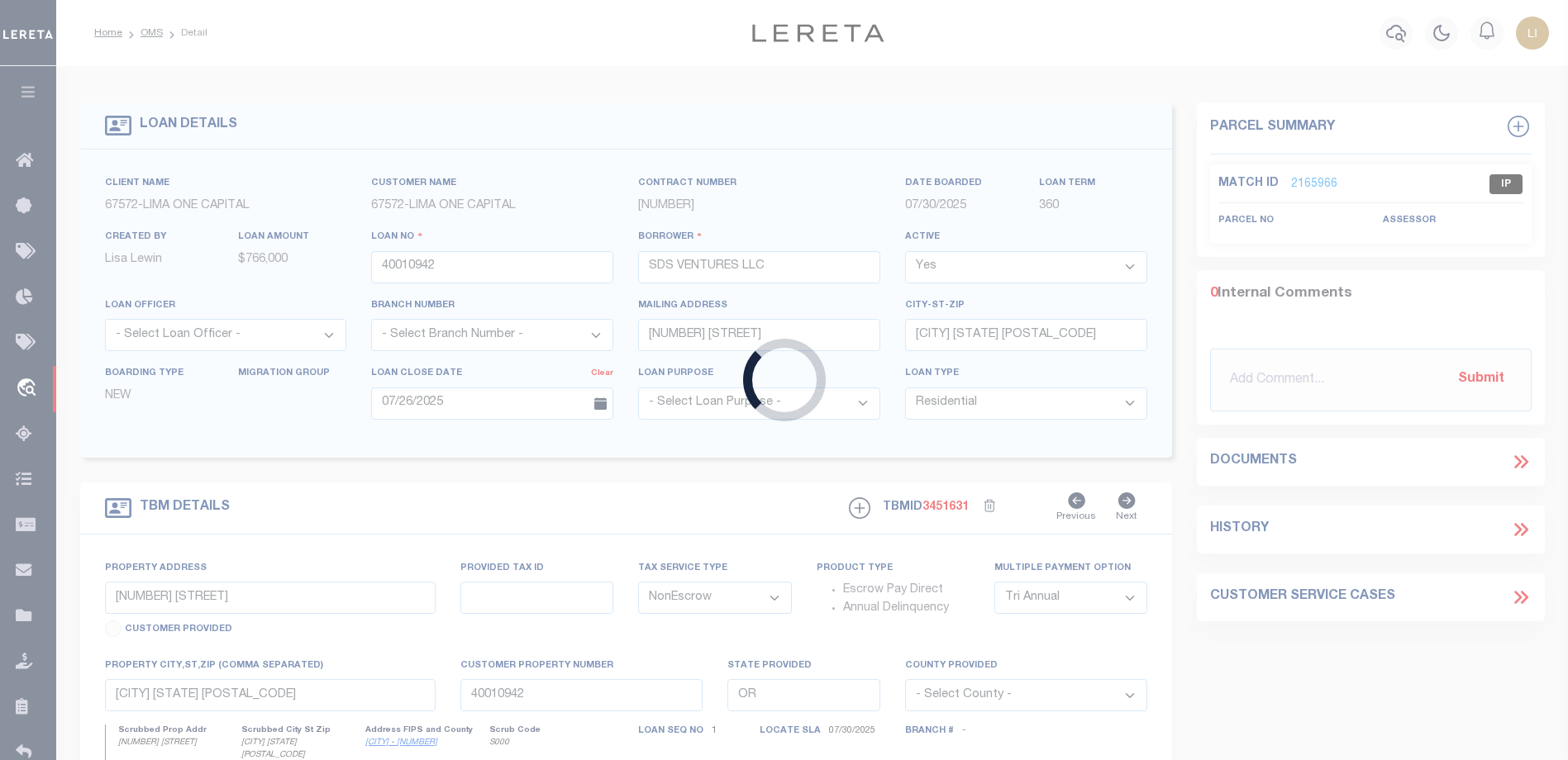 type on "LLEW-T0006" 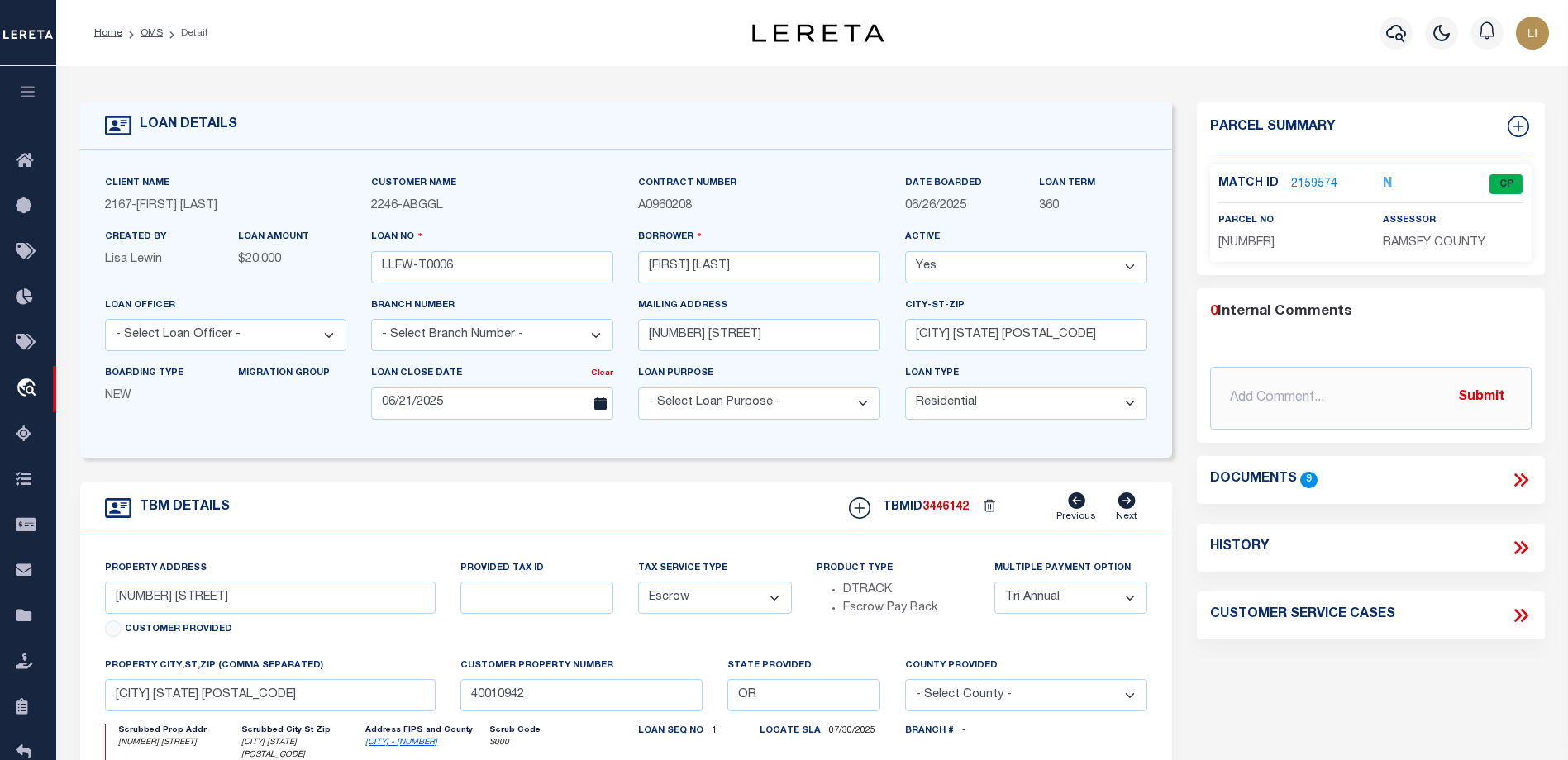 type on "[NUMBER] [STREET]" 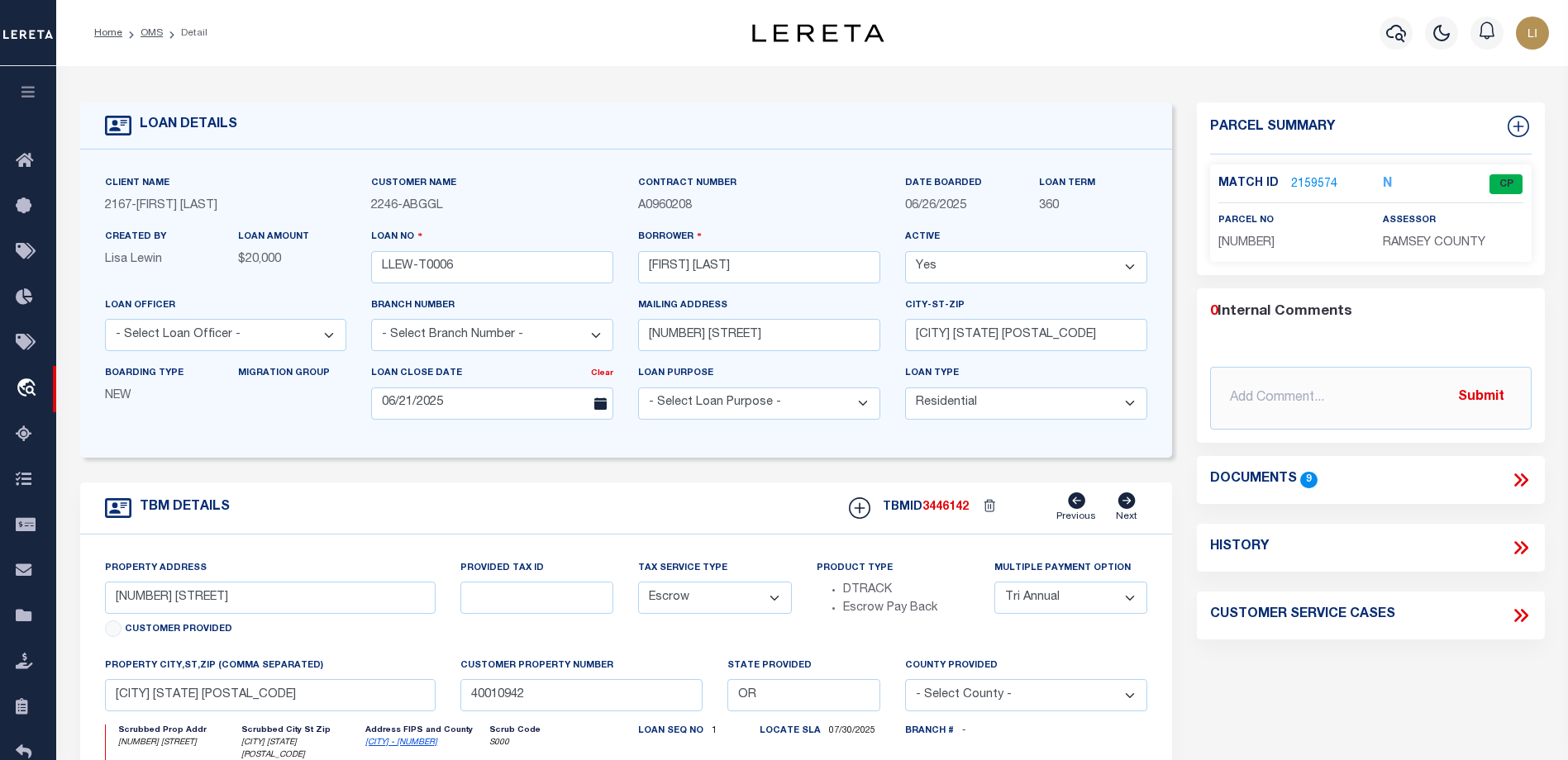select 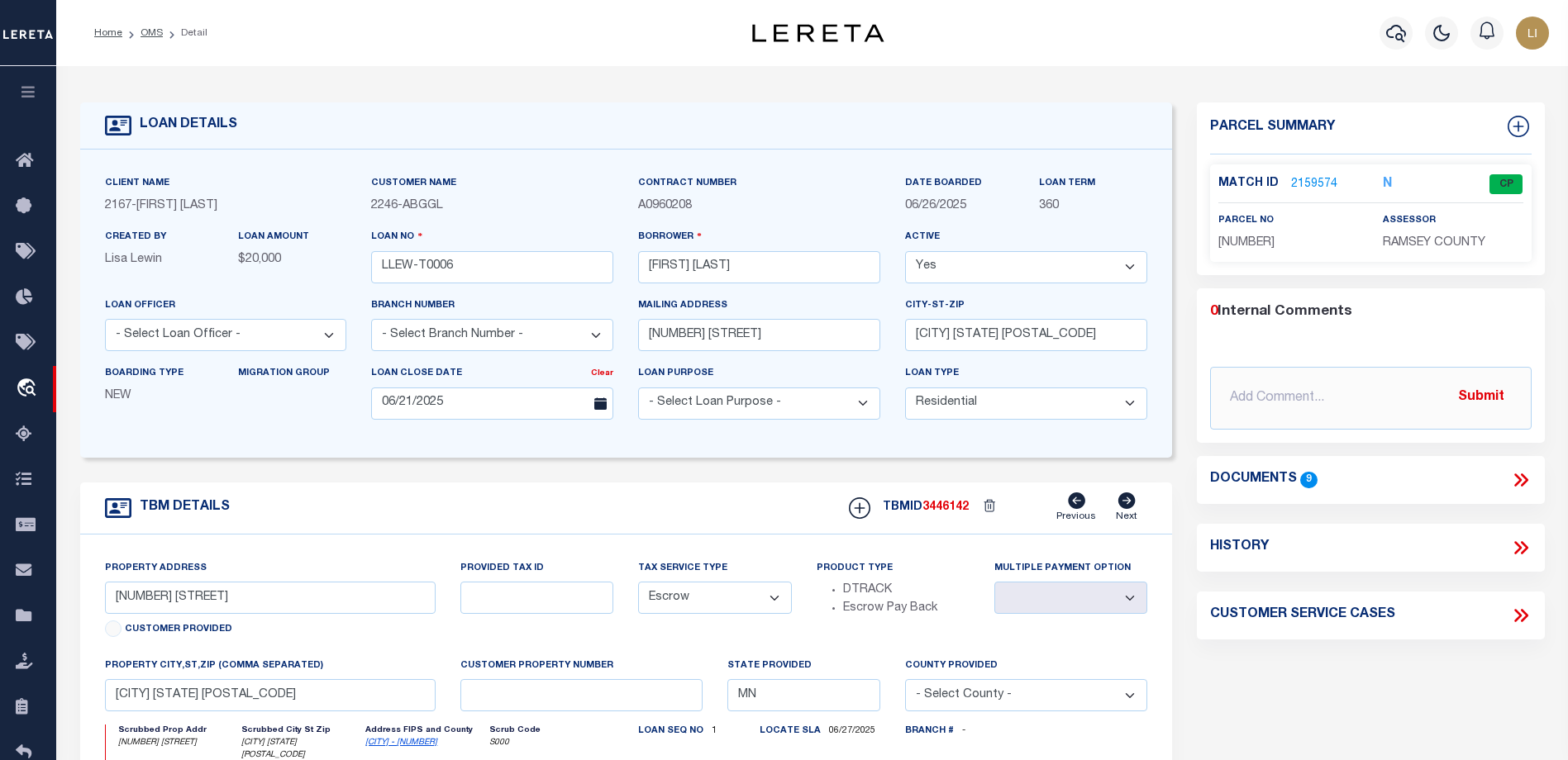 click 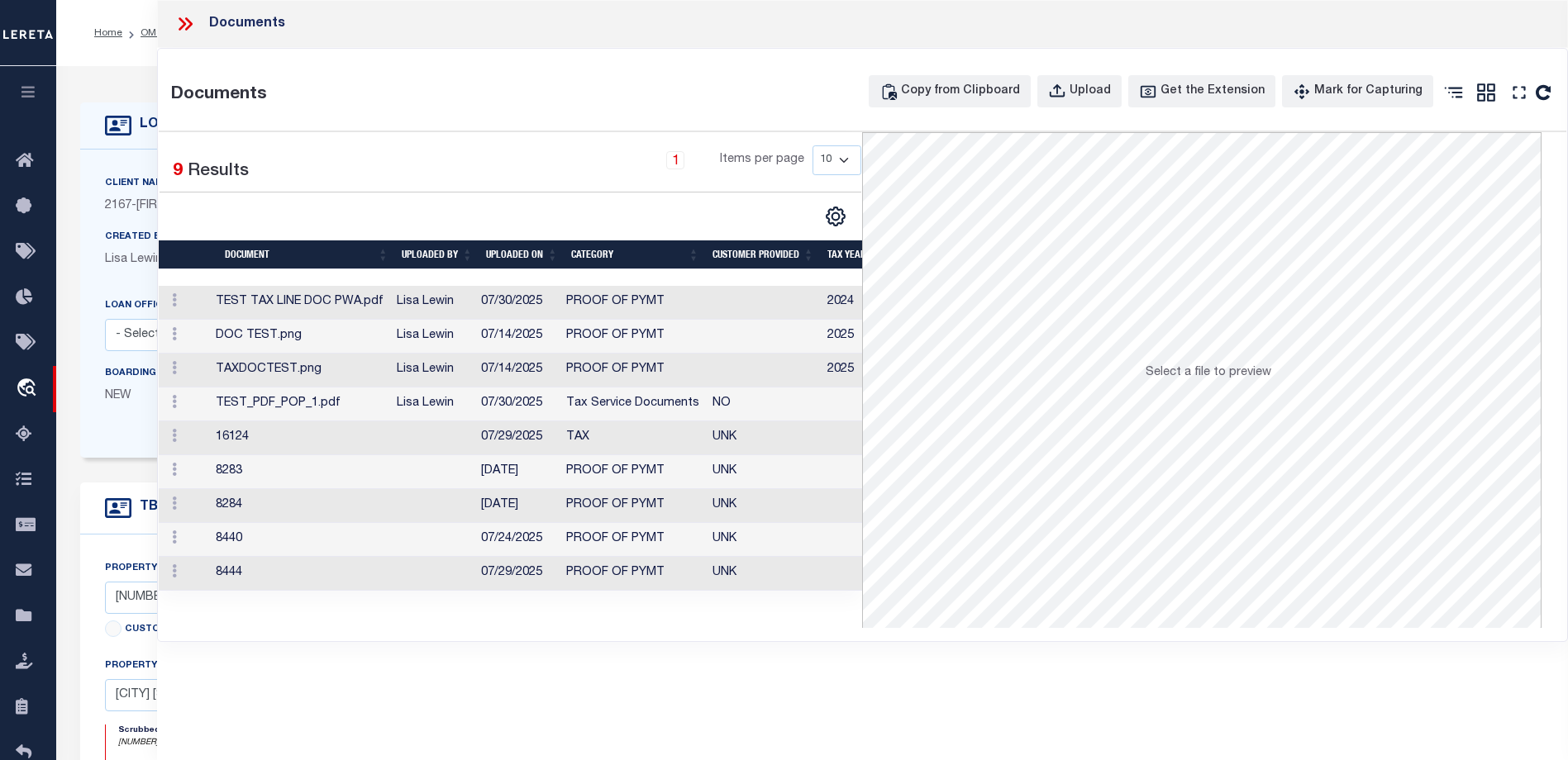 scroll, scrollTop: 0, scrollLeft: 71, axis: horizontal 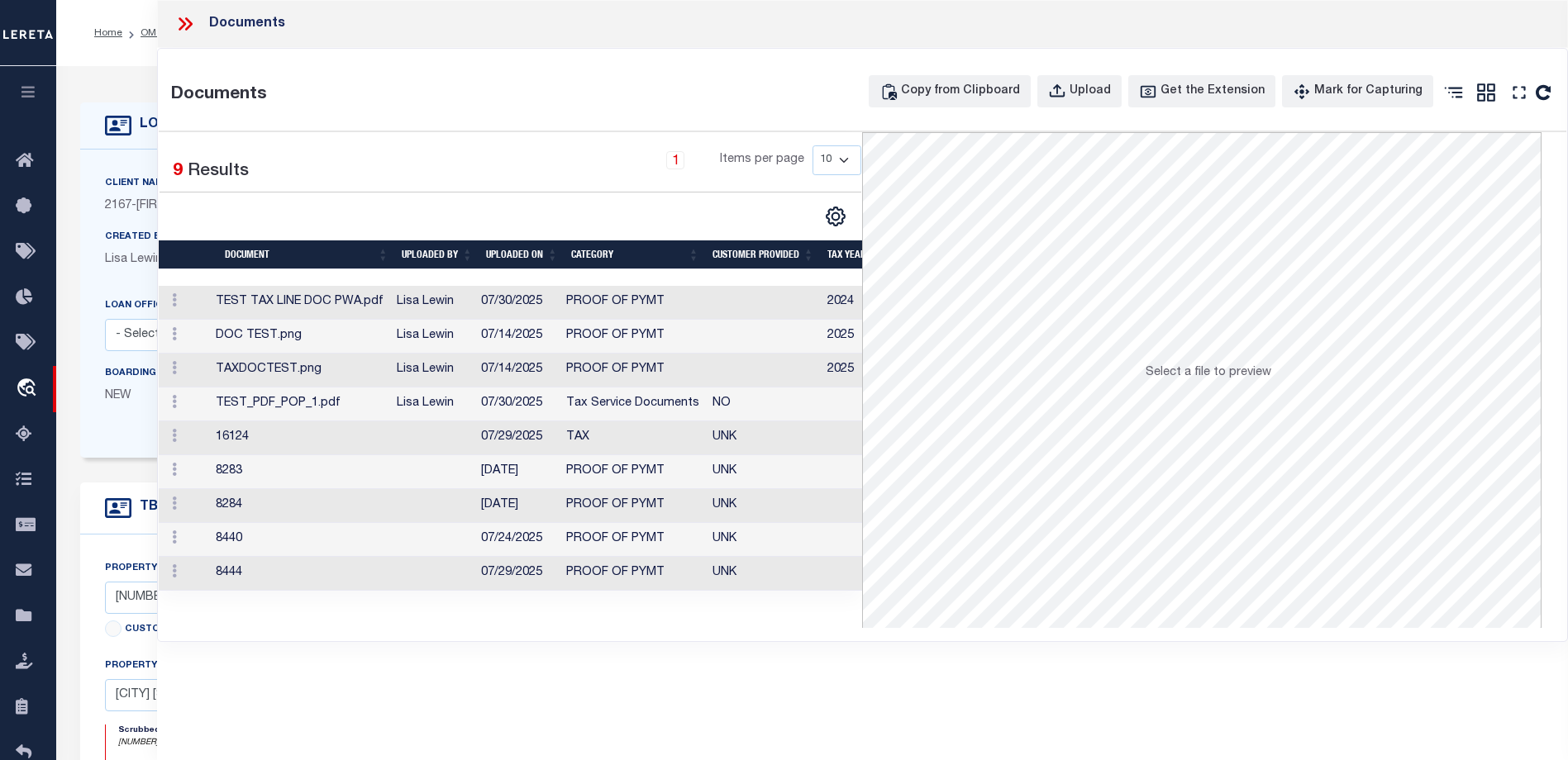 click 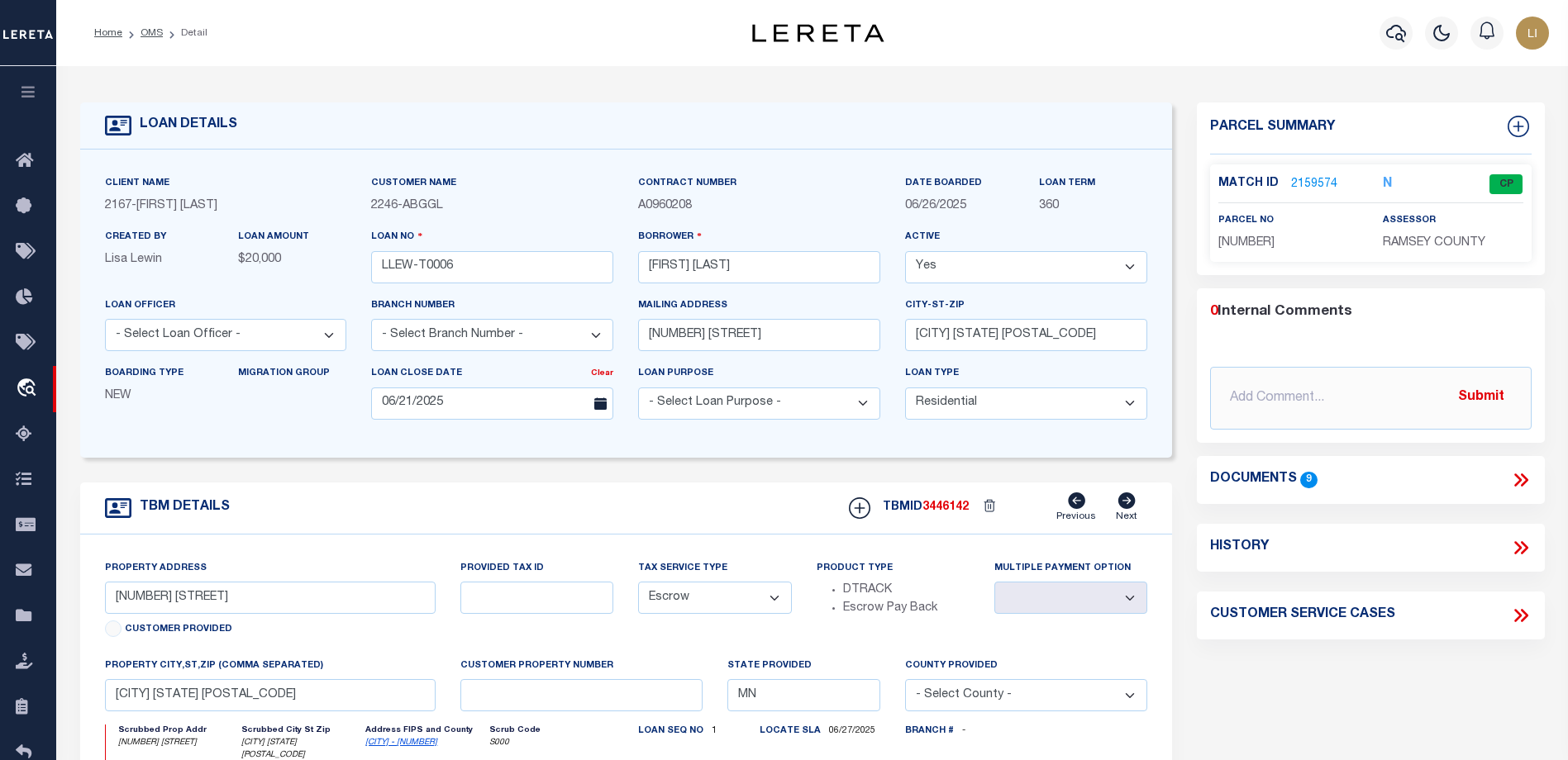 click 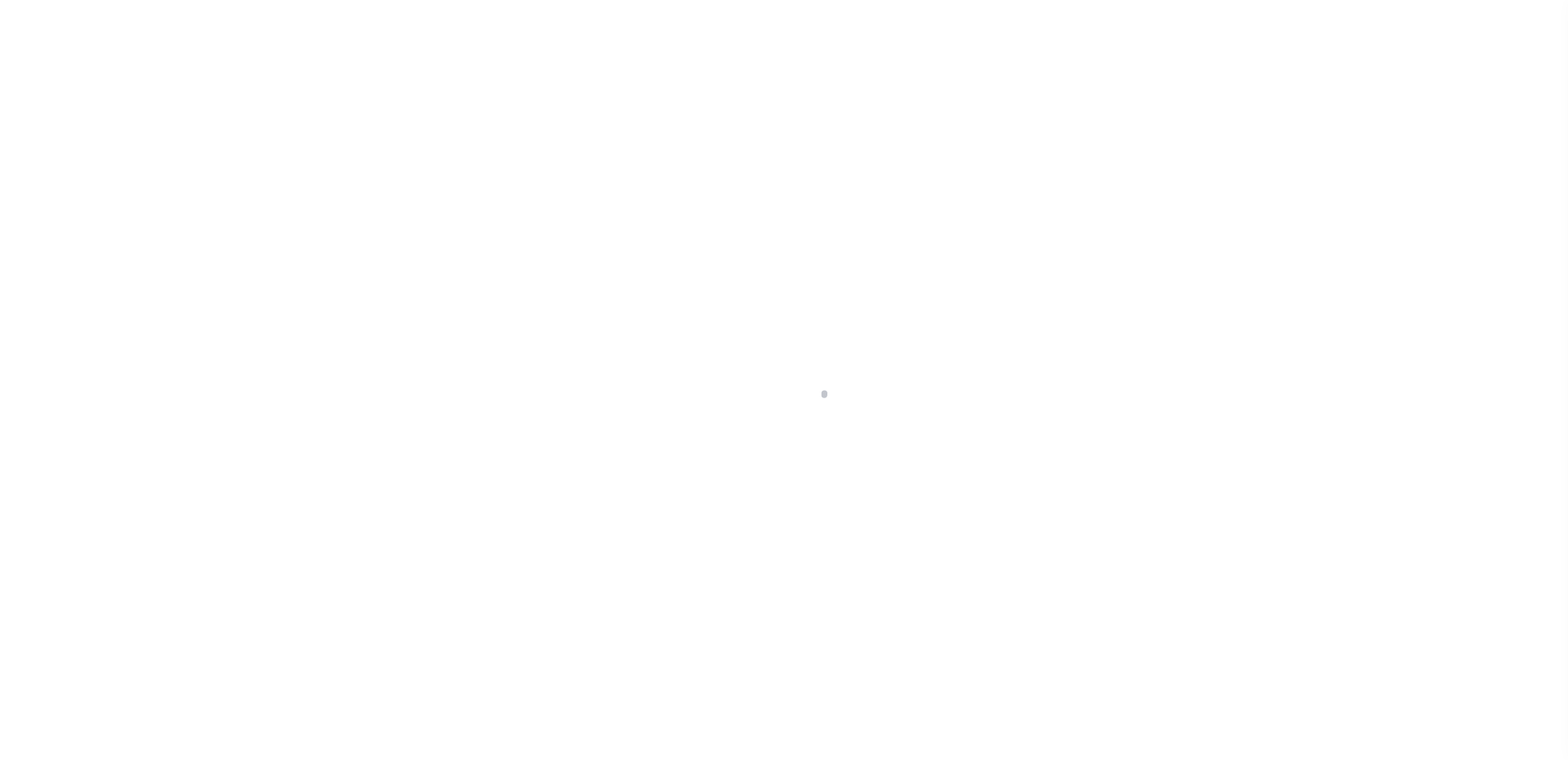 scroll, scrollTop: 0, scrollLeft: 0, axis: both 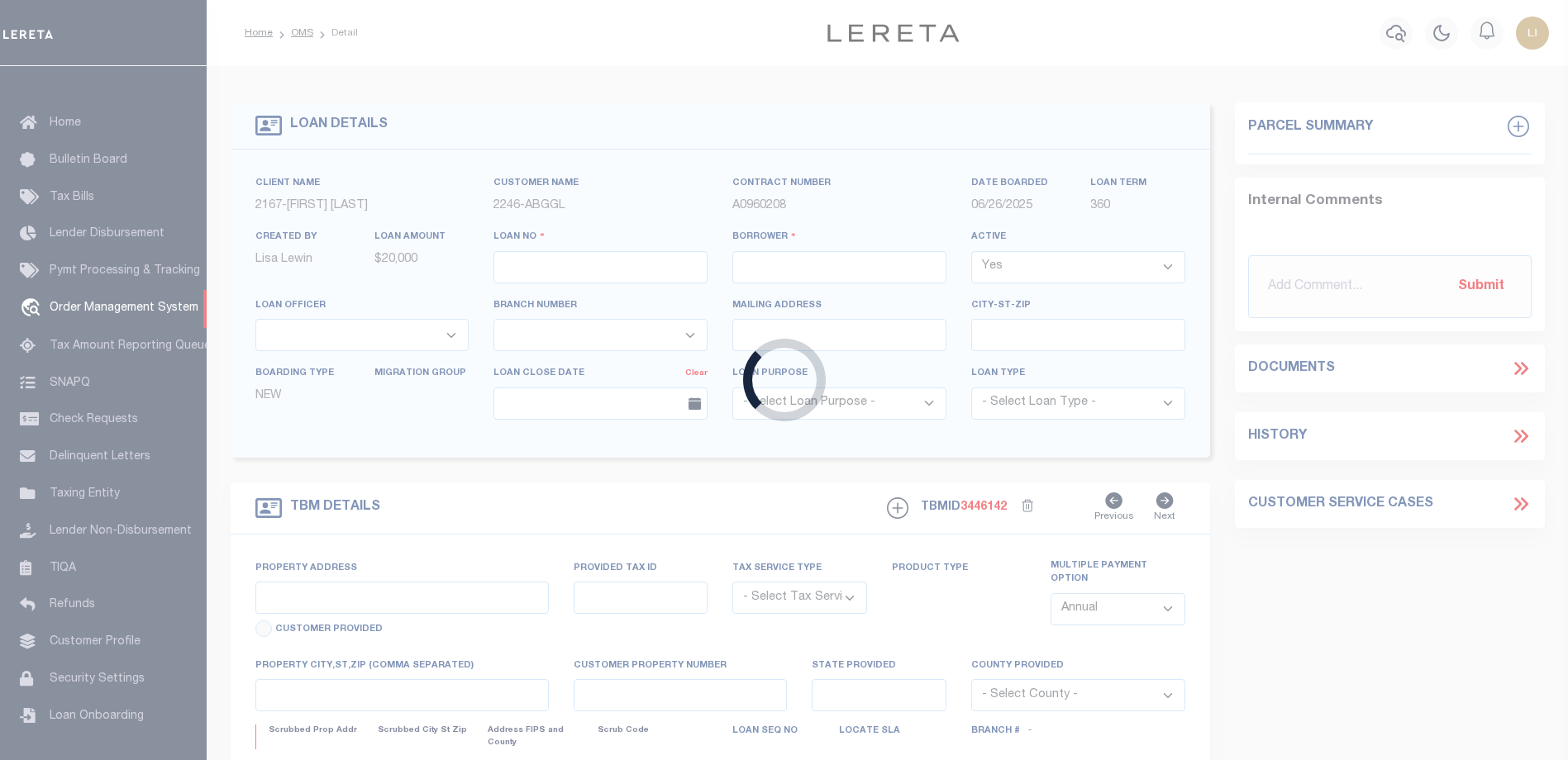 type on "LLEW-T0006" 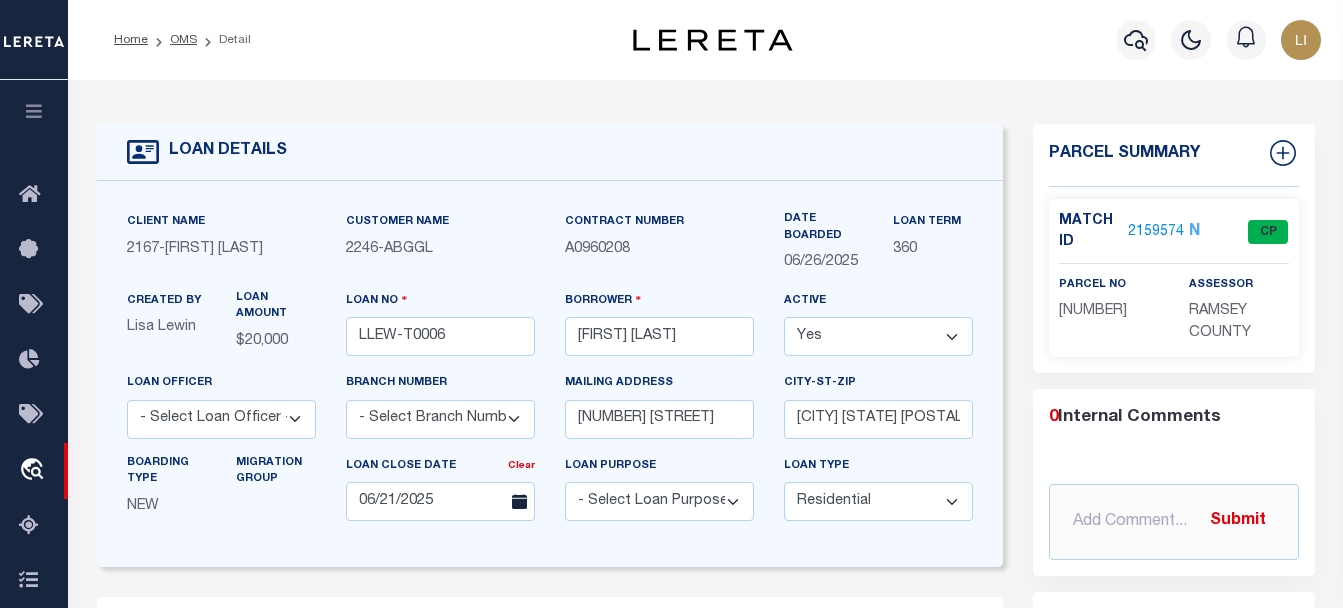 type on "[NUMBER] [STREET]" 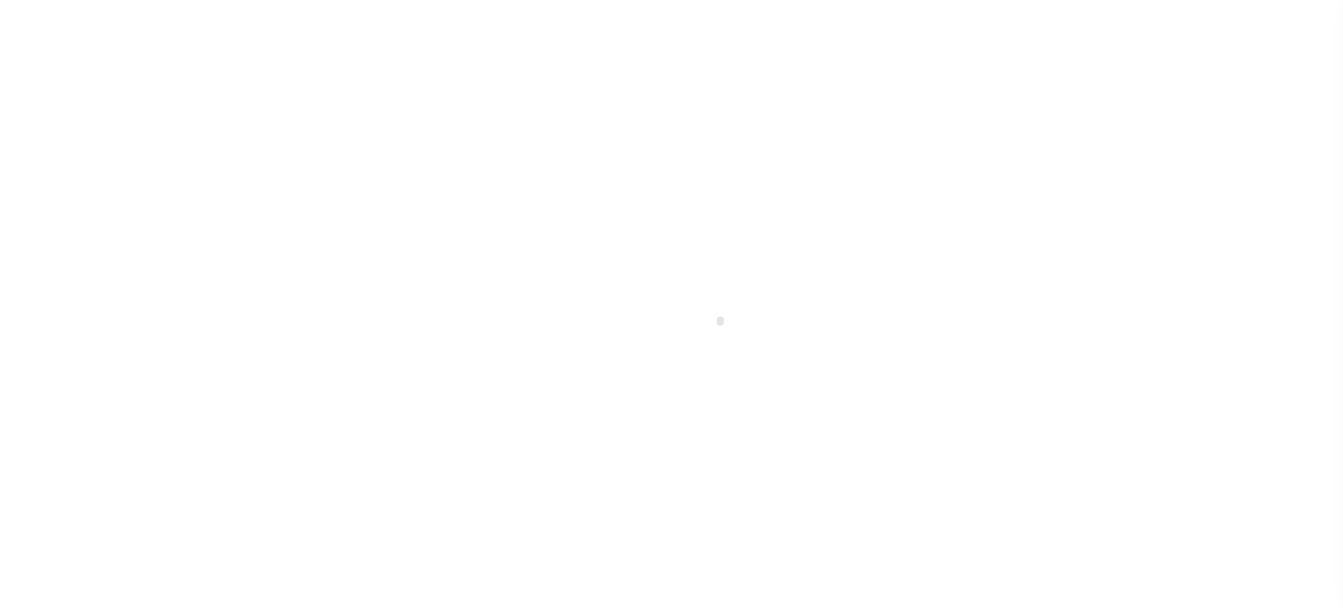 scroll, scrollTop: 0, scrollLeft: 0, axis: both 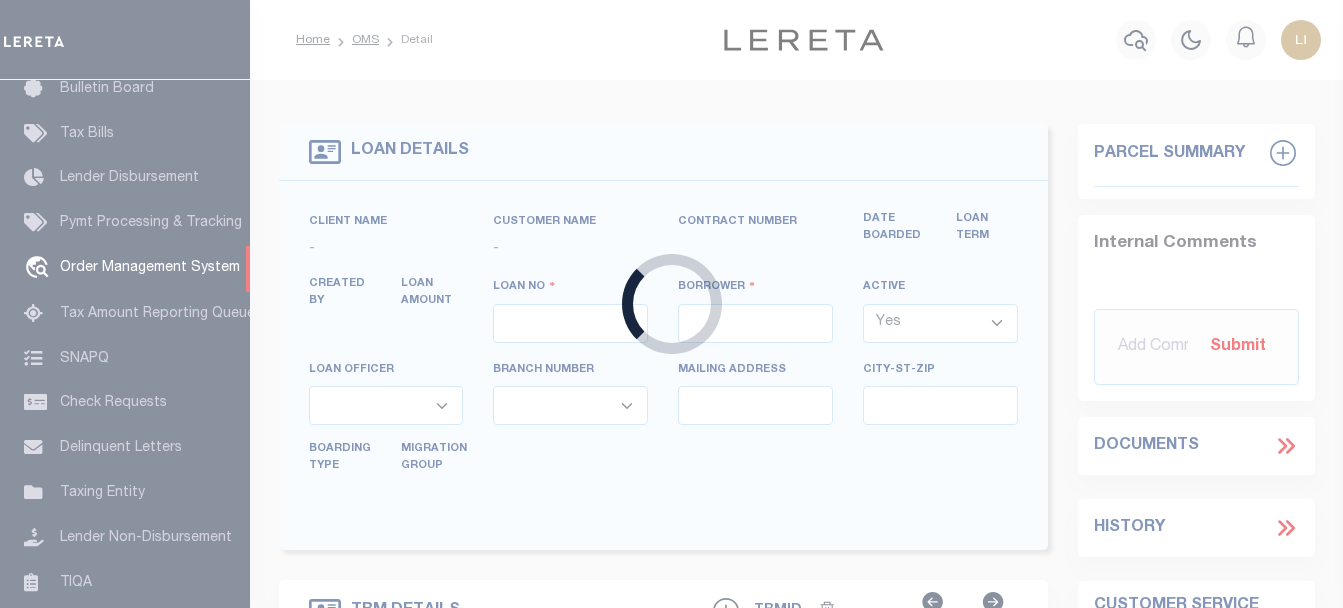 type on "LLEW-T0006" 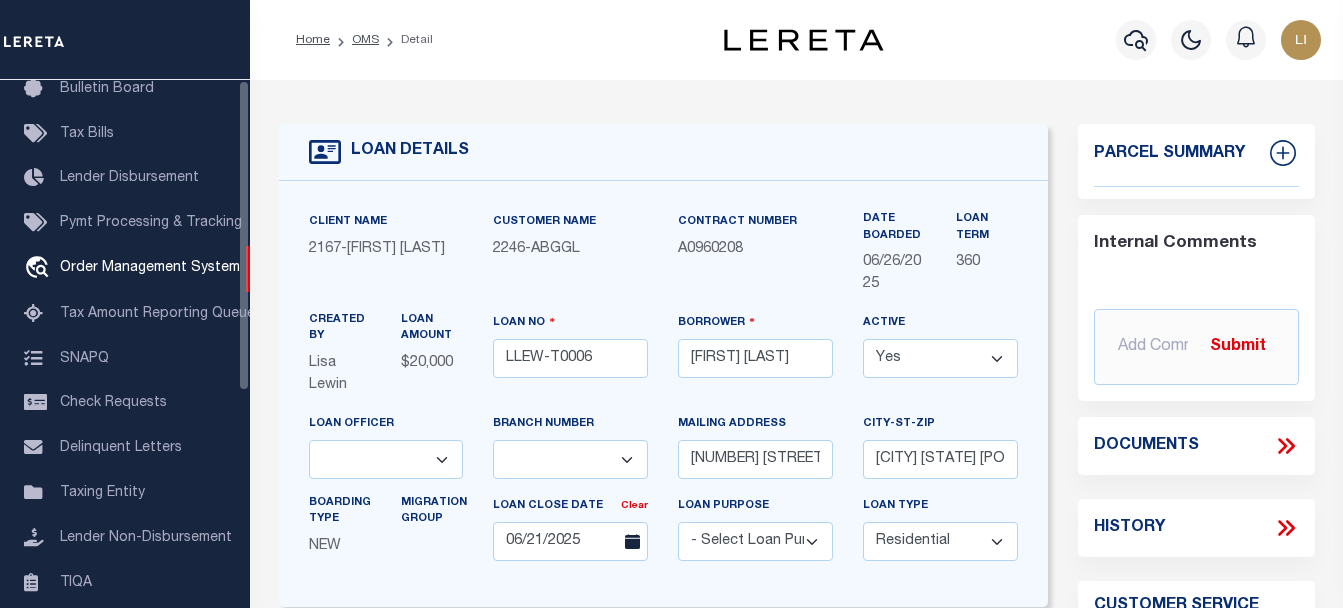 scroll, scrollTop: 0, scrollLeft: 0, axis: both 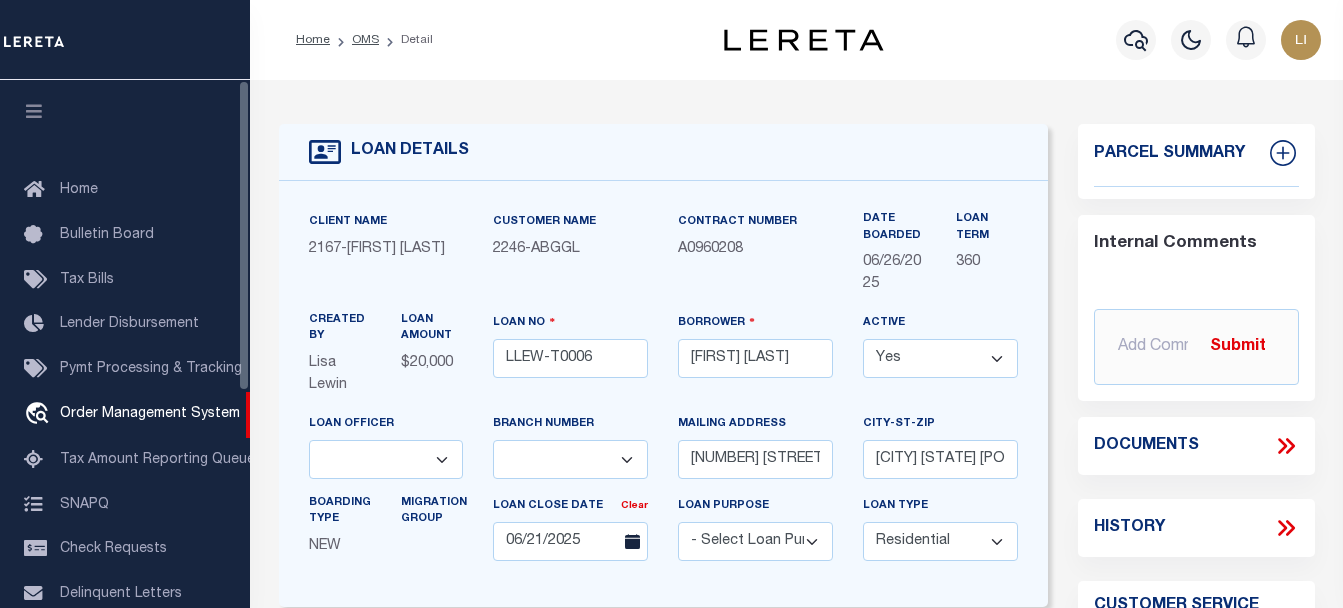 click at bounding box center (34, 114) 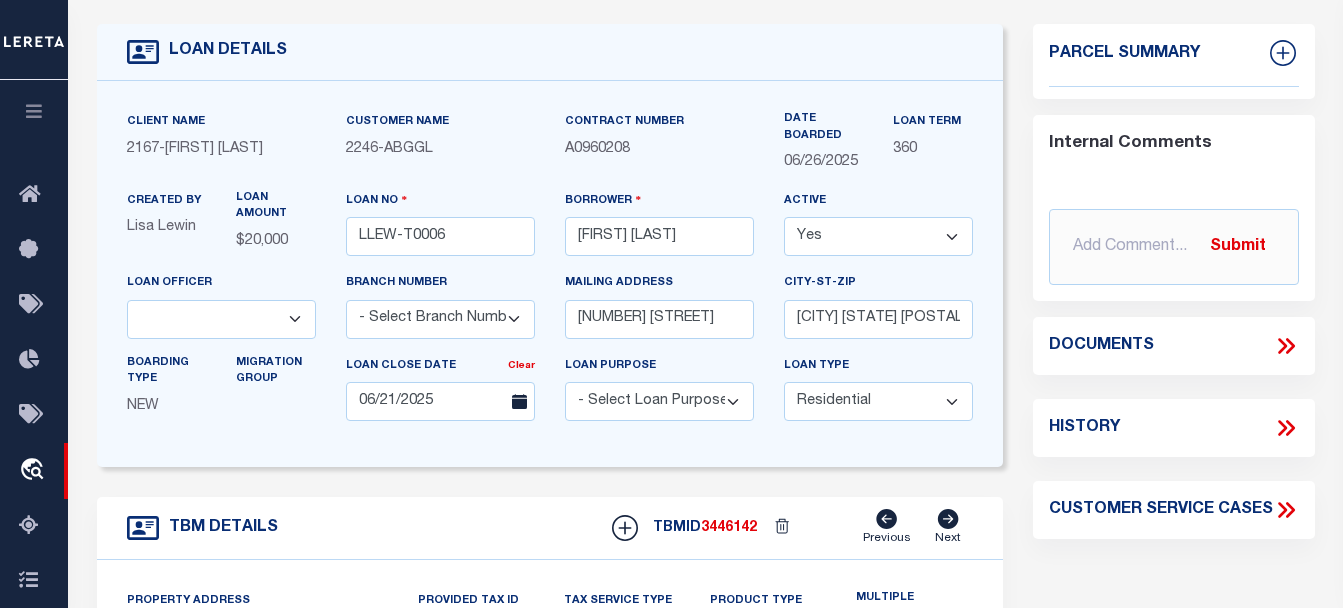 scroll, scrollTop: 200, scrollLeft: 0, axis: vertical 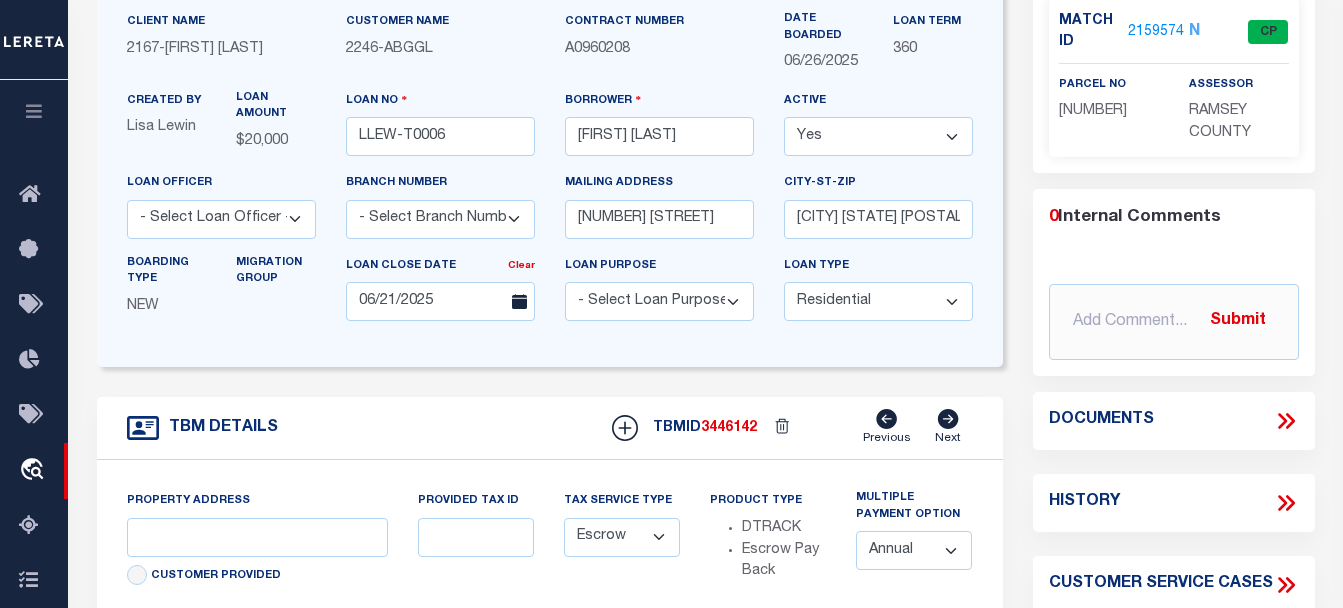 type on "[NUMBER] [STREET]" 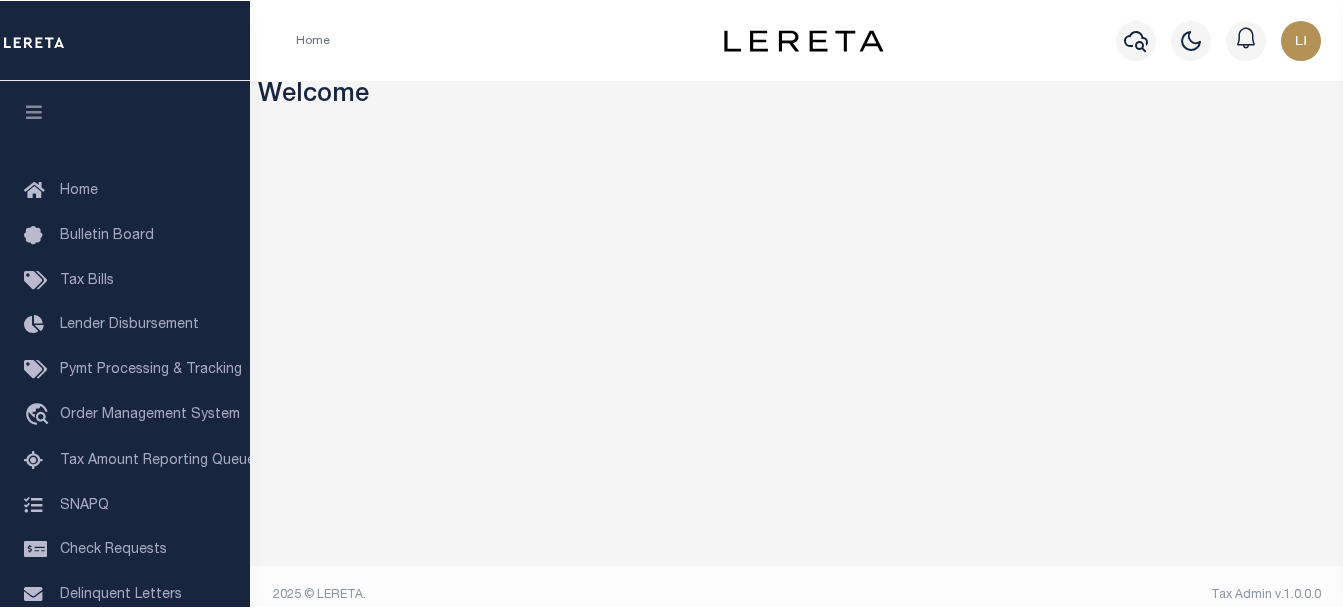 scroll, scrollTop: 0, scrollLeft: 0, axis: both 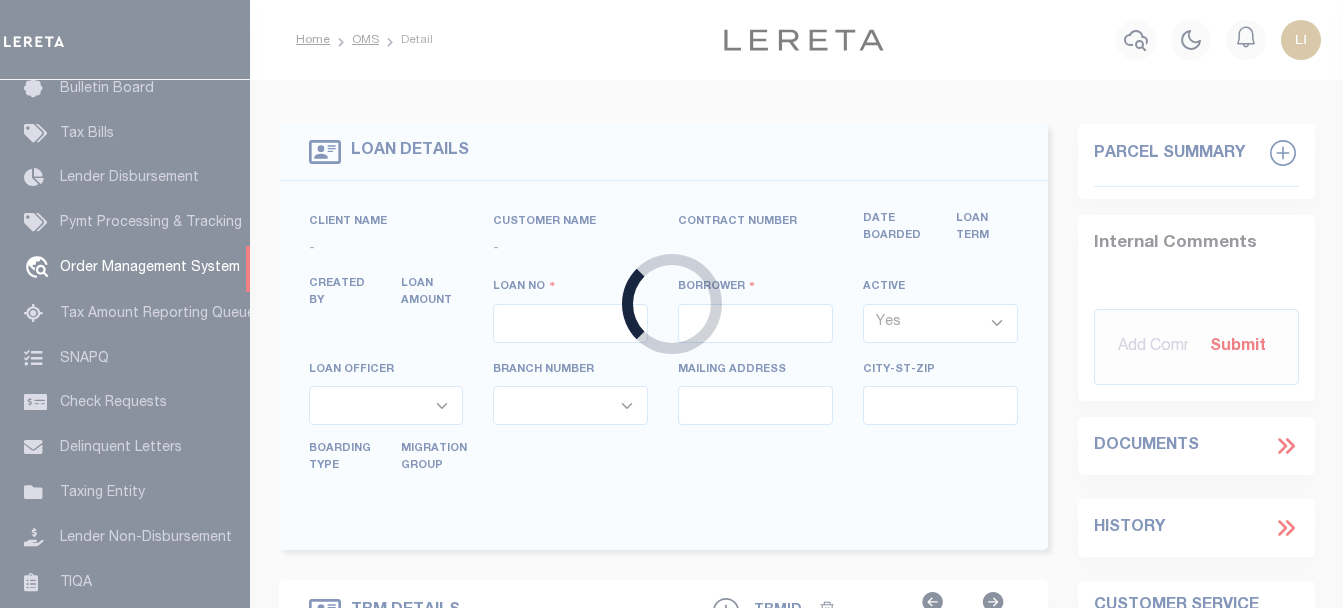 type on "LLEW-T0006" 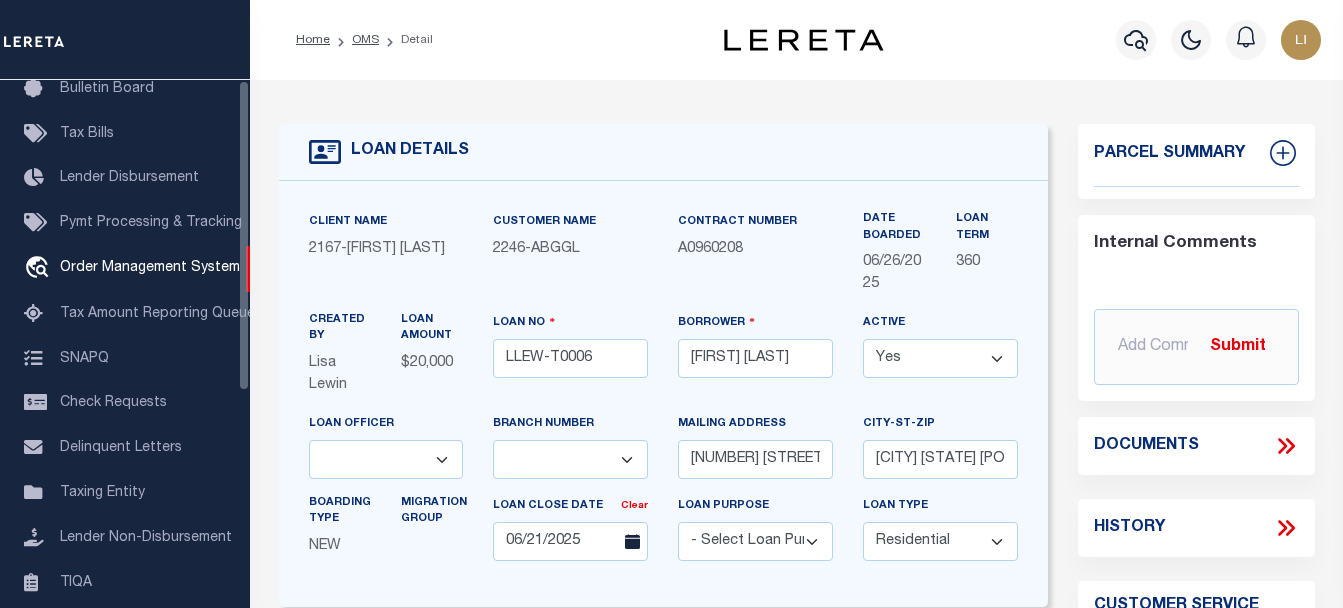 scroll, scrollTop: 0, scrollLeft: 0, axis: both 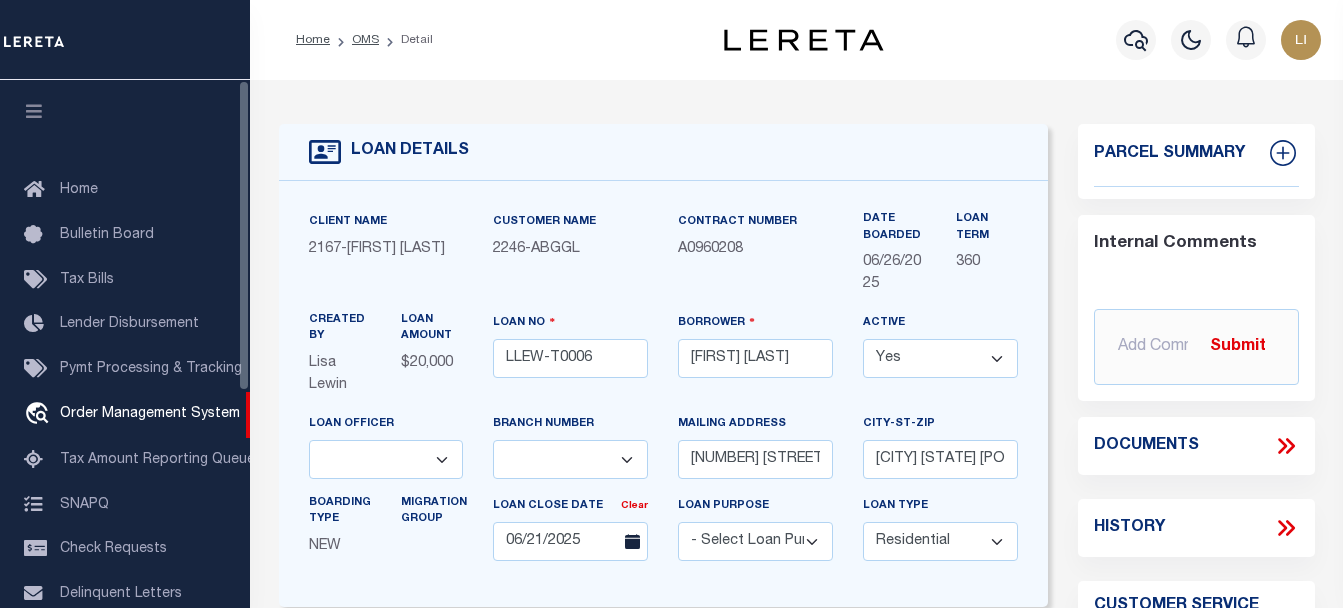 click at bounding box center [34, 111] 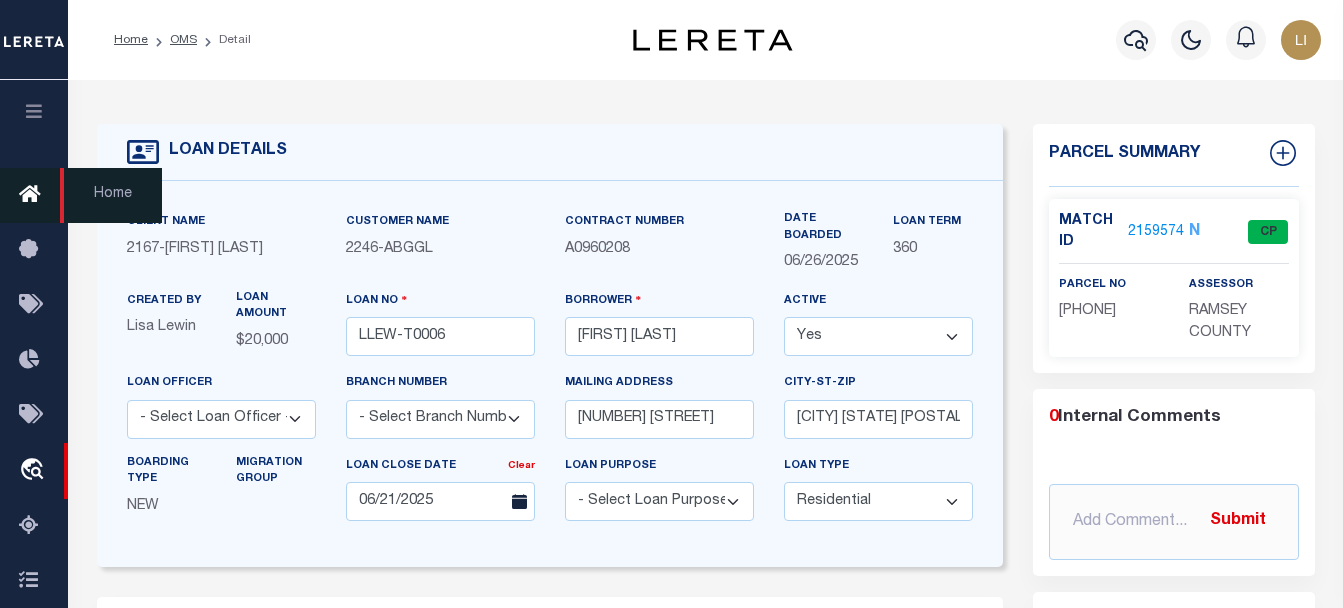 type on "[NUMBER] [STREET]" 